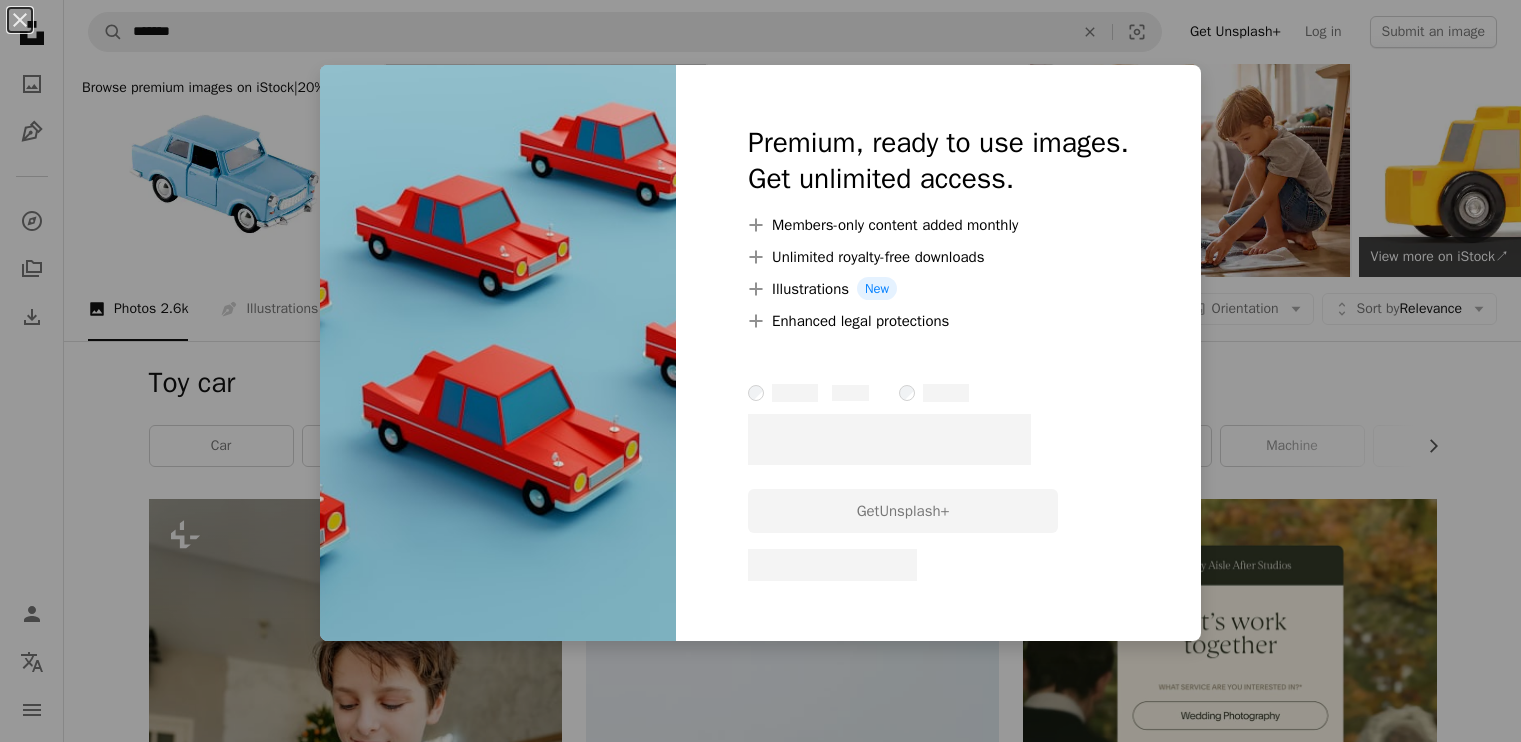 scroll, scrollTop: 1100, scrollLeft: 0, axis: vertical 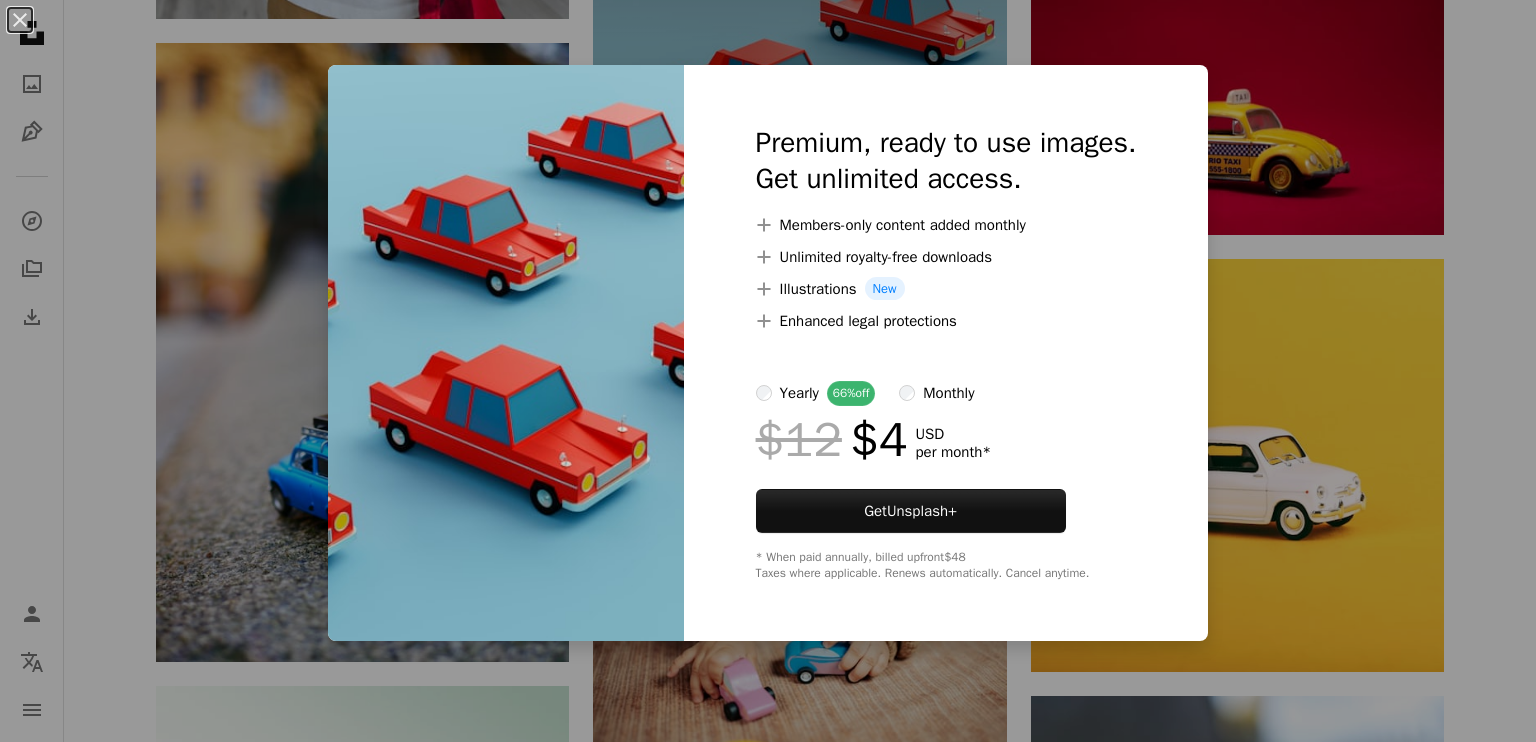 click on "An X shape Premium, ready to use images. Get unlimited access. A plus sign Members-only content added monthly A plus sign Unlimited royalty-free downloads A plus sign Illustrations  New A plus sign Enhanced legal protections yearly 66%  off monthly $12   $4 USD per month * Get  Unsplash+ * When paid annually, billed upfront  $48 Taxes where applicable. Renews automatically. Cancel anytime." at bounding box center (768, 371) 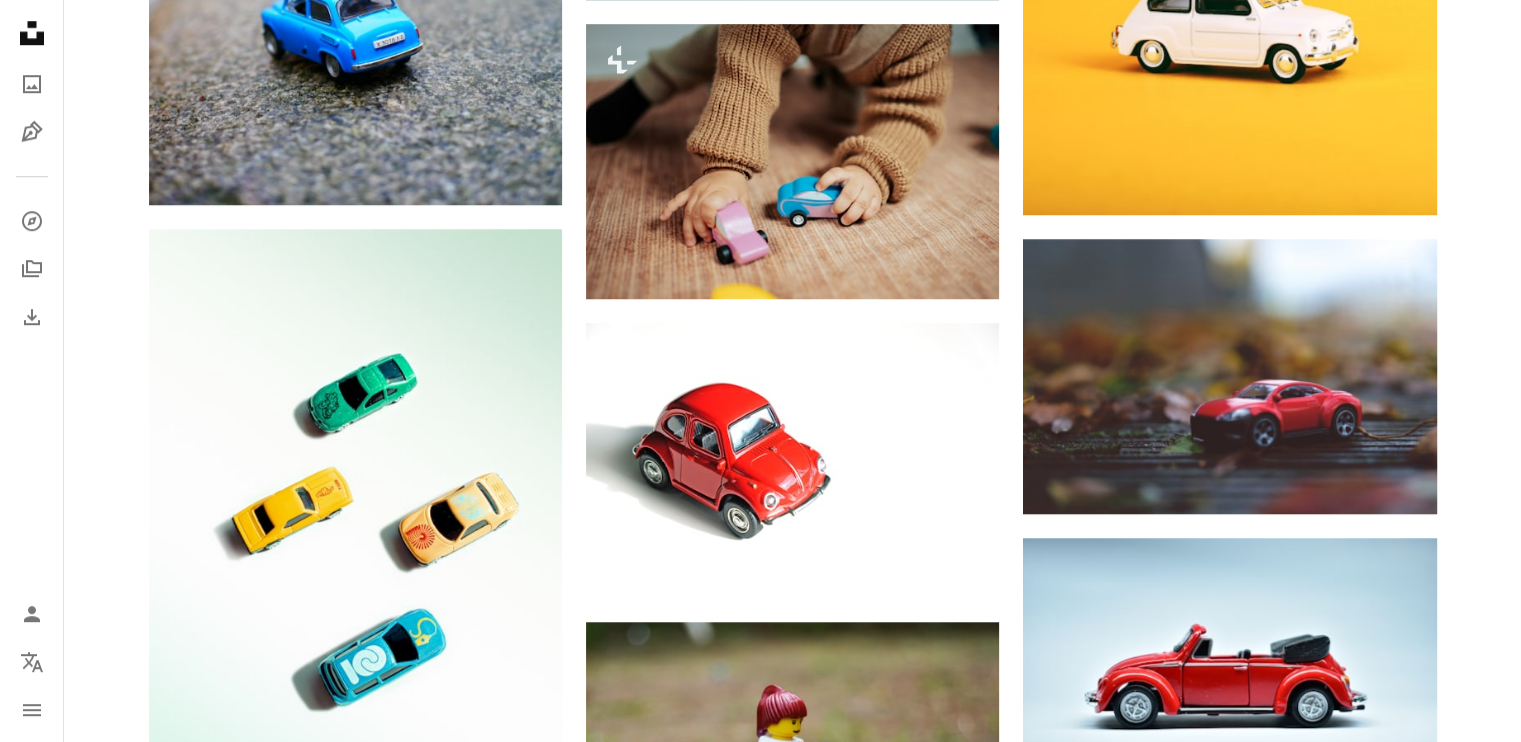 scroll, scrollTop: 1300, scrollLeft: 0, axis: vertical 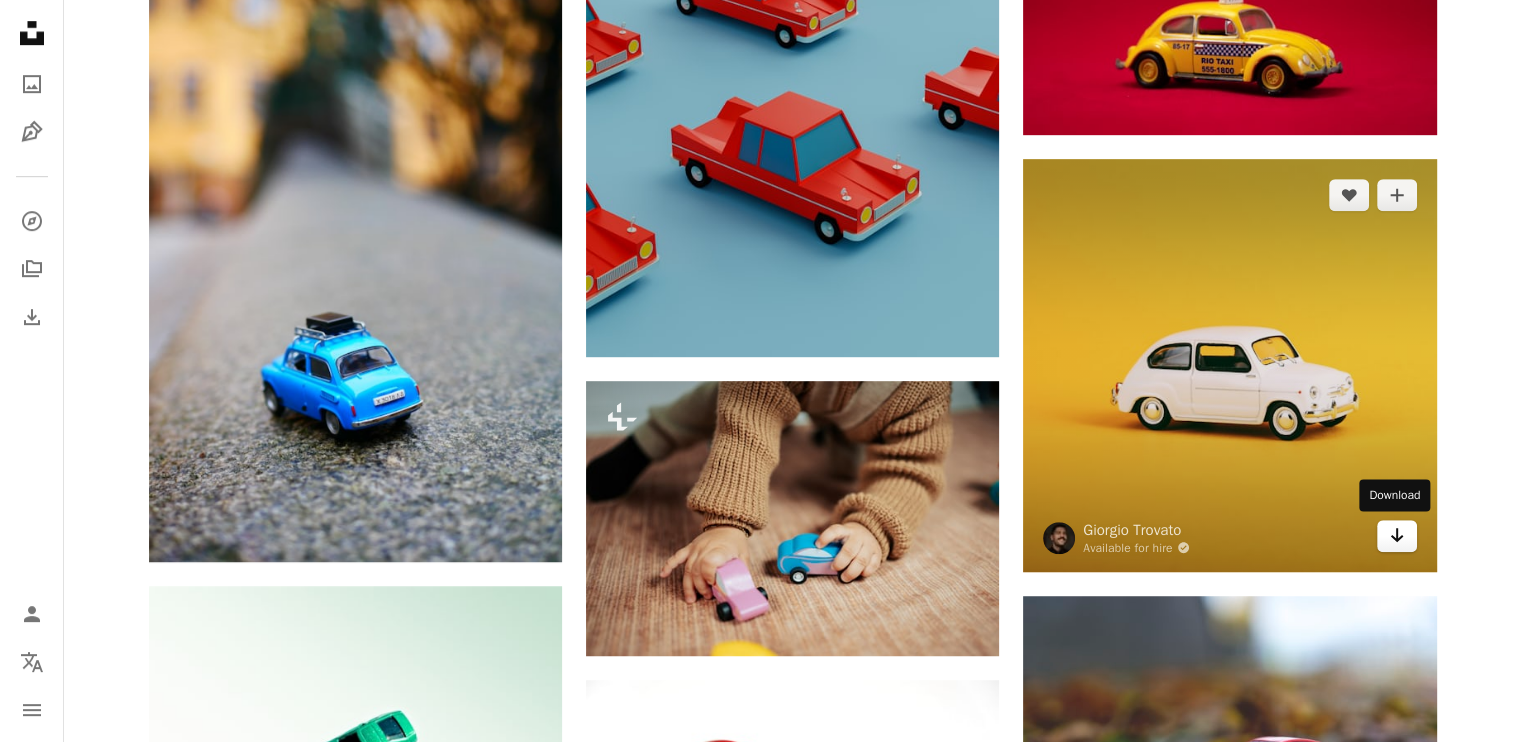 click 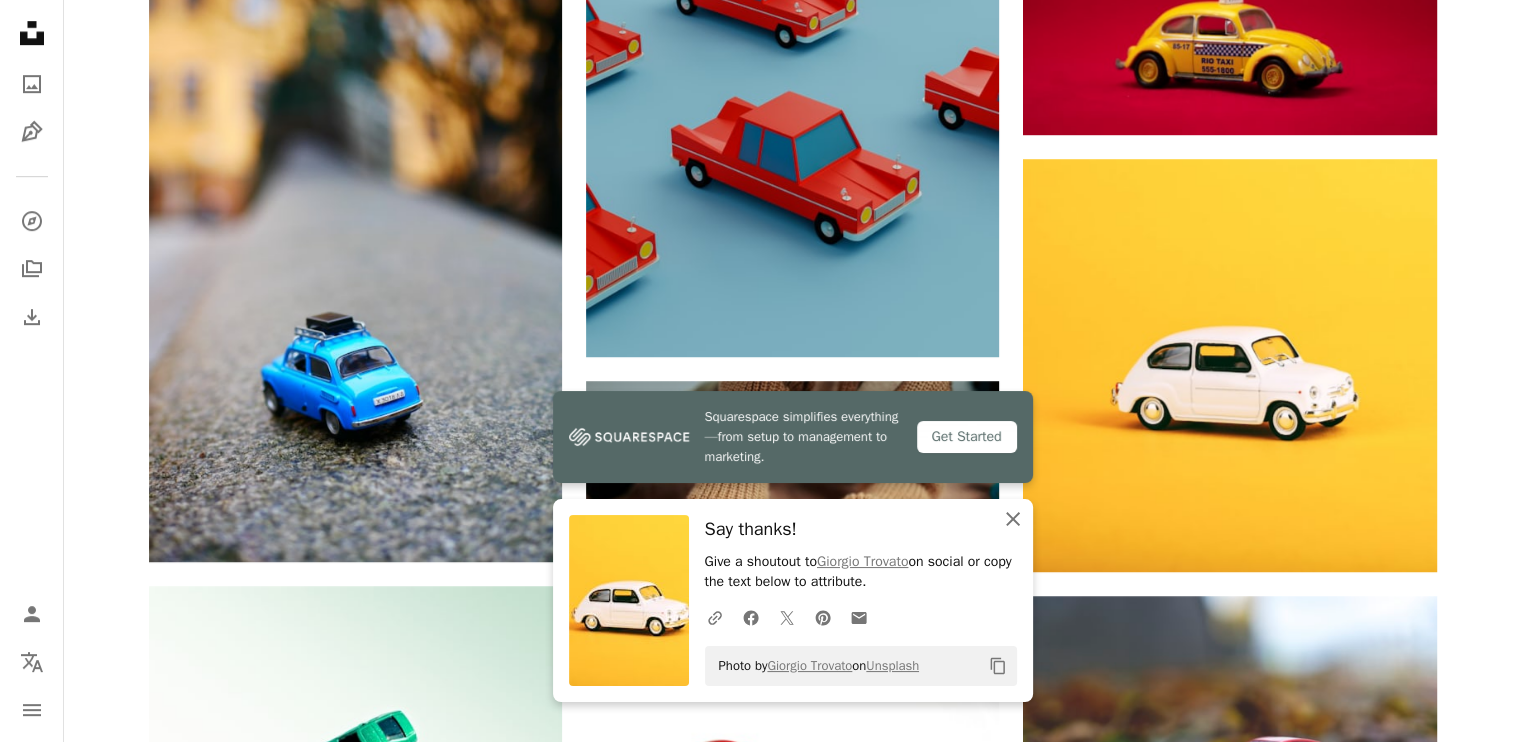 click on "An X shape" 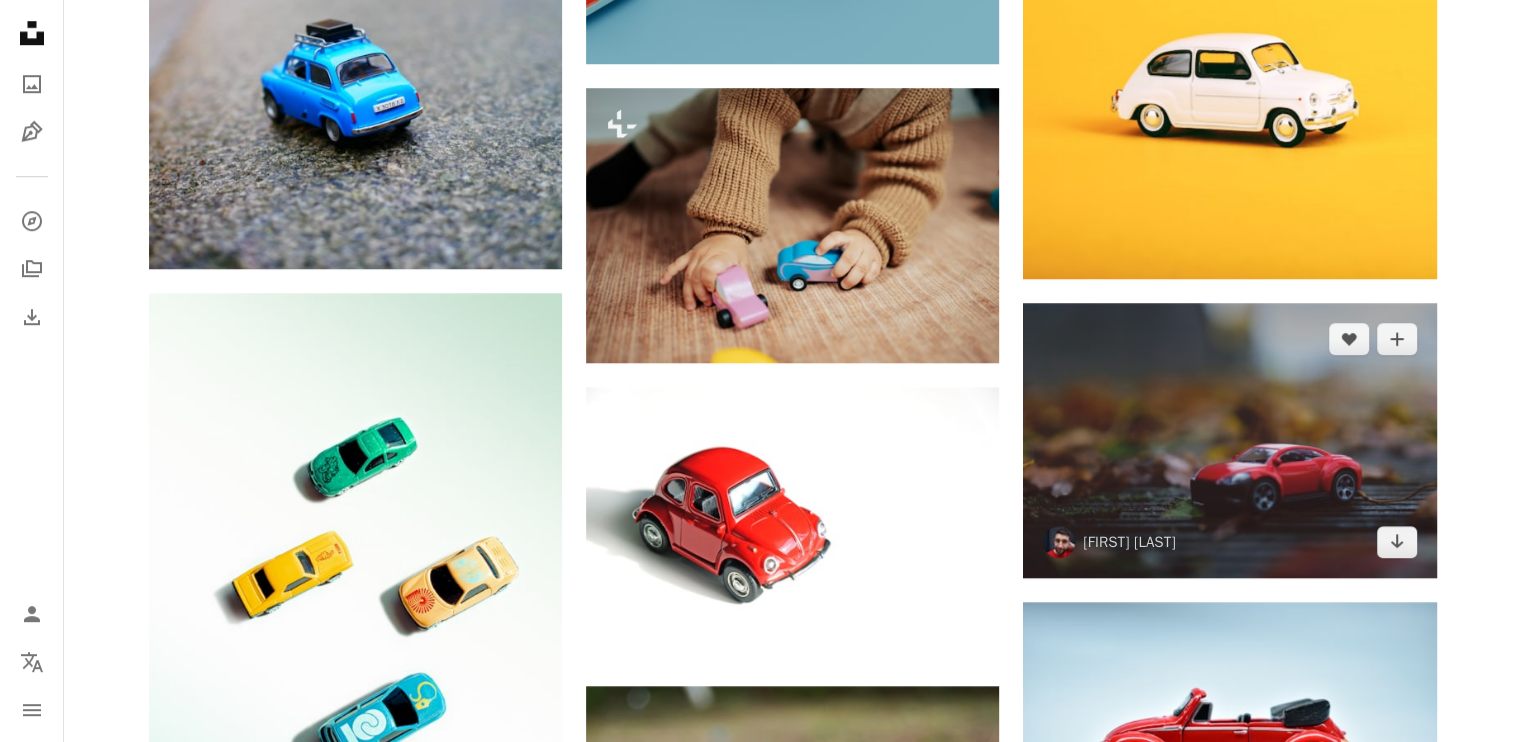 scroll, scrollTop: 1500, scrollLeft: 0, axis: vertical 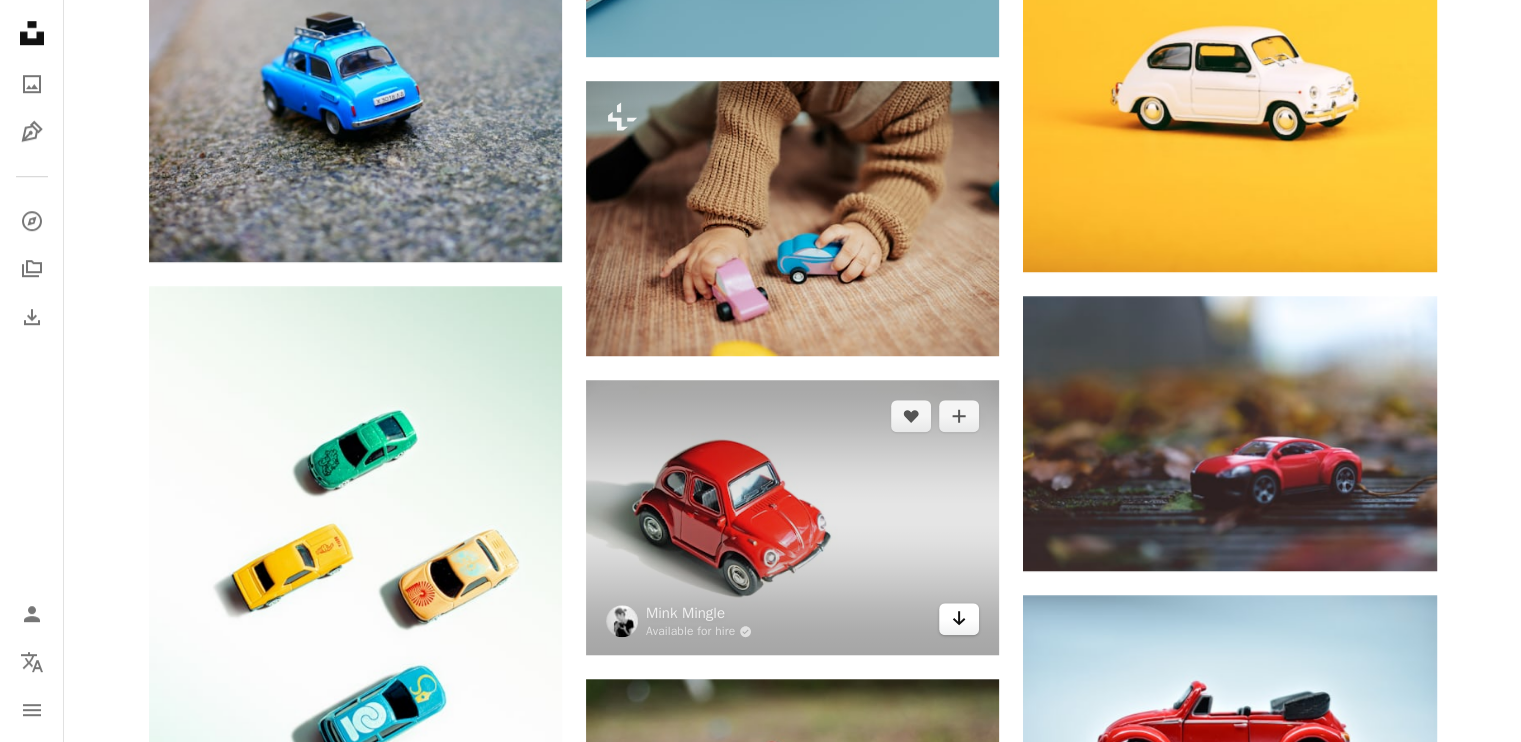 click on "Arrow pointing down" at bounding box center [959, 619] 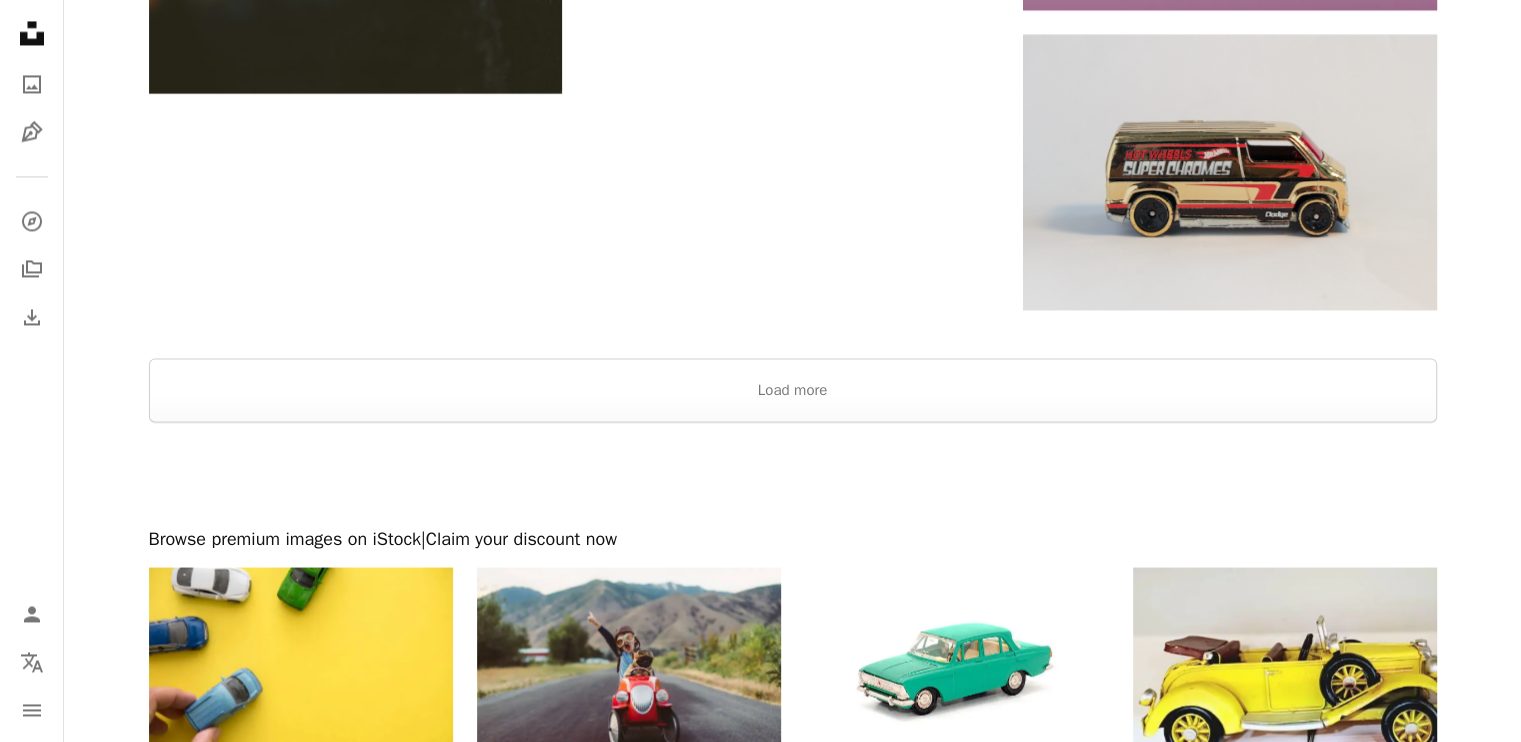 scroll, scrollTop: 3400, scrollLeft: 0, axis: vertical 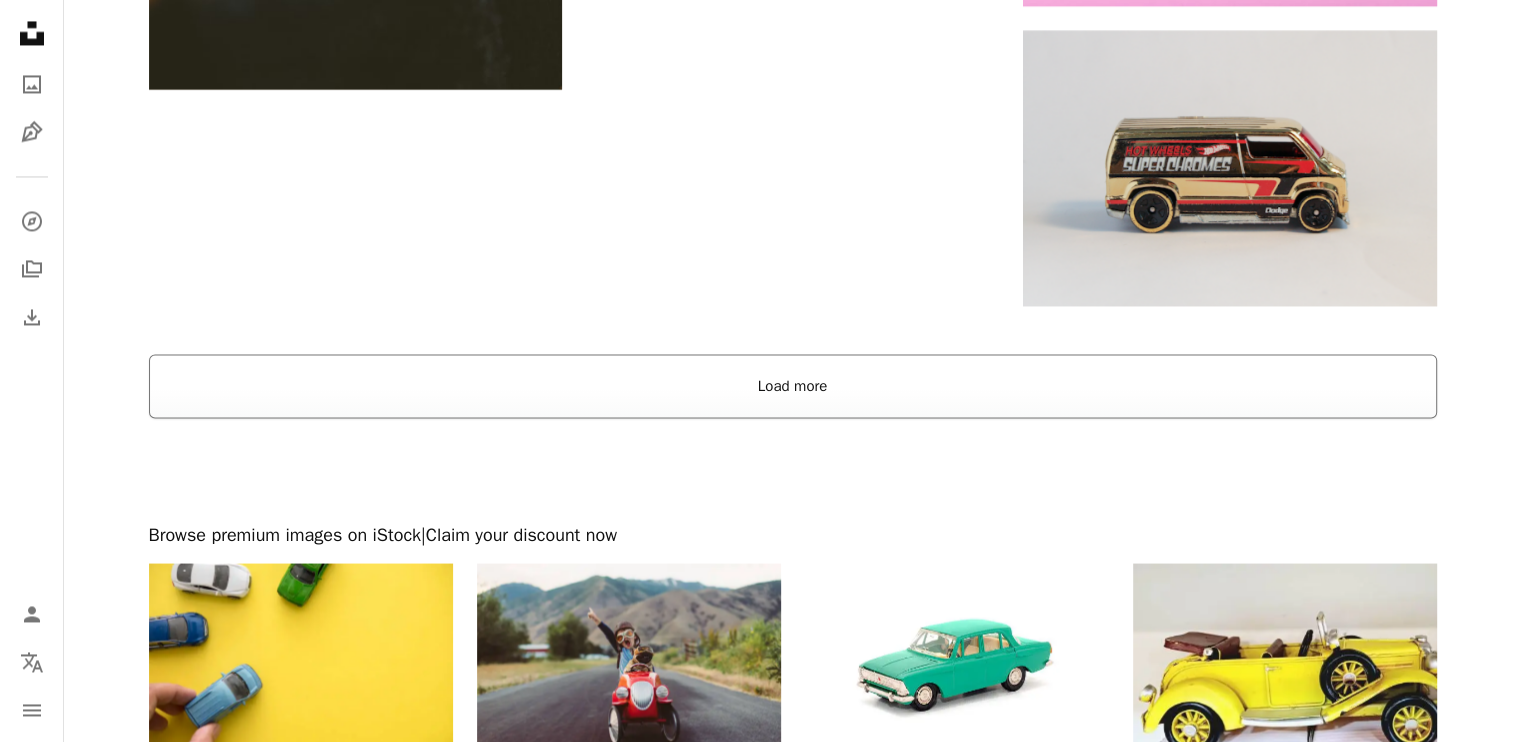 click on "Load more" at bounding box center (793, 386) 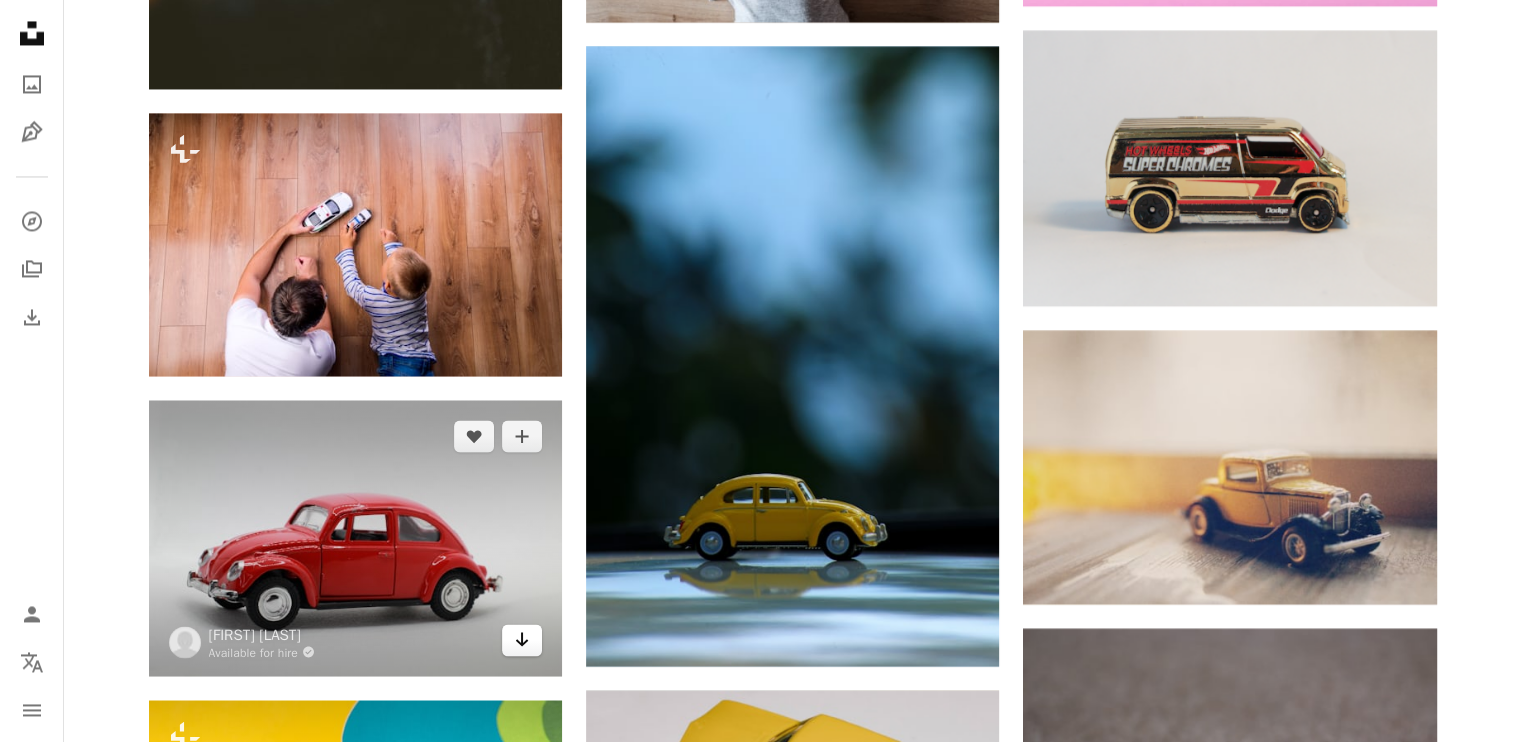 click on "Arrow pointing down" 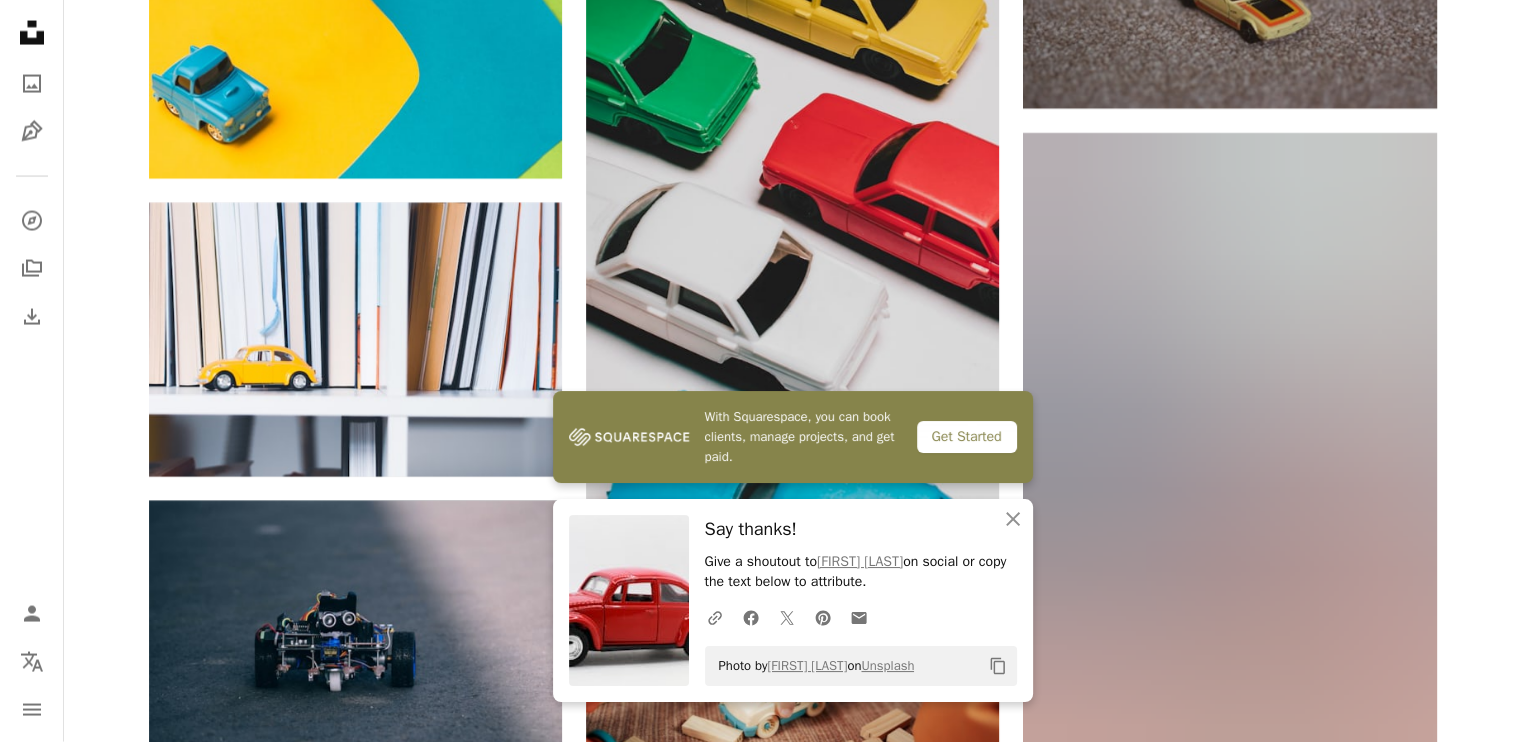 scroll, scrollTop: 4200, scrollLeft: 0, axis: vertical 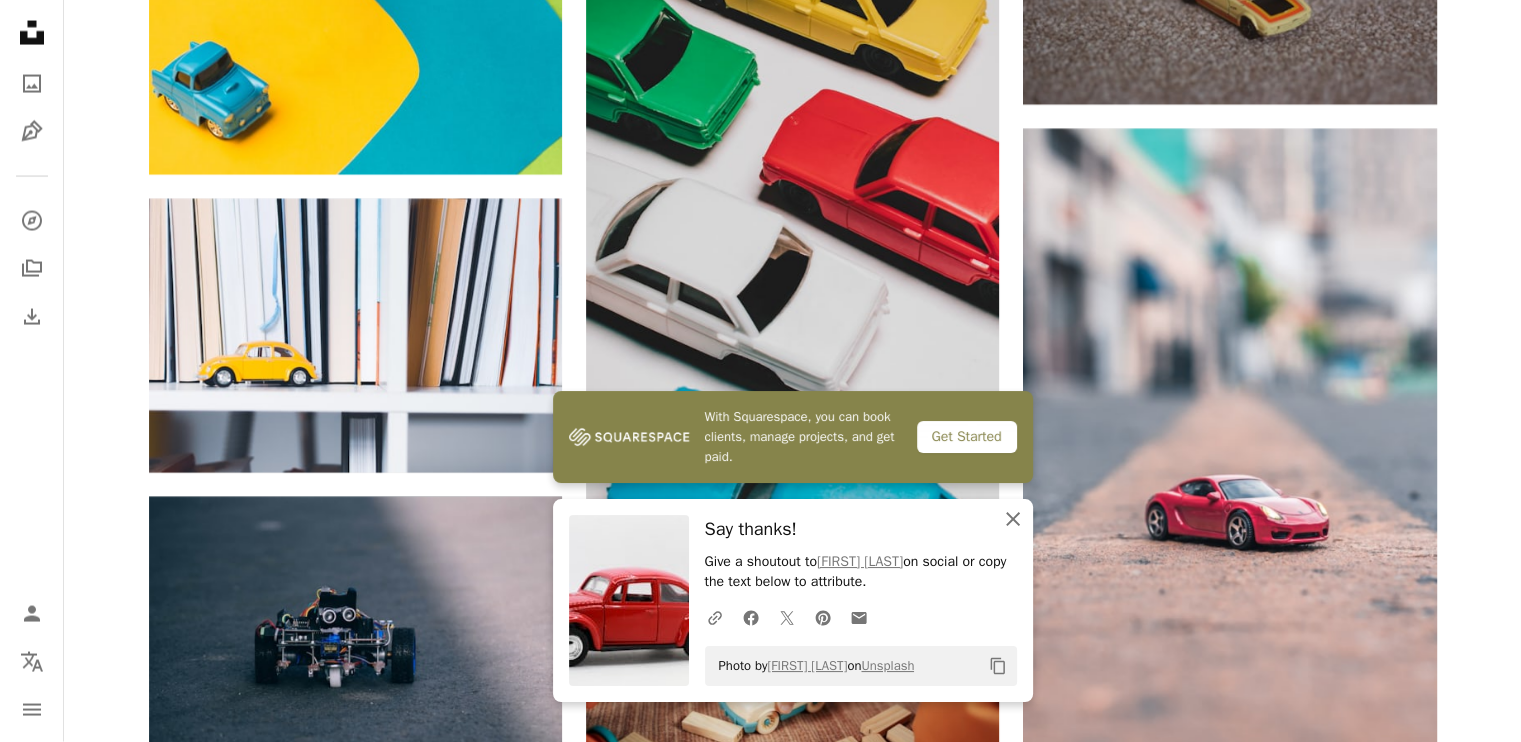 click on "An X shape" 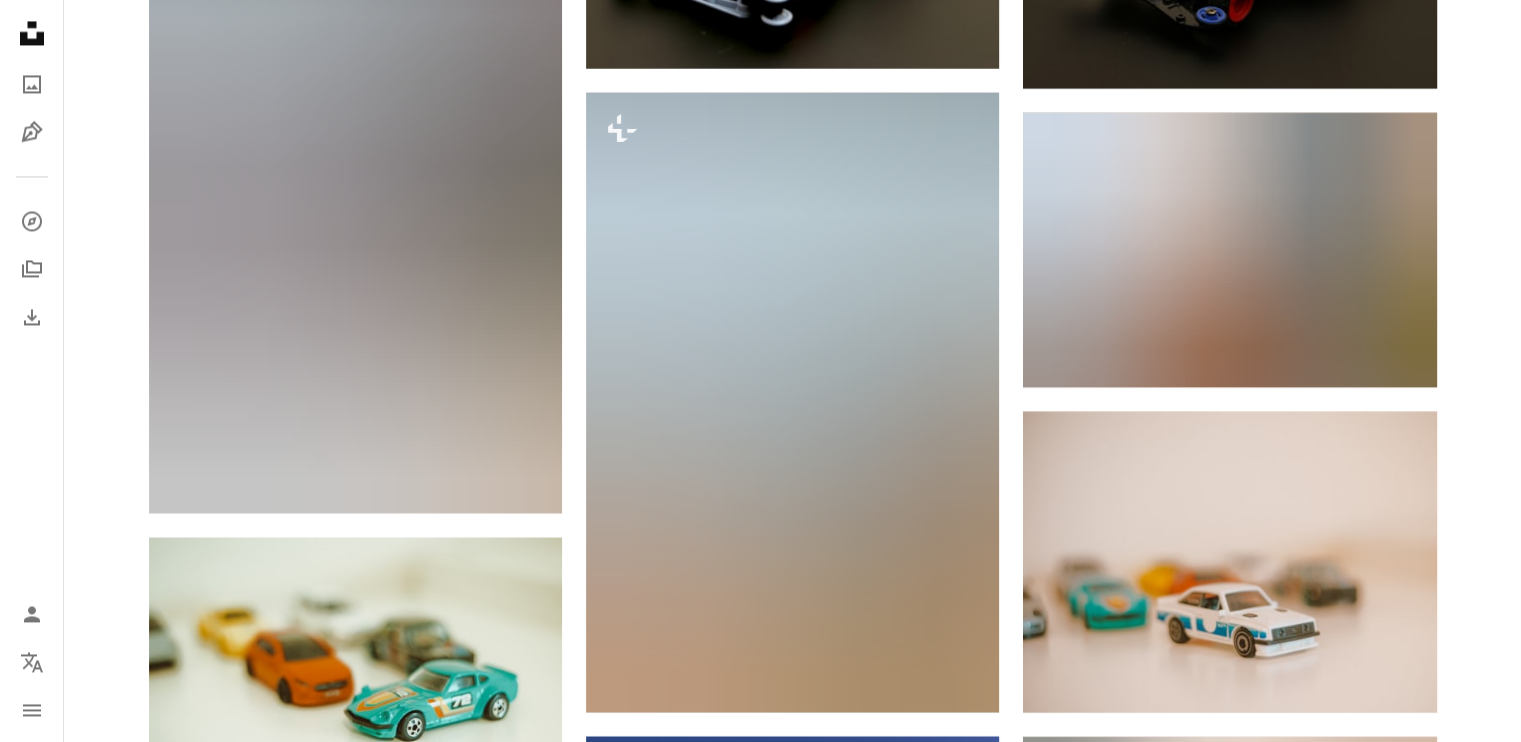 scroll, scrollTop: 11000, scrollLeft: 0, axis: vertical 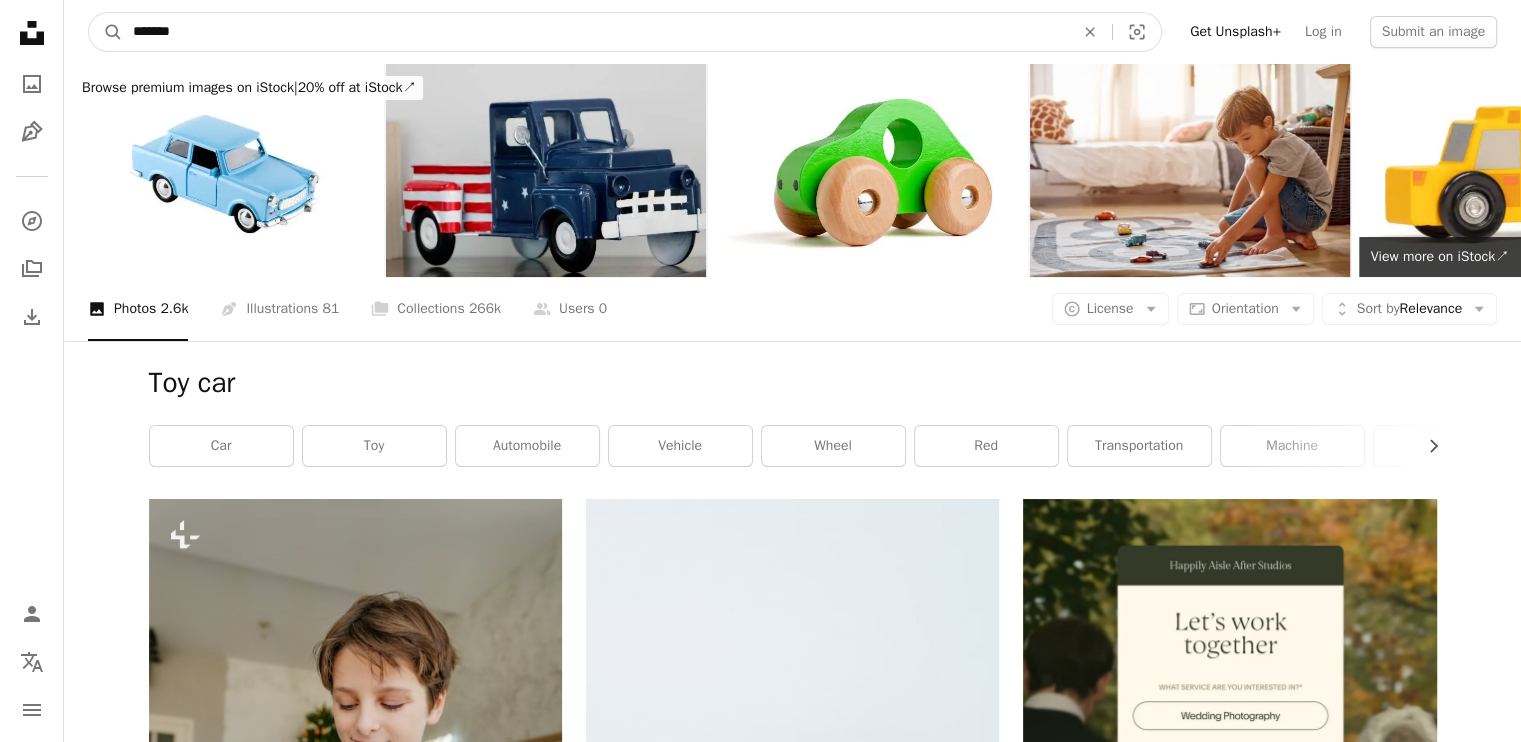 drag, startPoint x: 158, startPoint y: 37, endPoint x: 144, endPoint y: 37, distance: 14 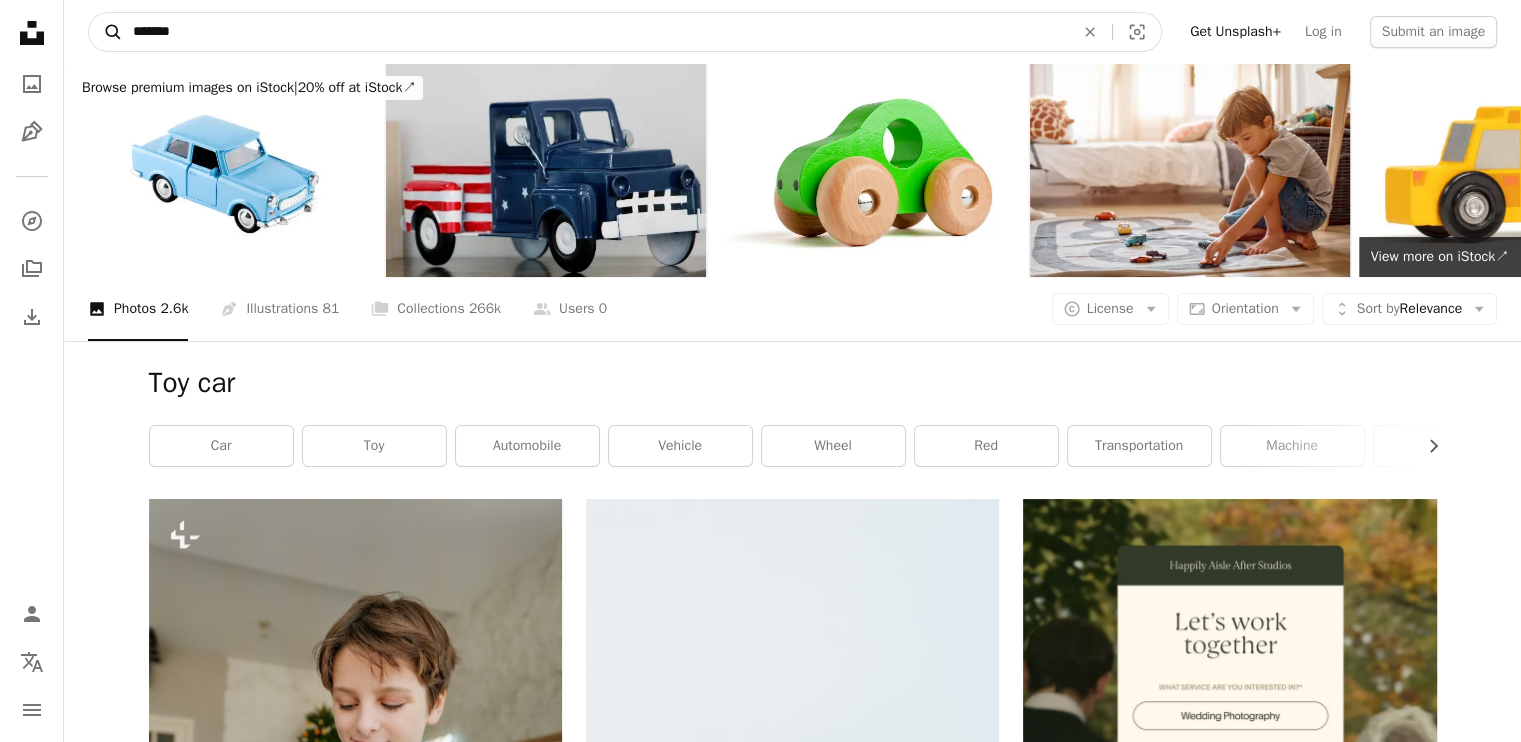 drag, startPoint x: 157, startPoint y: 36, endPoint x: 112, endPoint y: 36, distance: 45 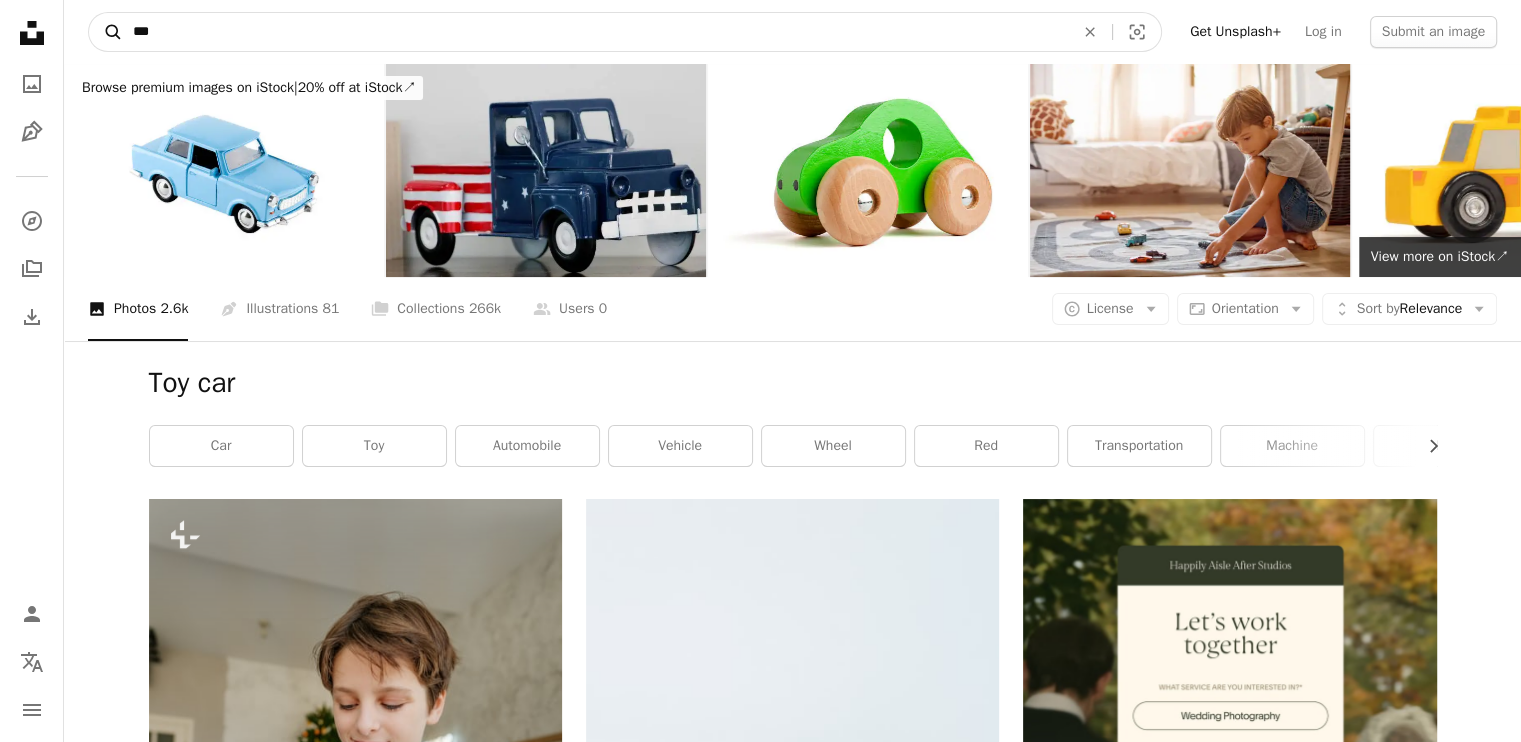 click on "A magnifying glass" at bounding box center [106, 32] 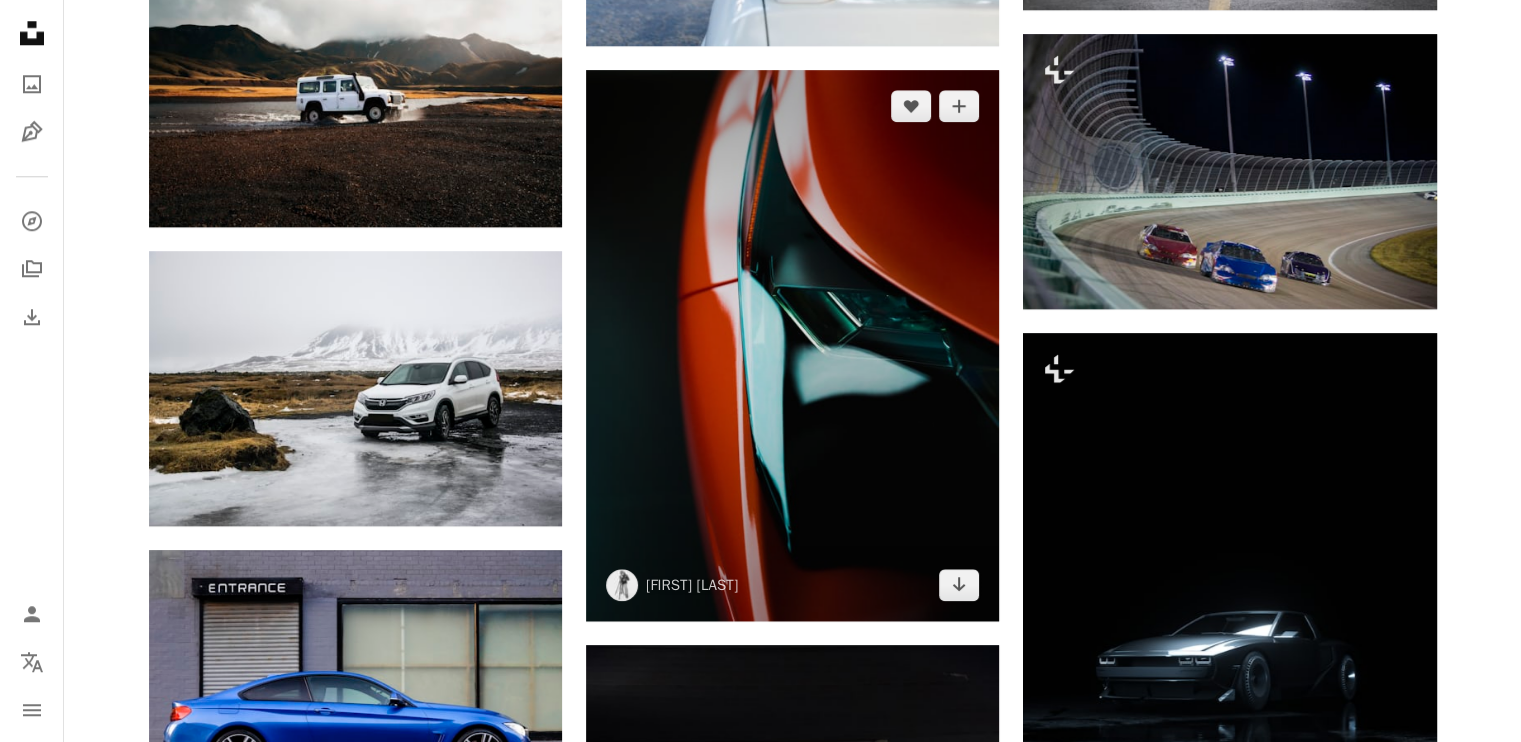 scroll, scrollTop: 2000, scrollLeft: 0, axis: vertical 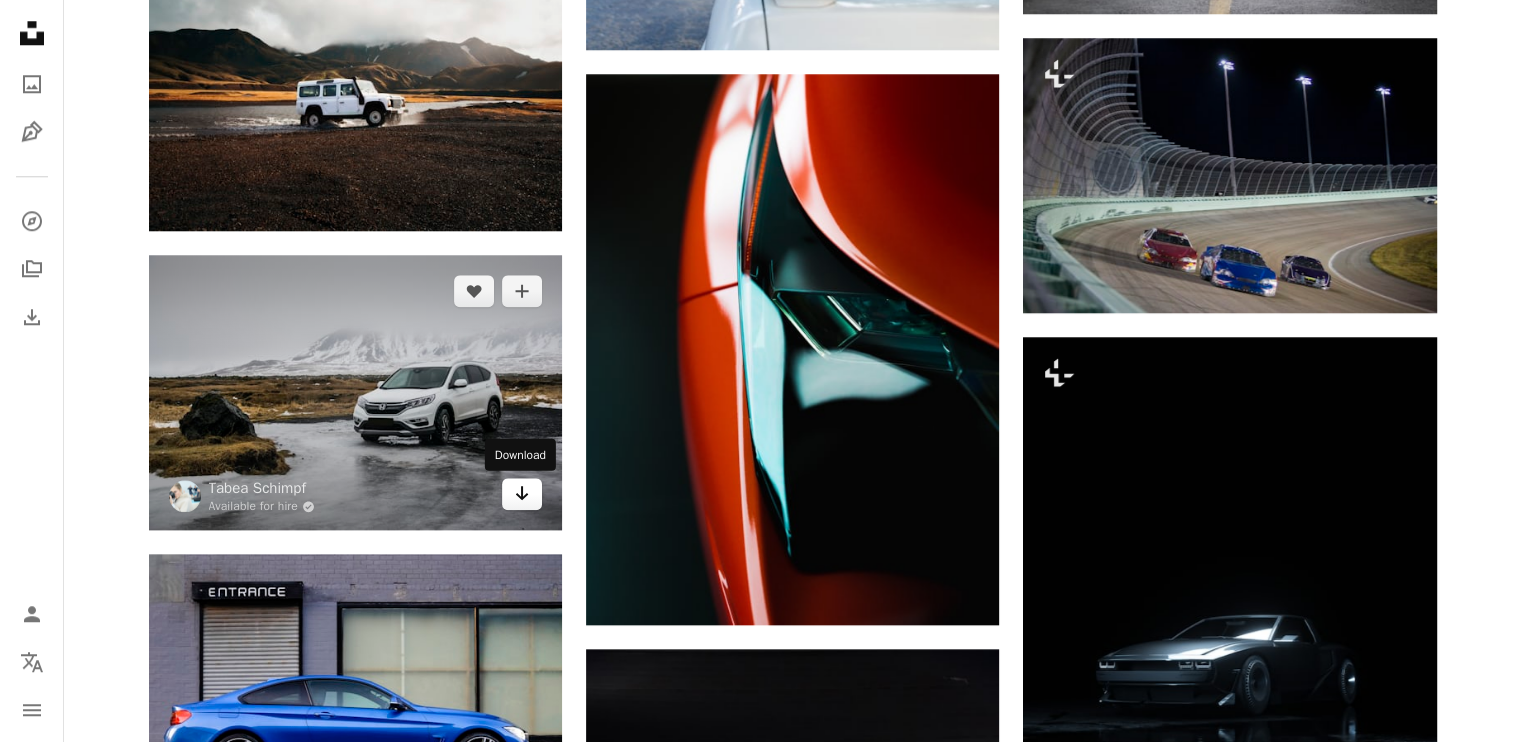 click 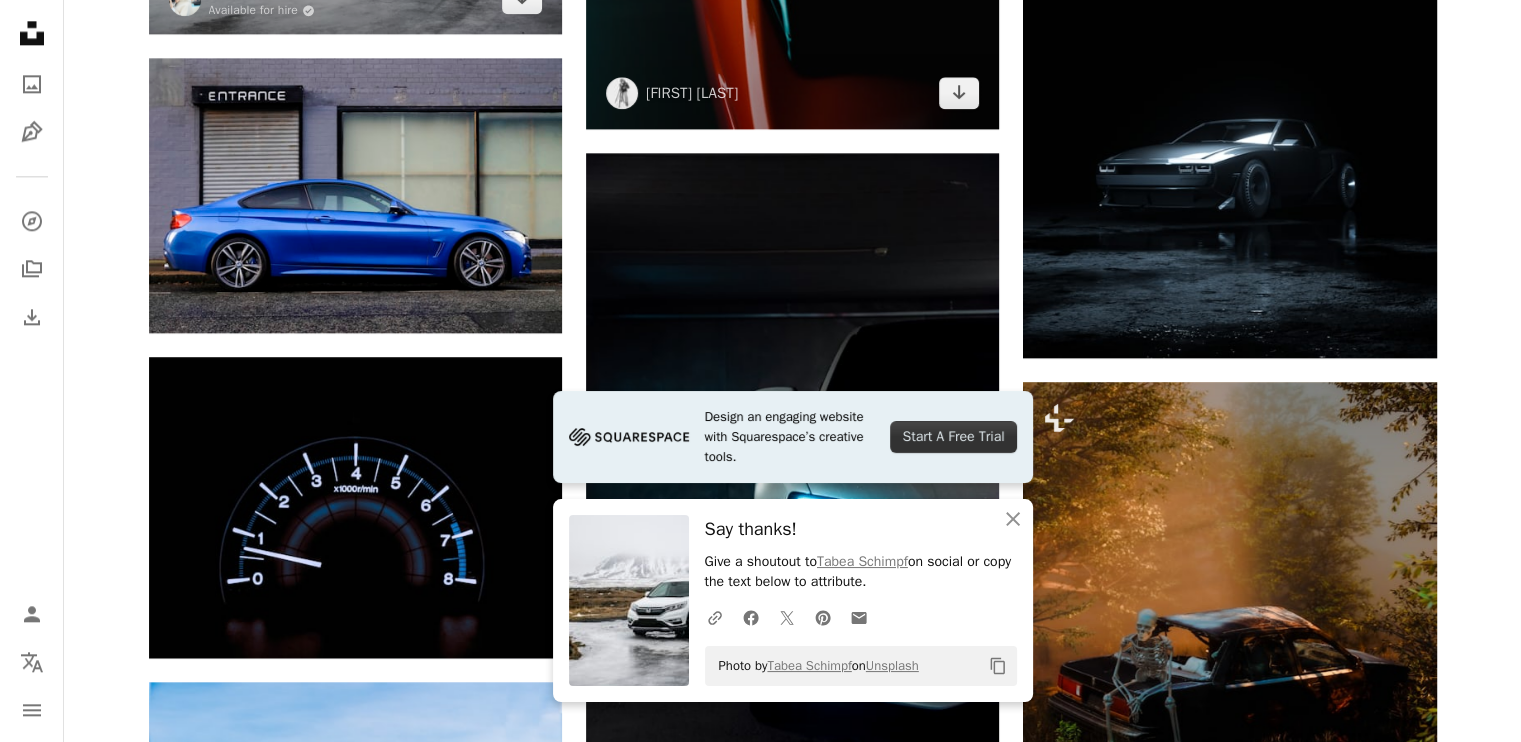 scroll, scrollTop: 2500, scrollLeft: 0, axis: vertical 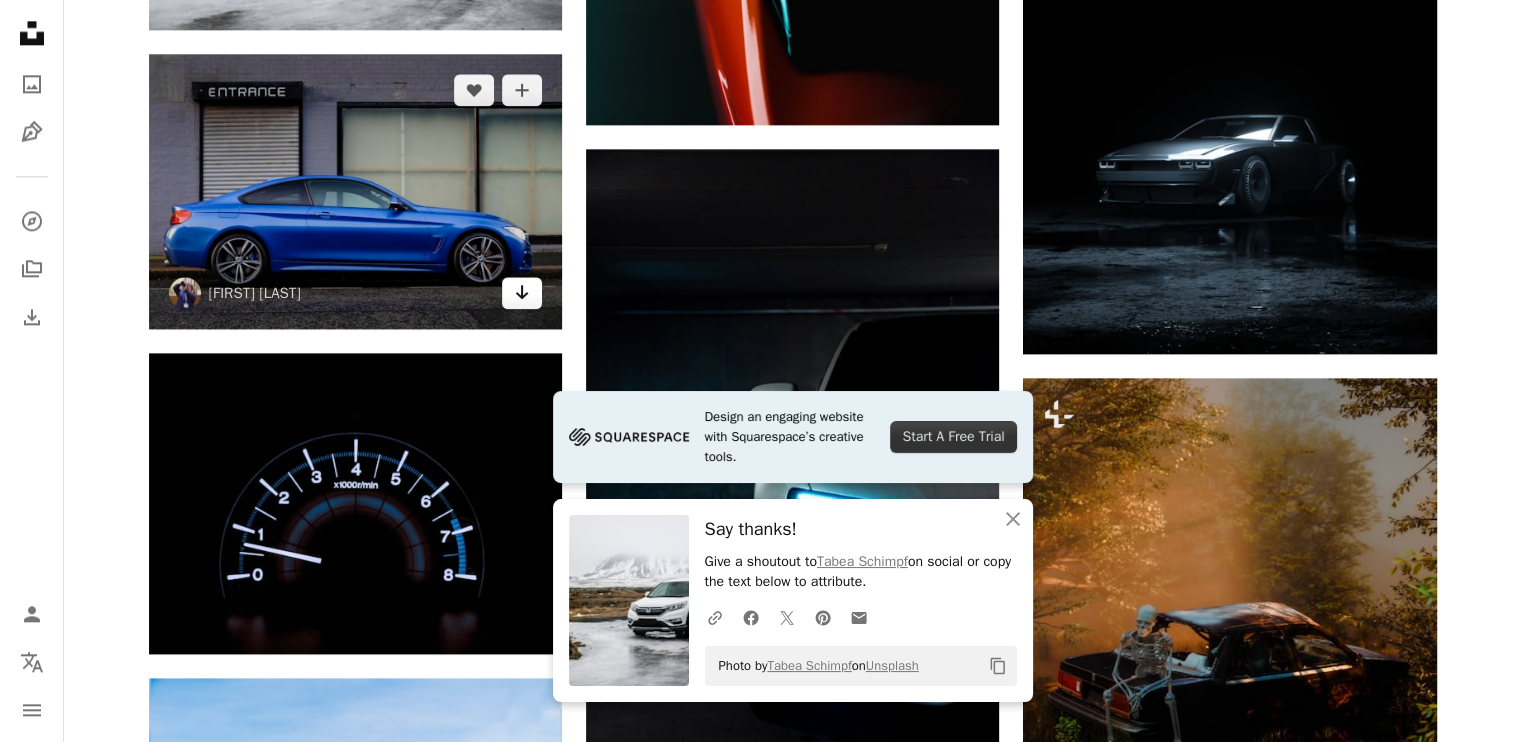 click on "Arrow pointing down" 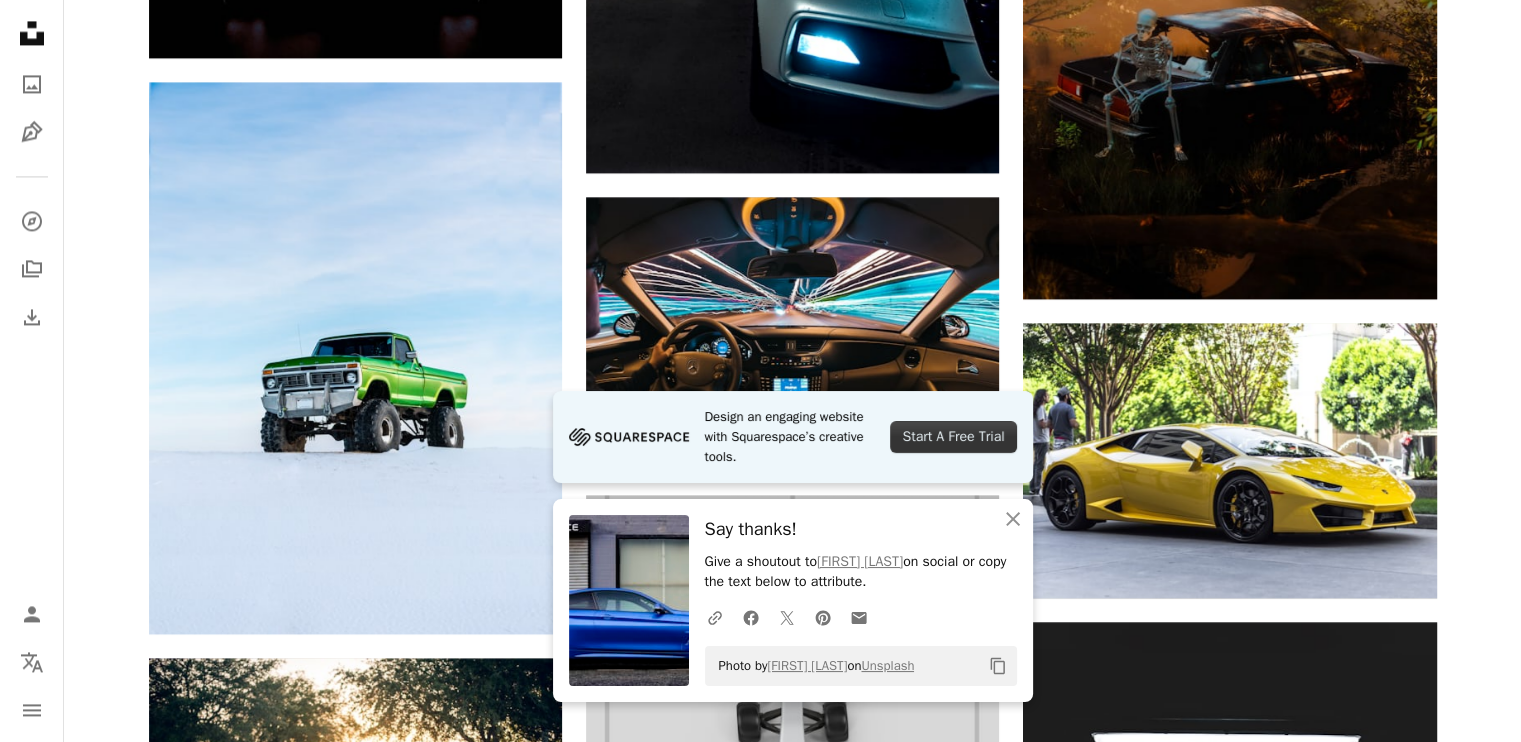 scroll, scrollTop: 3100, scrollLeft: 0, axis: vertical 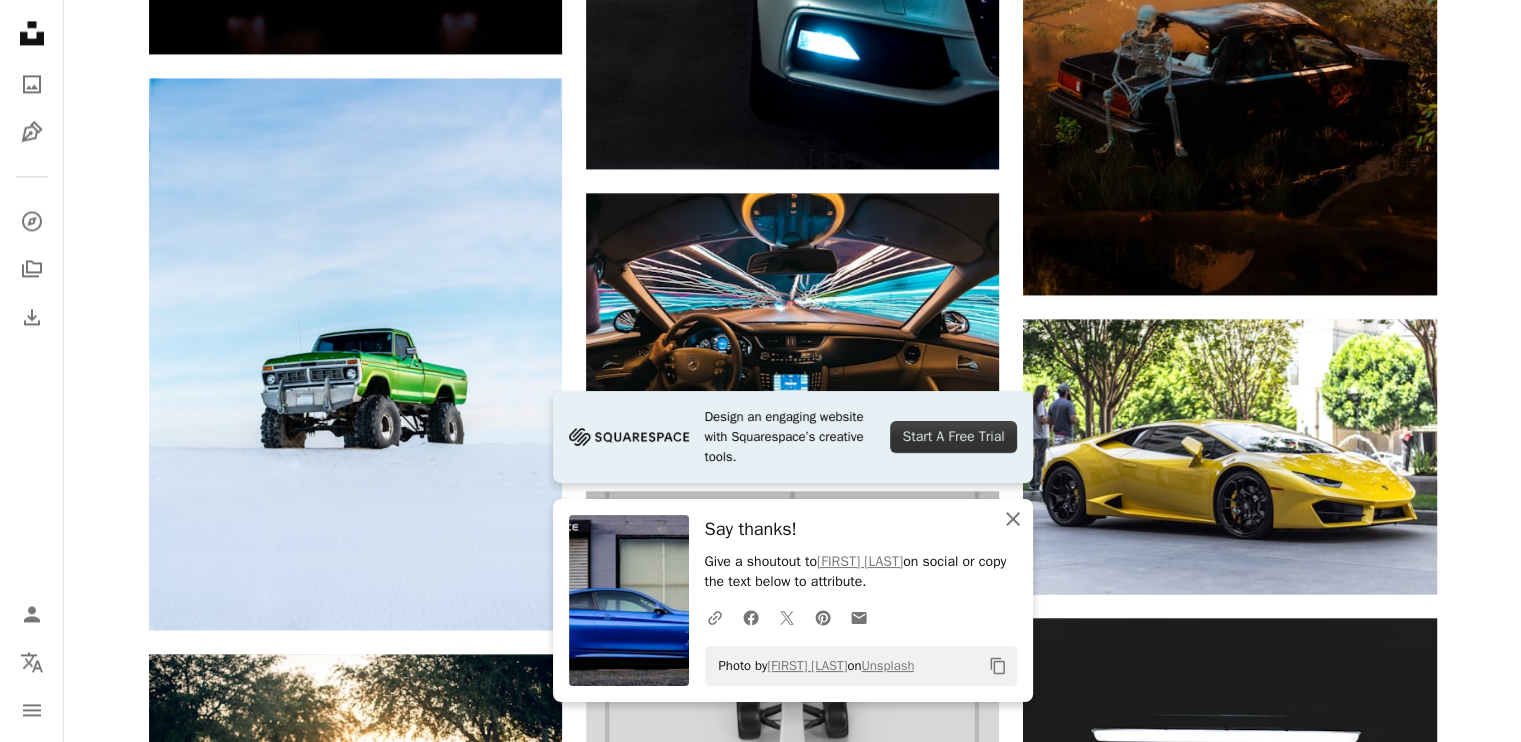 click on "An X shape" 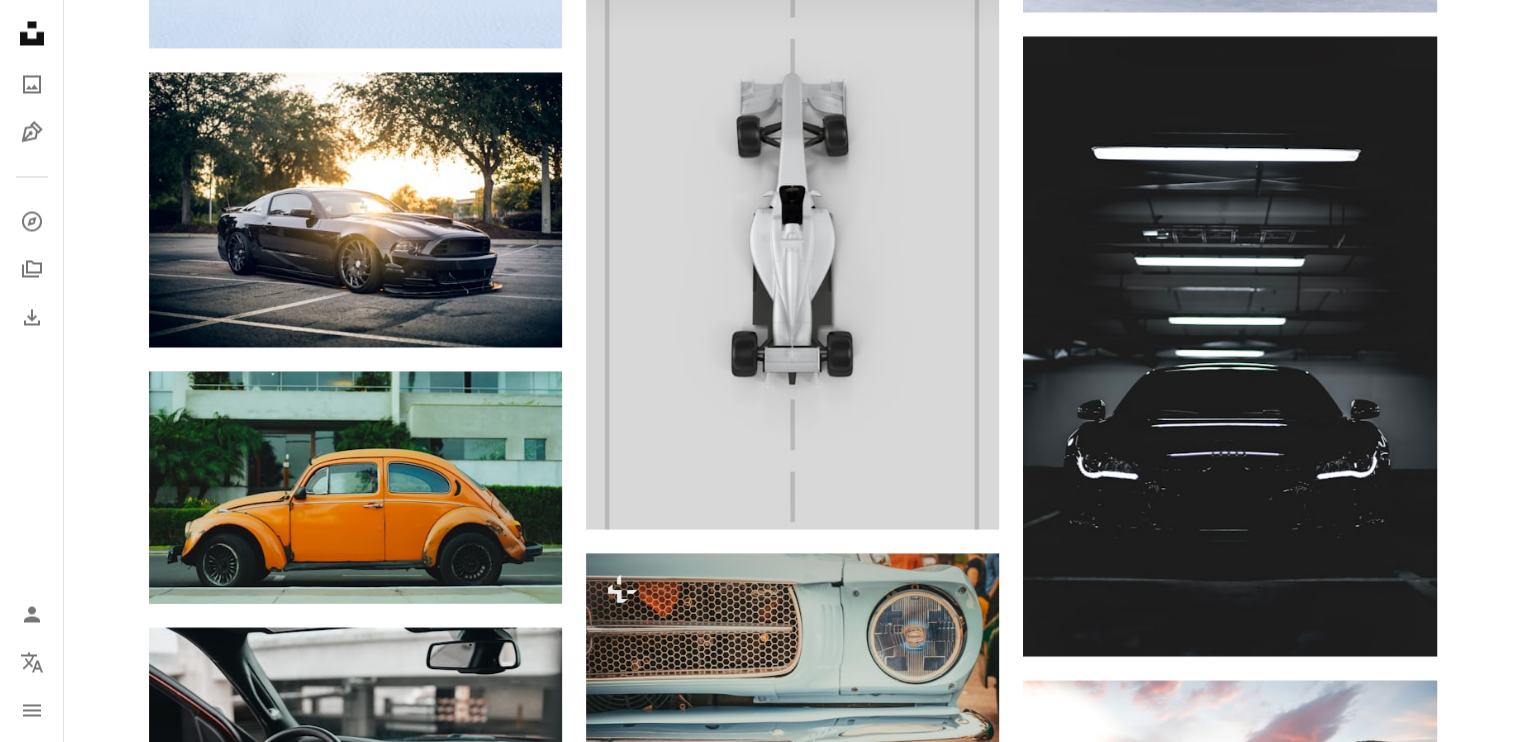 scroll, scrollTop: 3700, scrollLeft: 0, axis: vertical 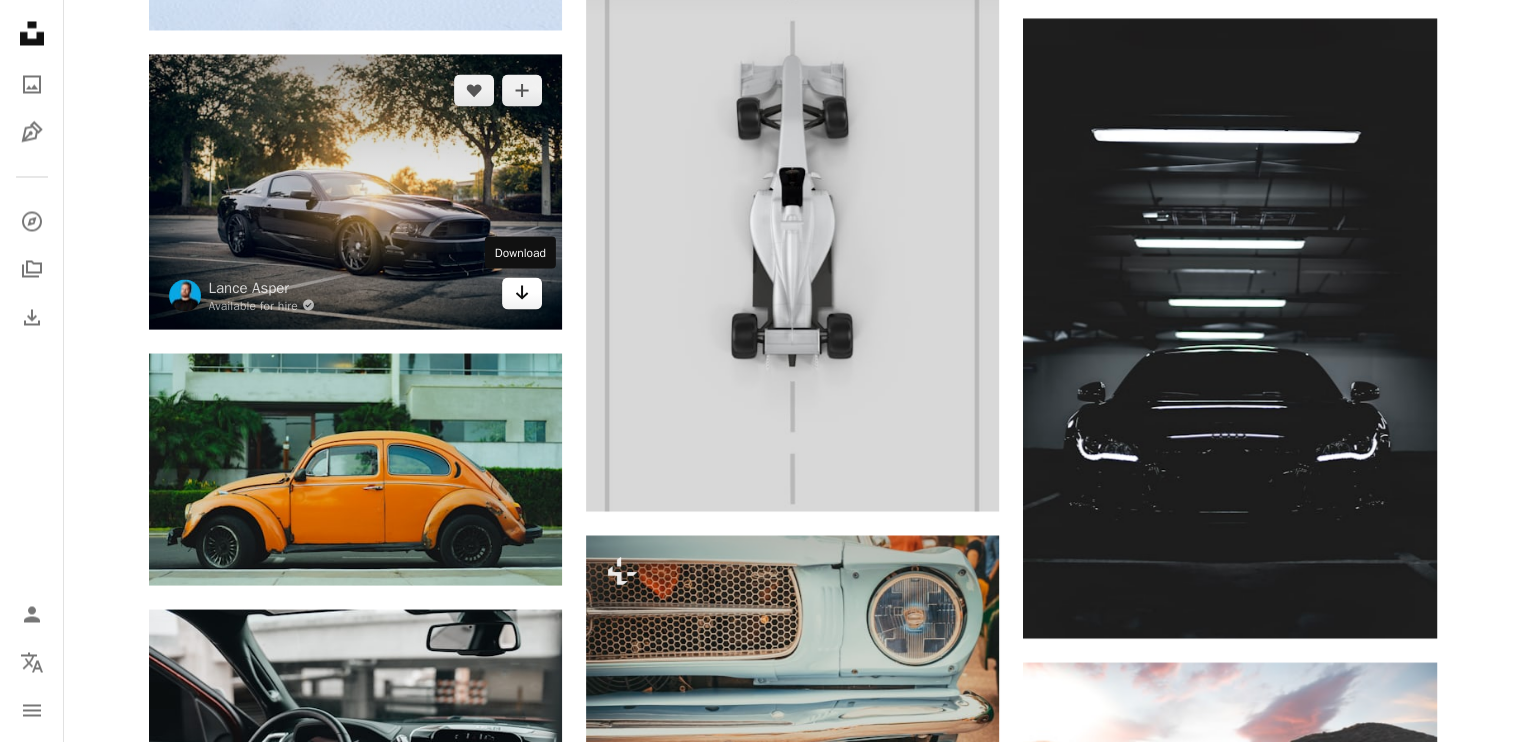 click on "Arrow pointing down" 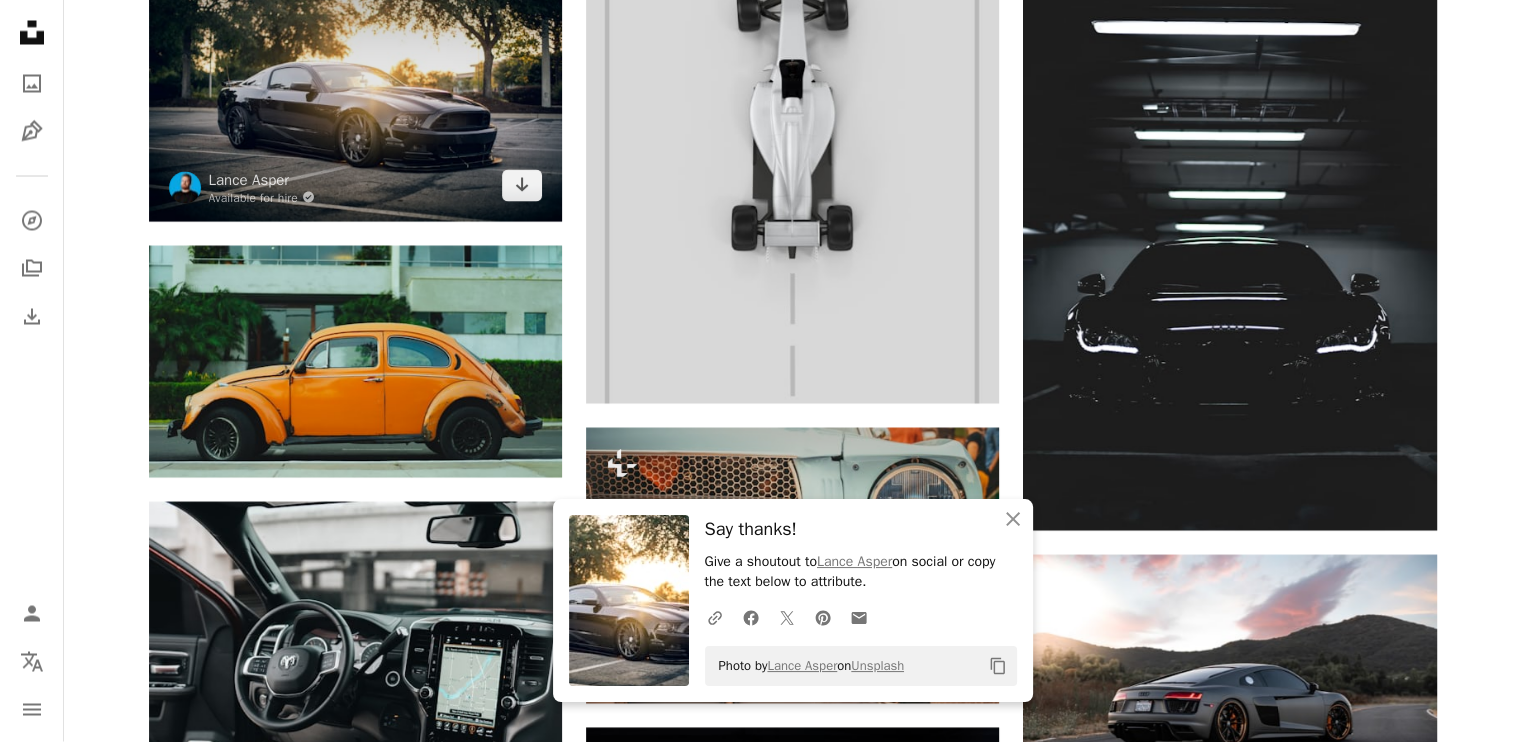scroll, scrollTop: 3800, scrollLeft: 0, axis: vertical 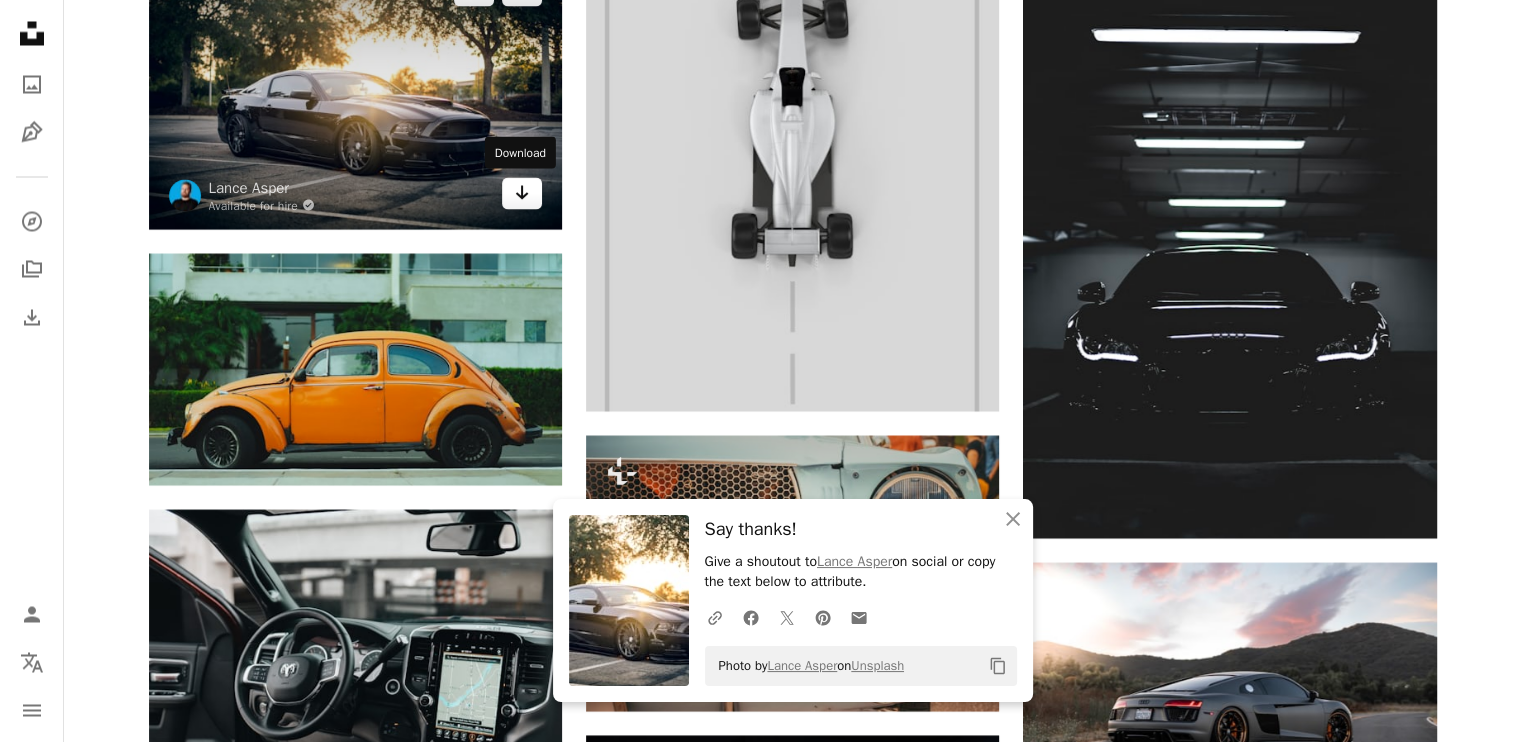 click on "Arrow pointing down" at bounding box center (522, 193) 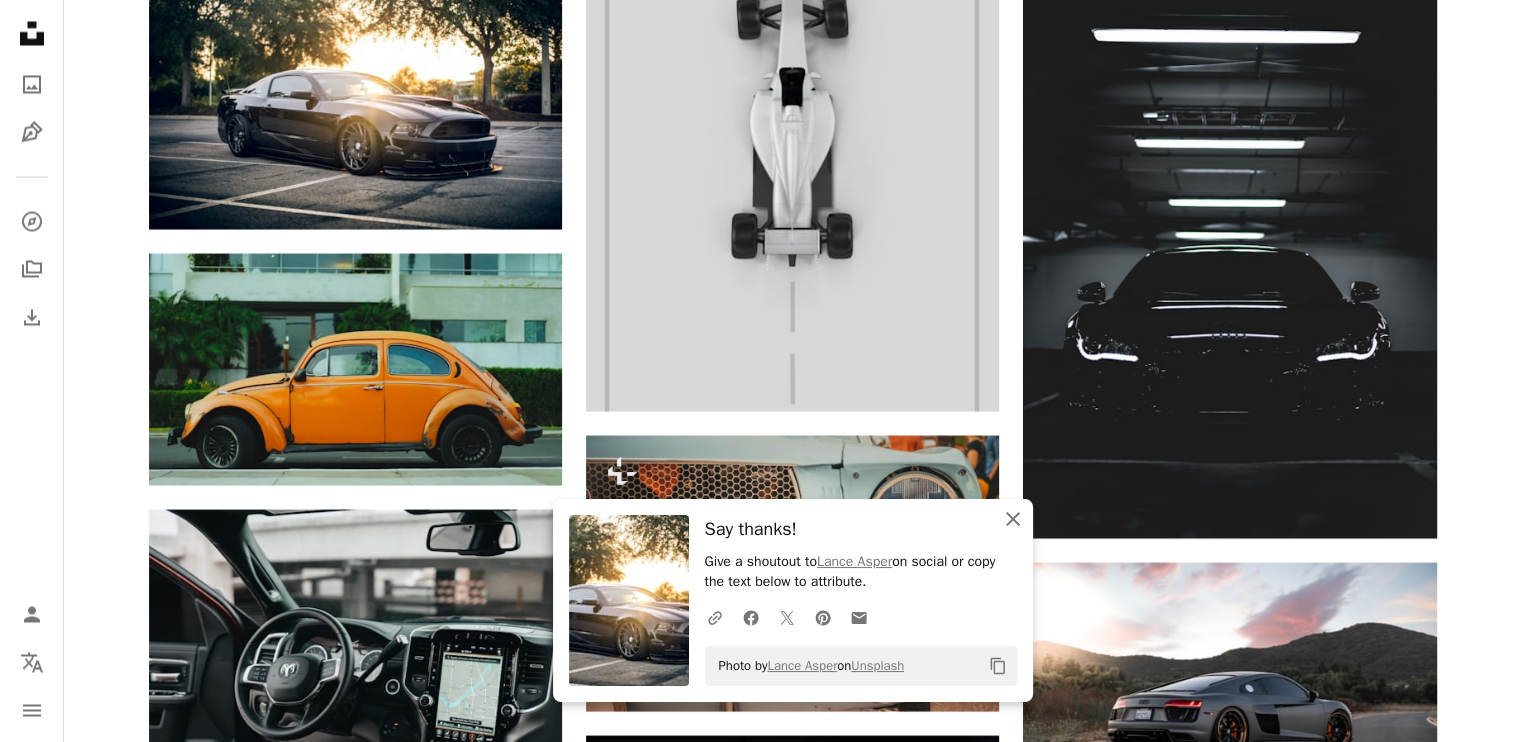 click 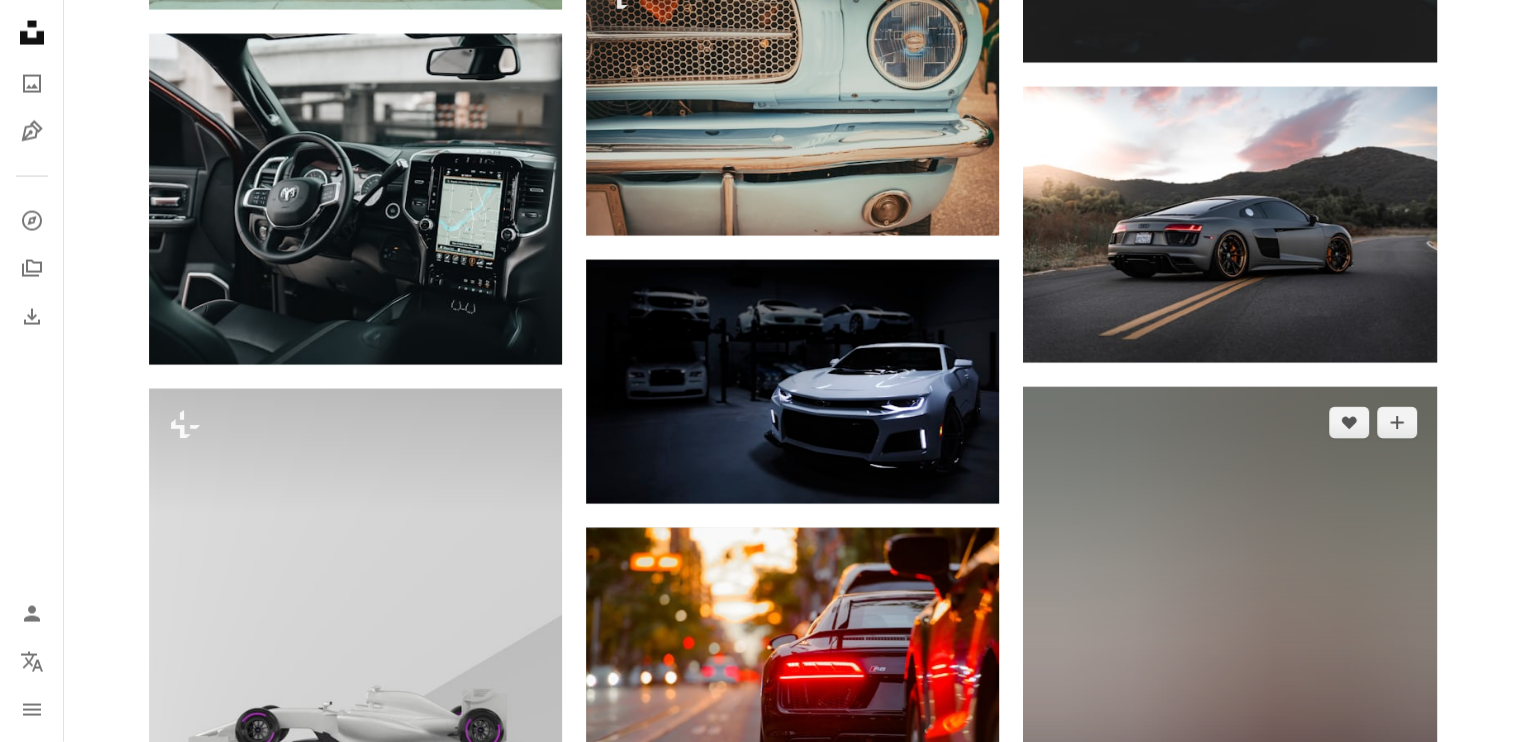 scroll, scrollTop: 4300, scrollLeft: 0, axis: vertical 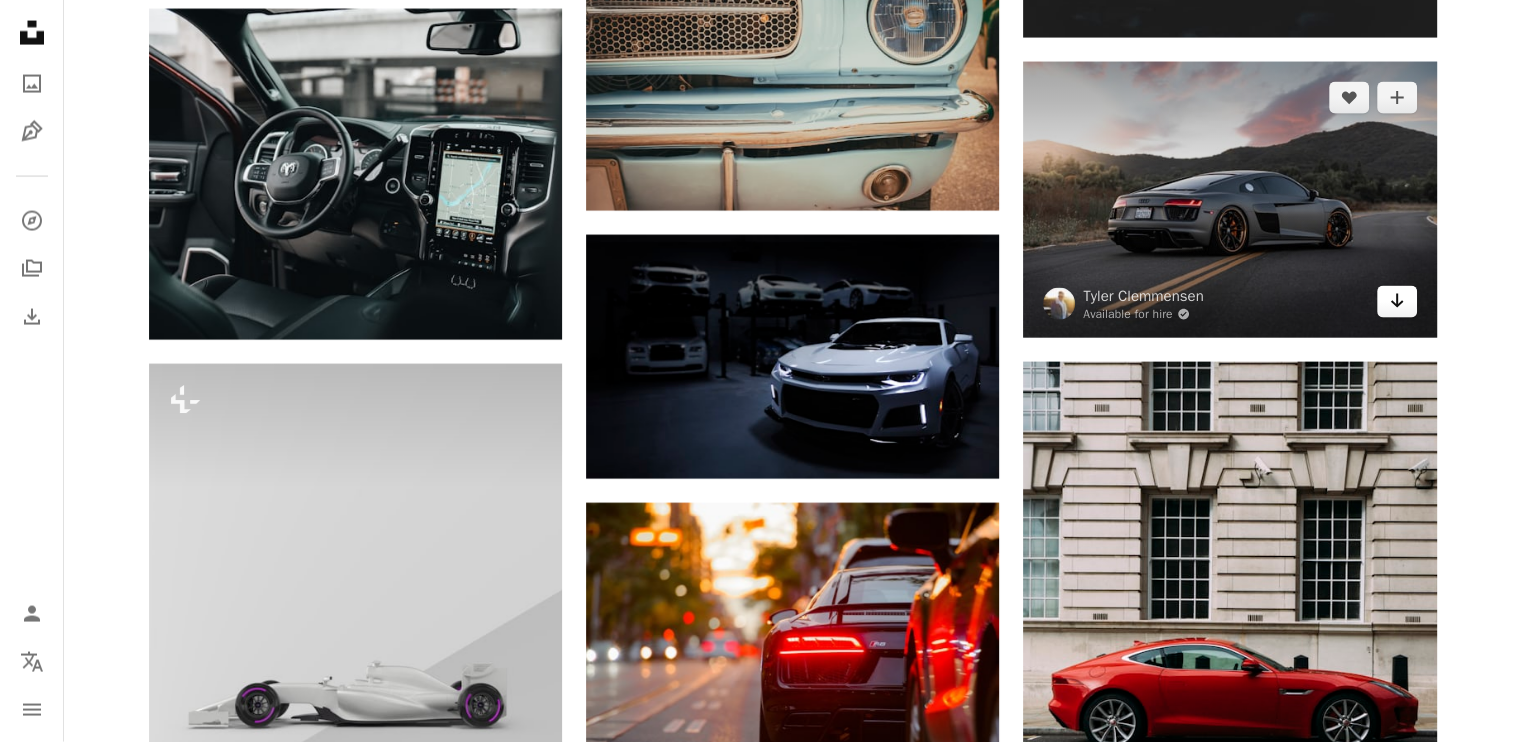 click on "Arrow pointing down" 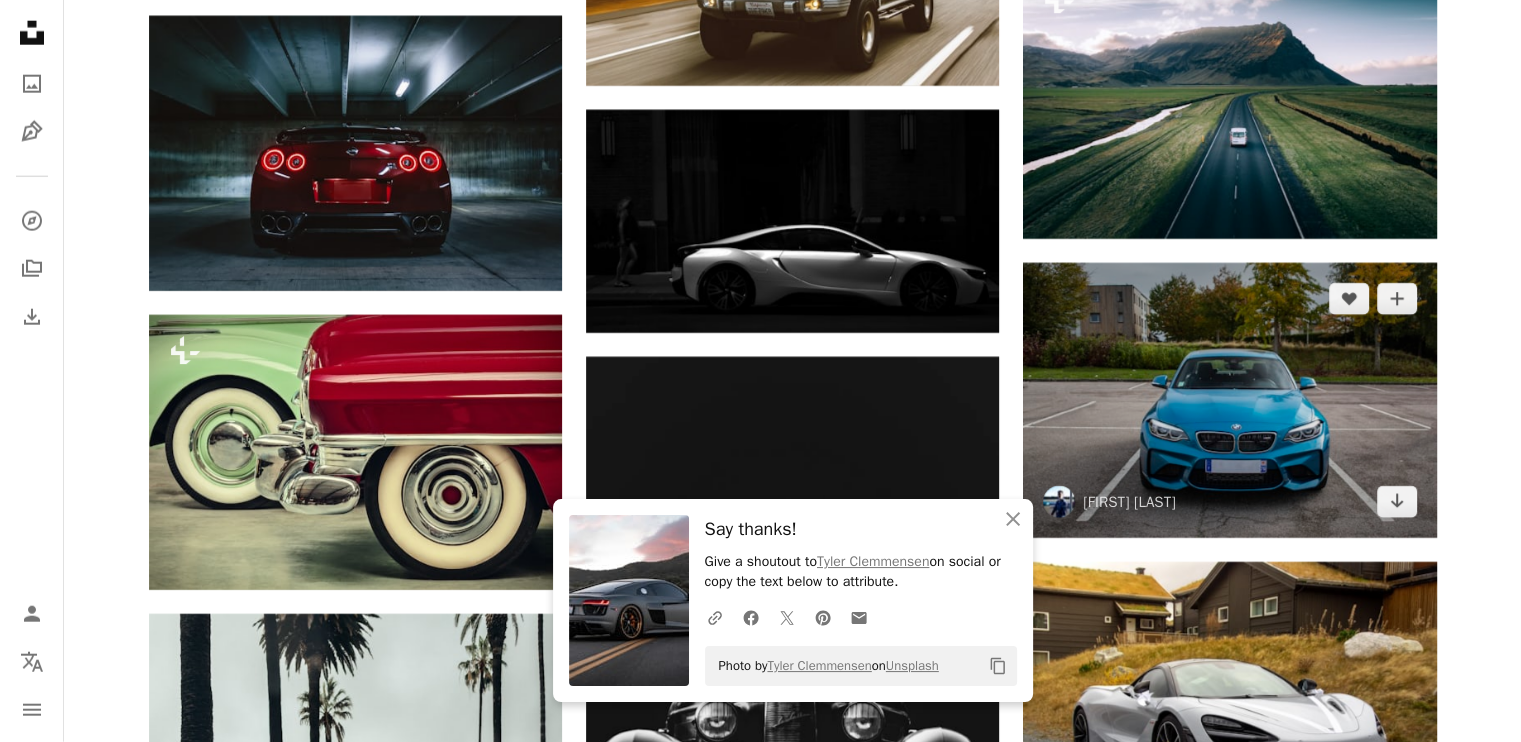 scroll, scrollTop: 5300, scrollLeft: 0, axis: vertical 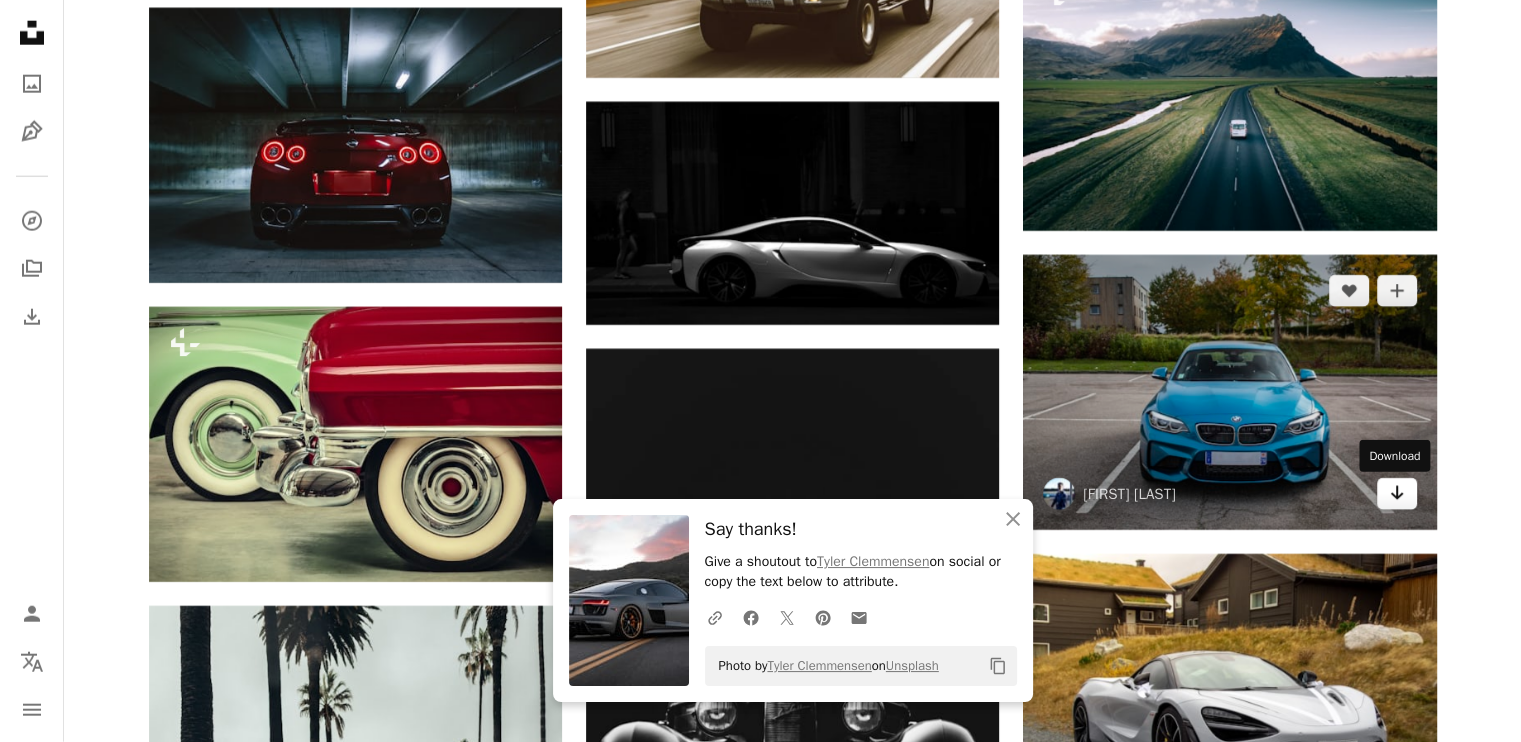 click on "Arrow pointing down" 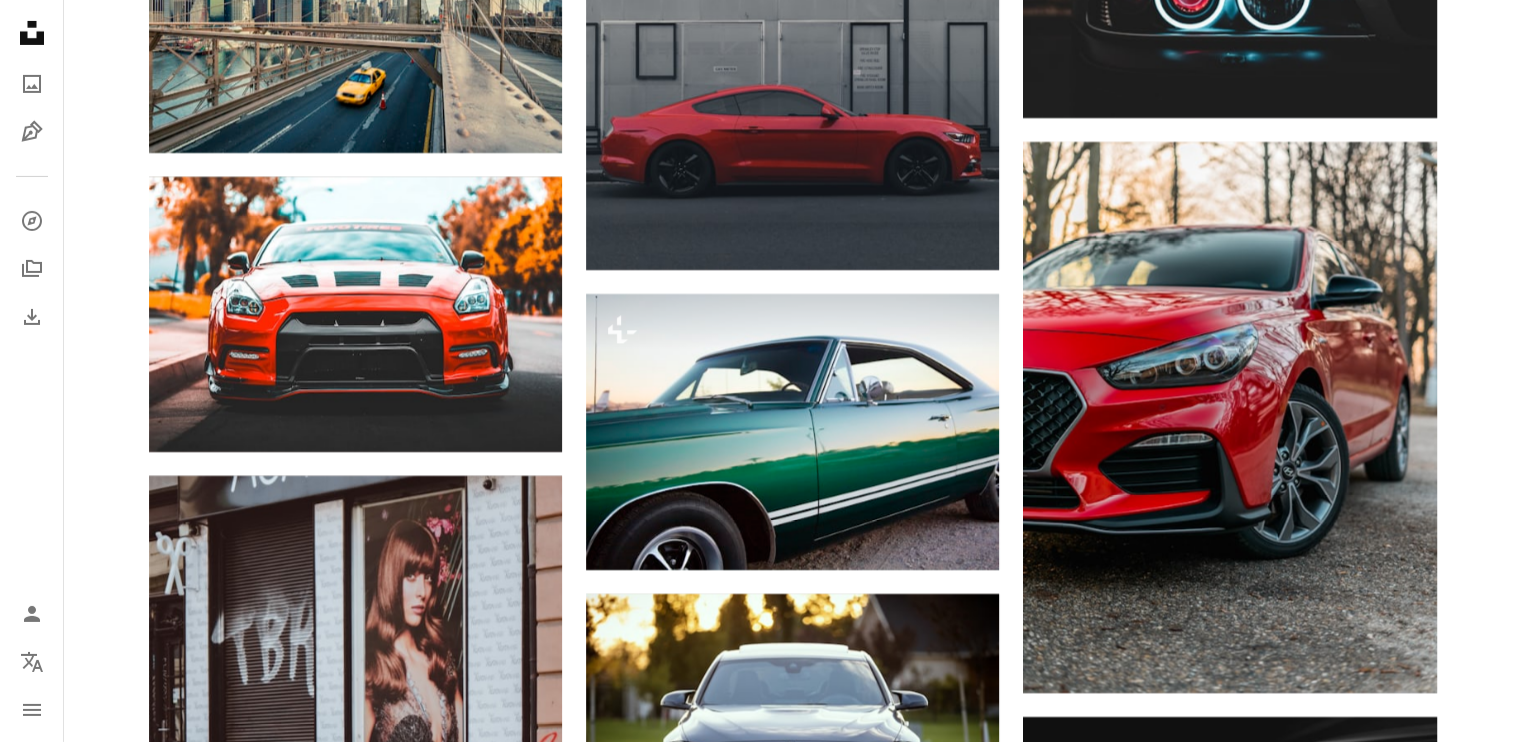 scroll, scrollTop: 7000, scrollLeft: 0, axis: vertical 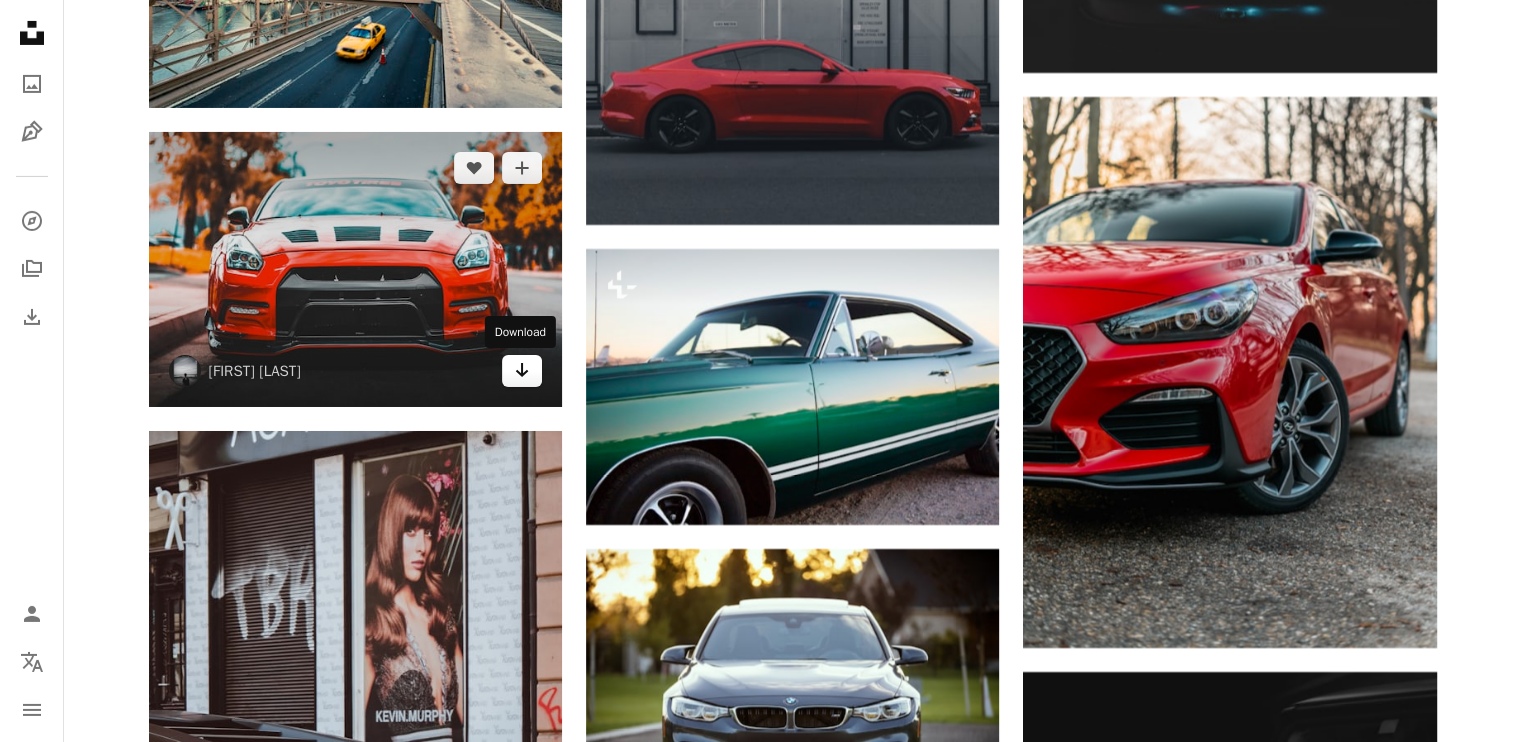 click on "Arrow pointing down" 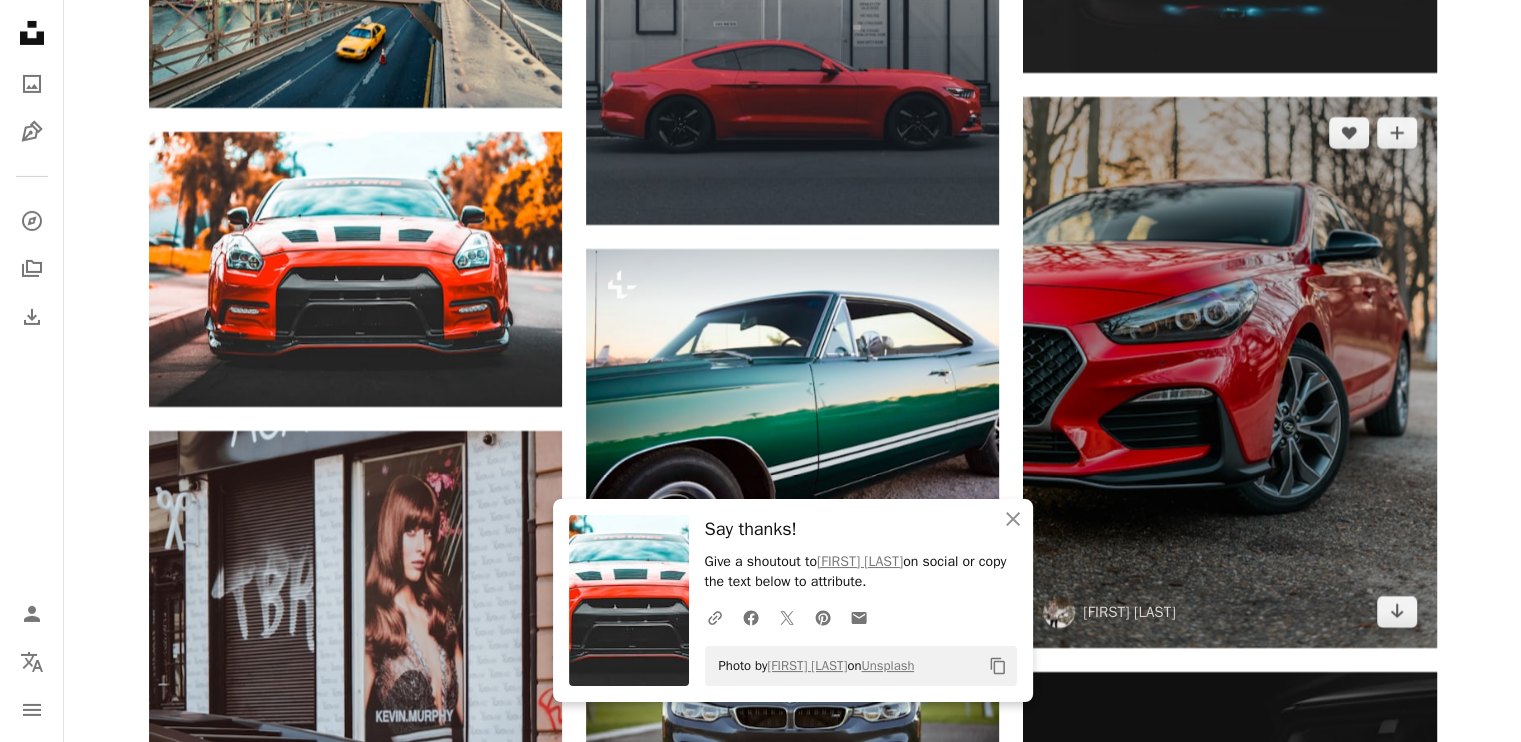 click at bounding box center (1229, 372) 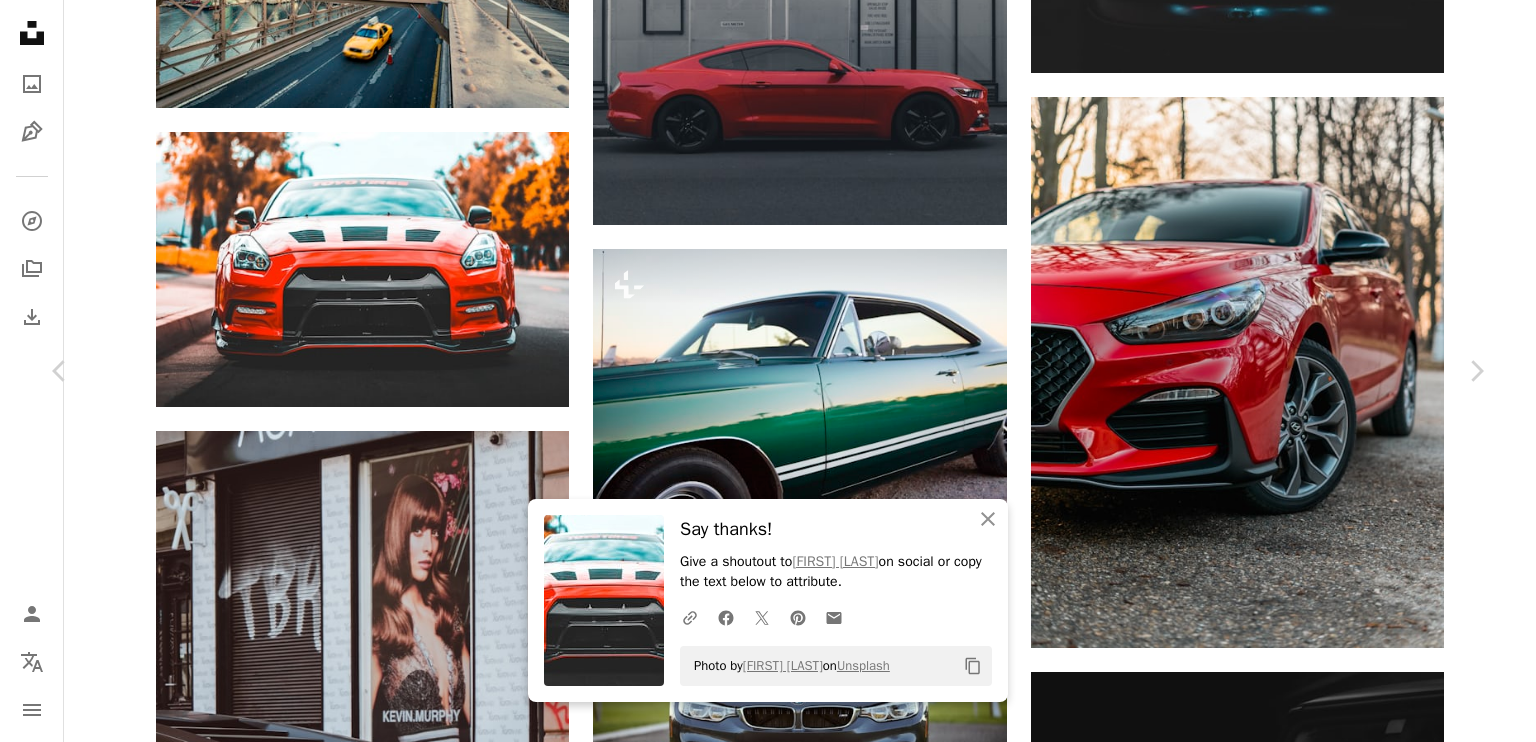 click on "Copy content [FIRST] [LAST] [USERNAME] A heart A plus sign Download free Chevron down Zoom in Views 17,352,622 Downloads 275,485 A forward-right arrow Share Info icon Info More Actions Calendar outlined Published on February 17, 2019 Camera SONY, ILCE-7M2 Safety Free to use under the Unsplash License car sunset red vehicle race headlights sports car transportation brown machine automobile wheel tire car wheel alloy wheel coupe spoke Backgrounds Browse premium related images on iStock | Save 20% with code UNSPLASH20 View more on iStock ↗ Related images A heart A plus sign [FIRST] Arrow pointing down A heart A plus sign [FIRST] [LAST] Available for hire A checkmark inside of a circle Arrow pointing down" at bounding box center (768, 4058) 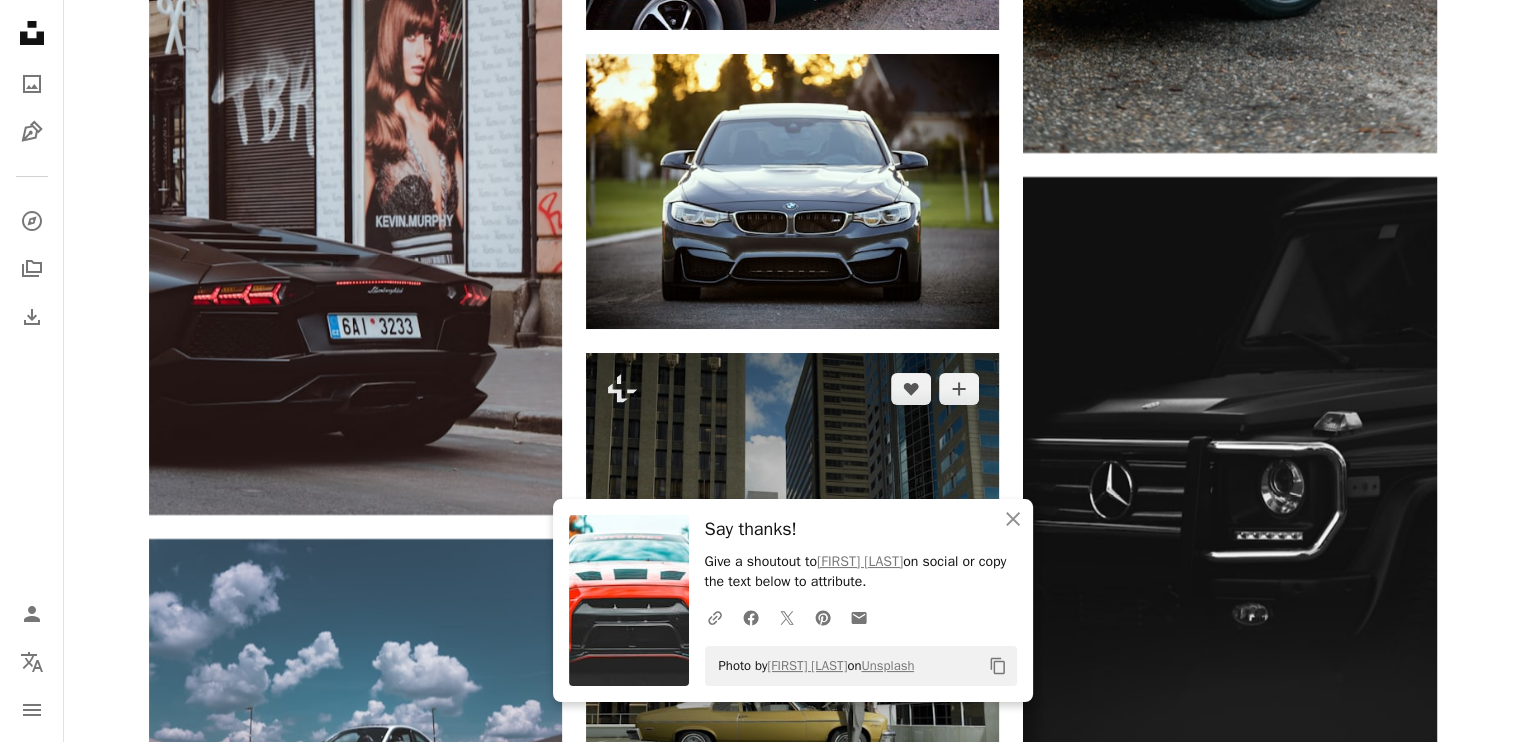scroll, scrollTop: 7500, scrollLeft: 0, axis: vertical 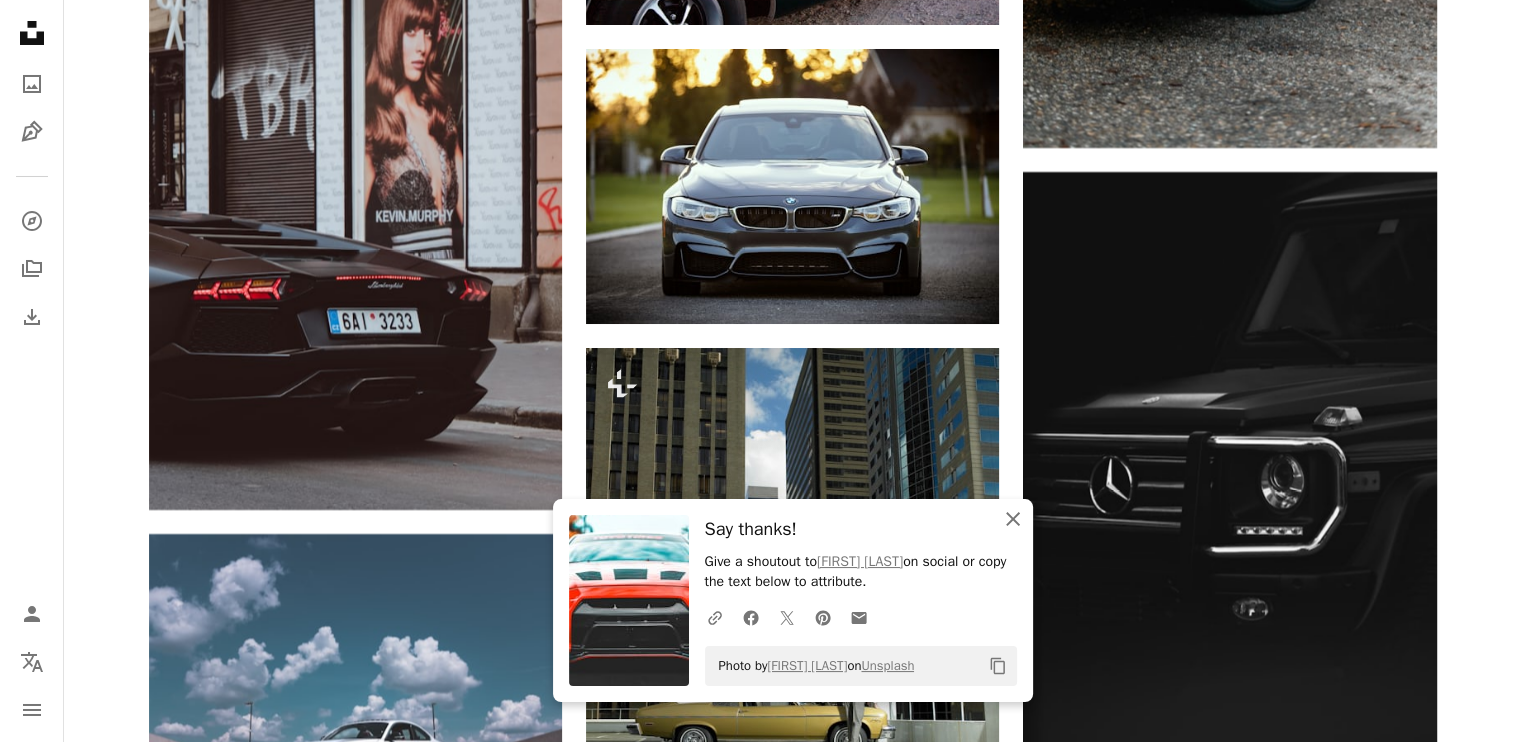 click on "An X shape" 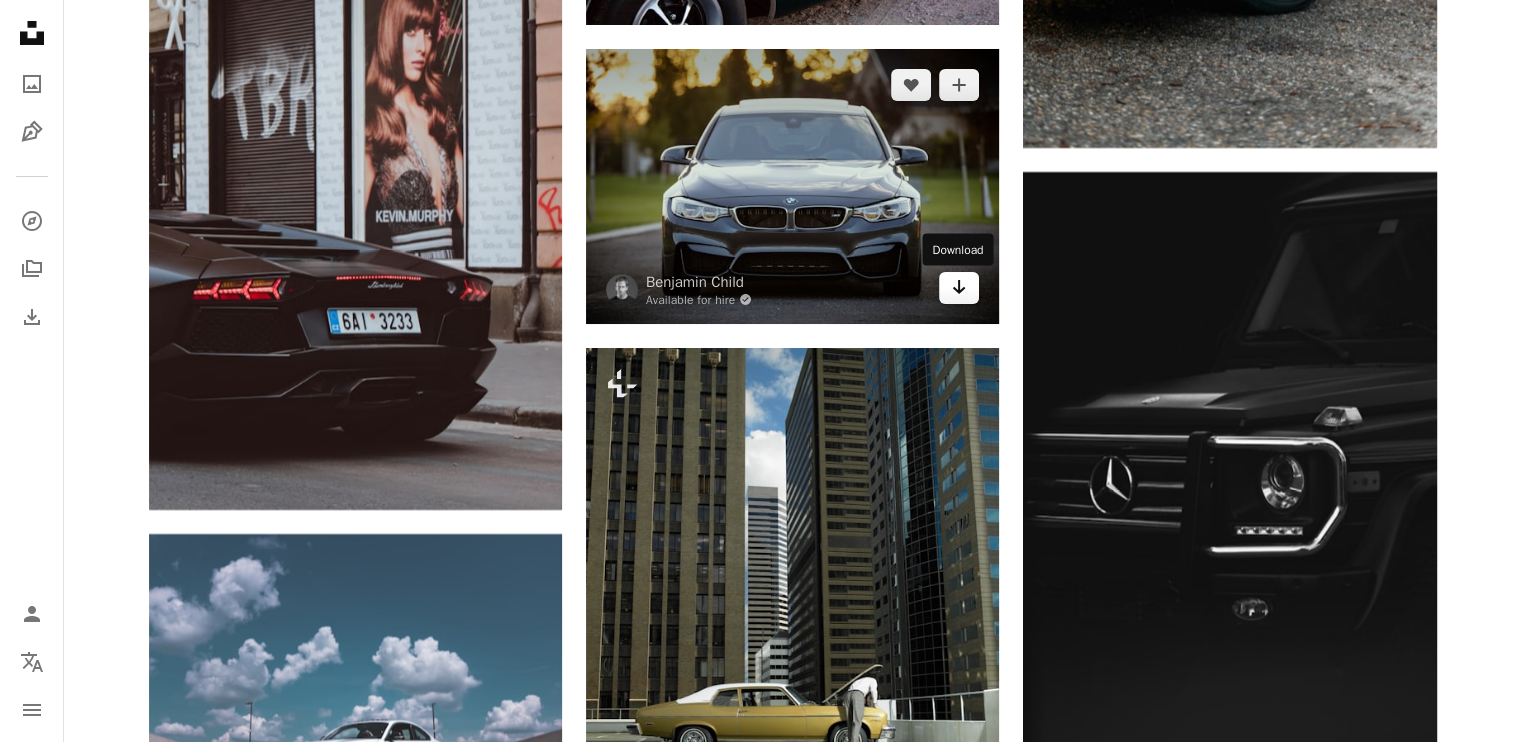 click on "Arrow pointing down" at bounding box center [959, 288] 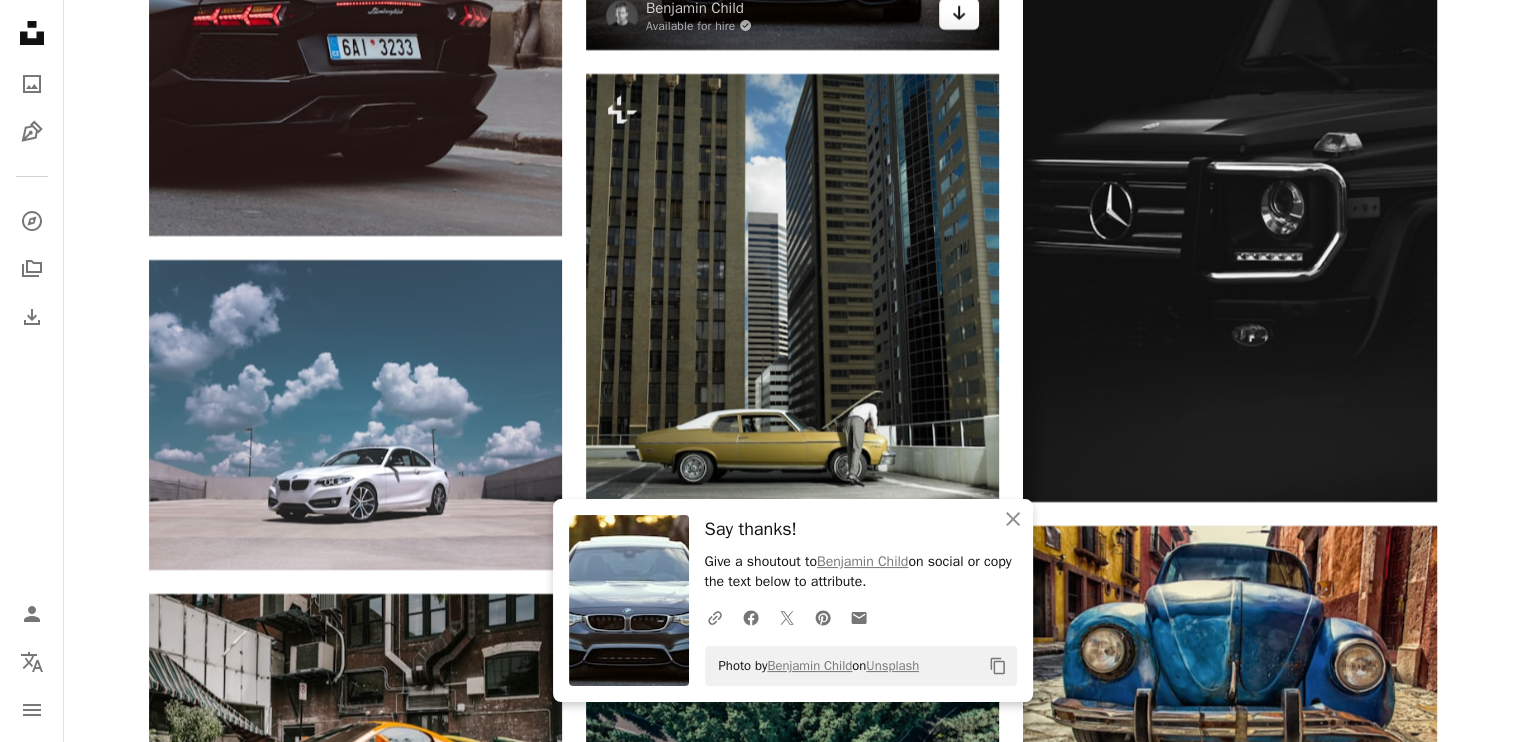 scroll, scrollTop: 7800, scrollLeft: 0, axis: vertical 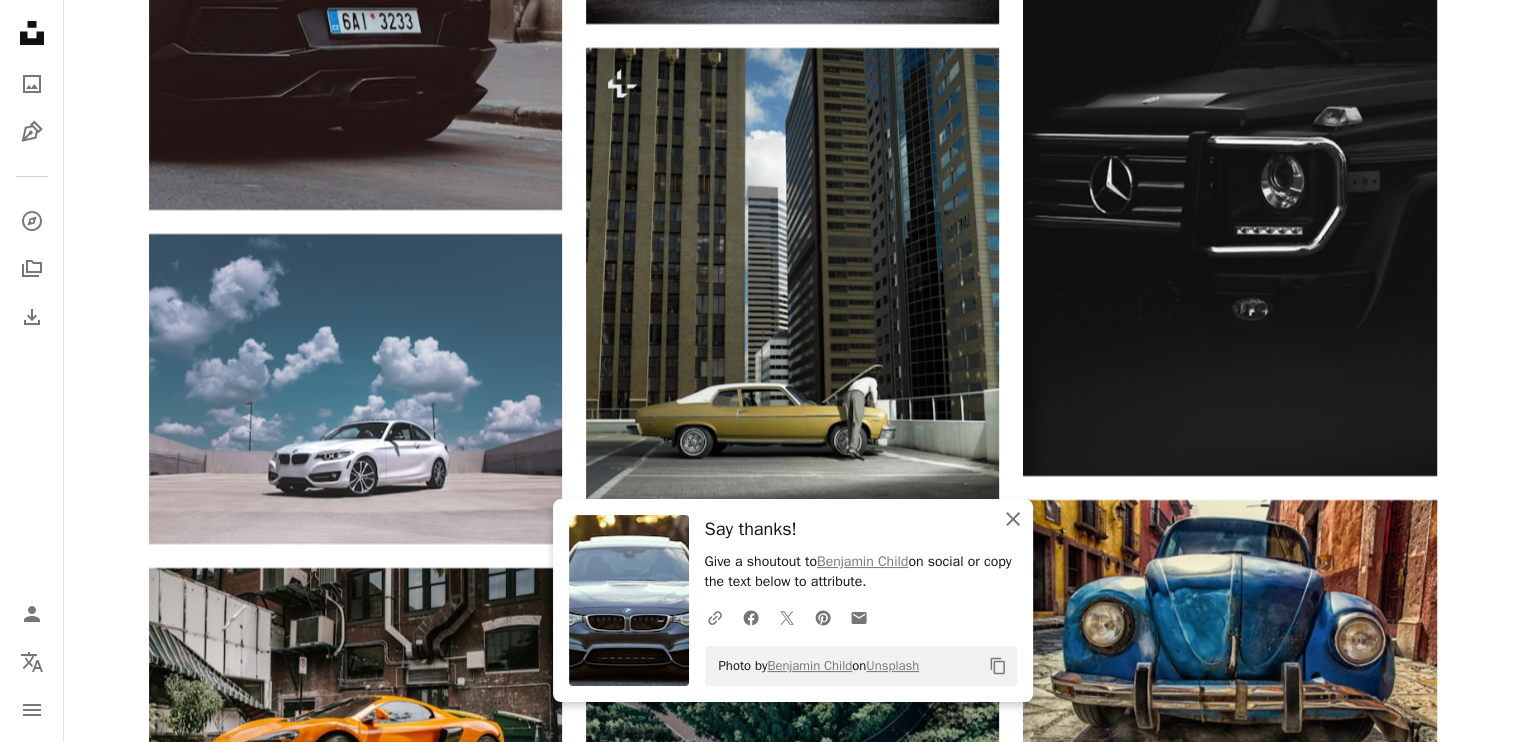 click on "An X shape" 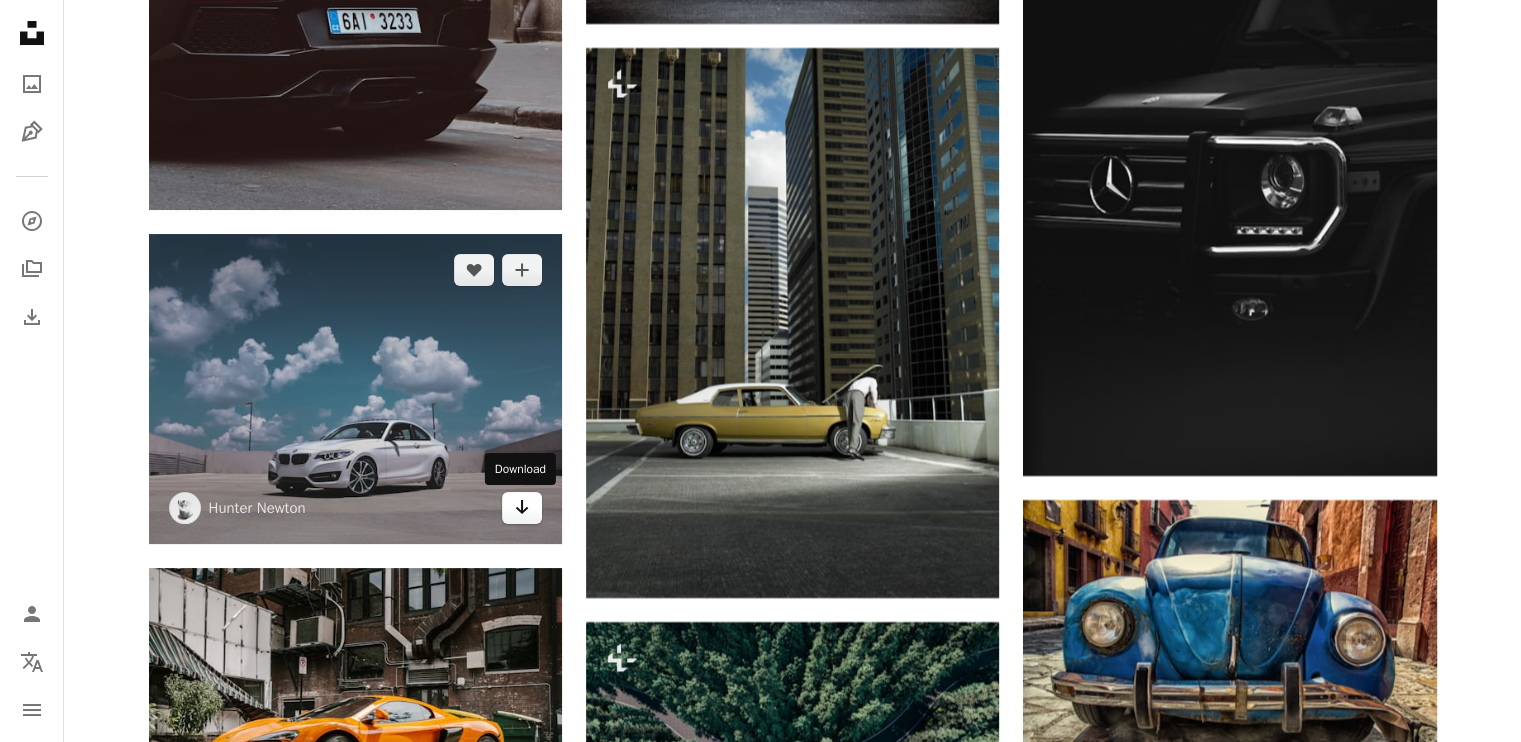 click on "Arrow pointing down" 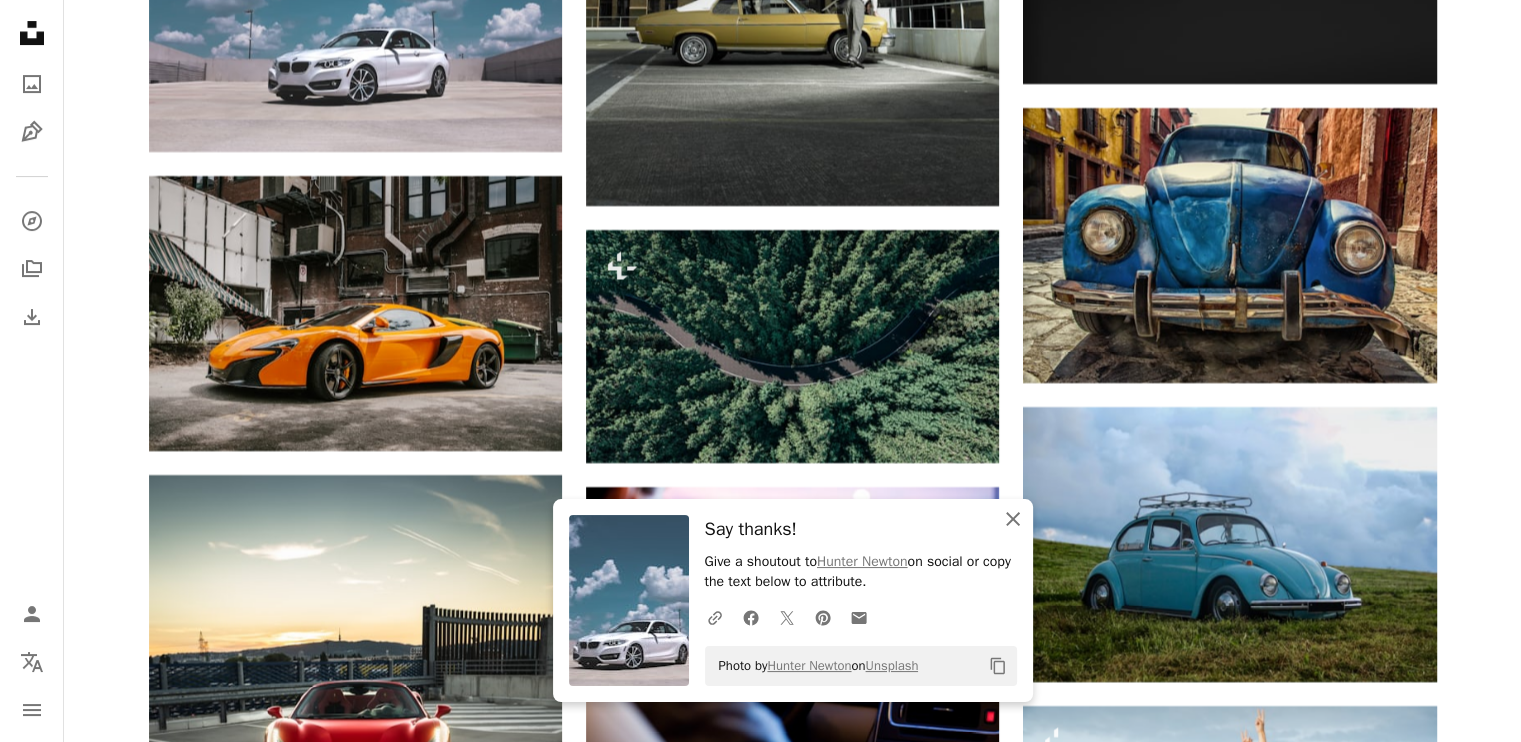 scroll, scrollTop: 8200, scrollLeft: 0, axis: vertical 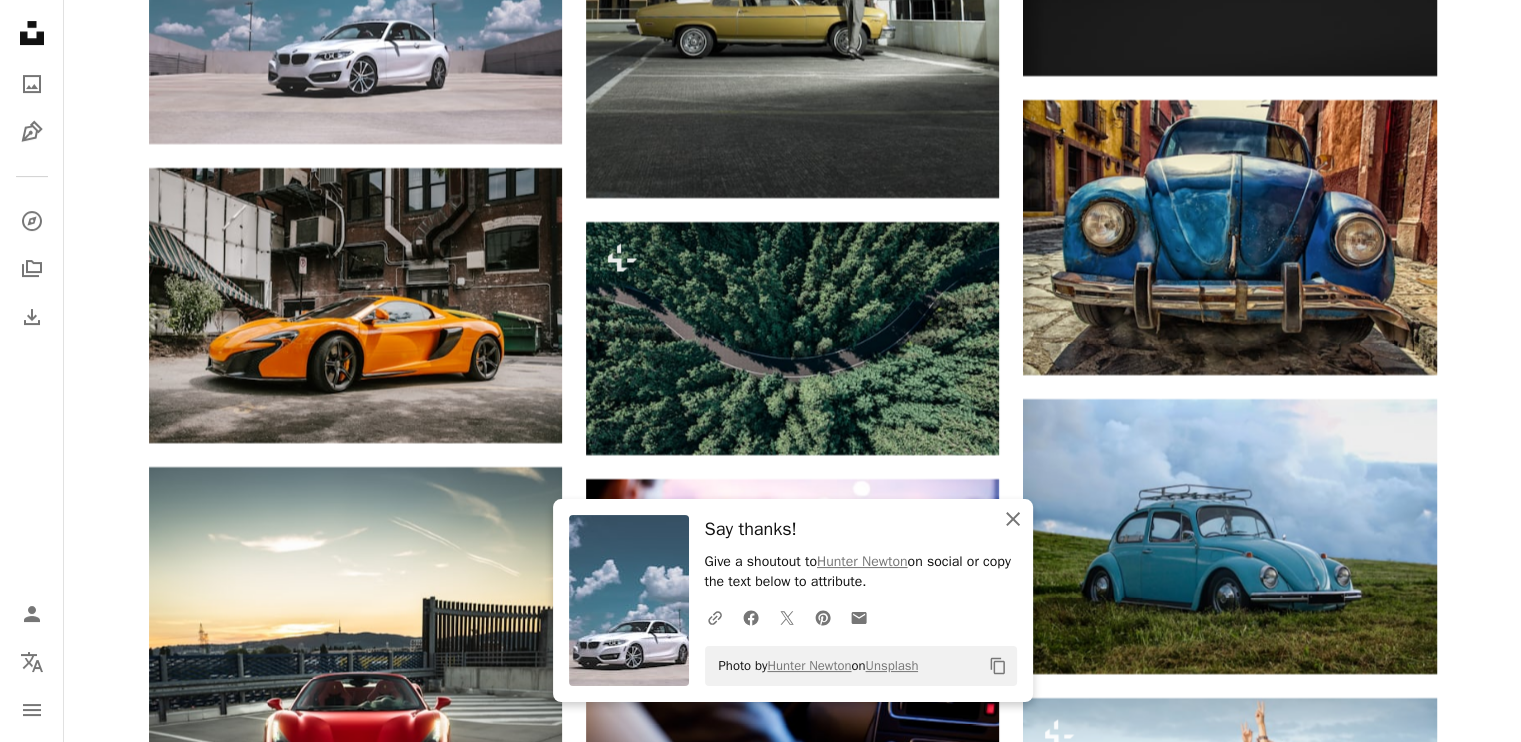 click on "An X shape" 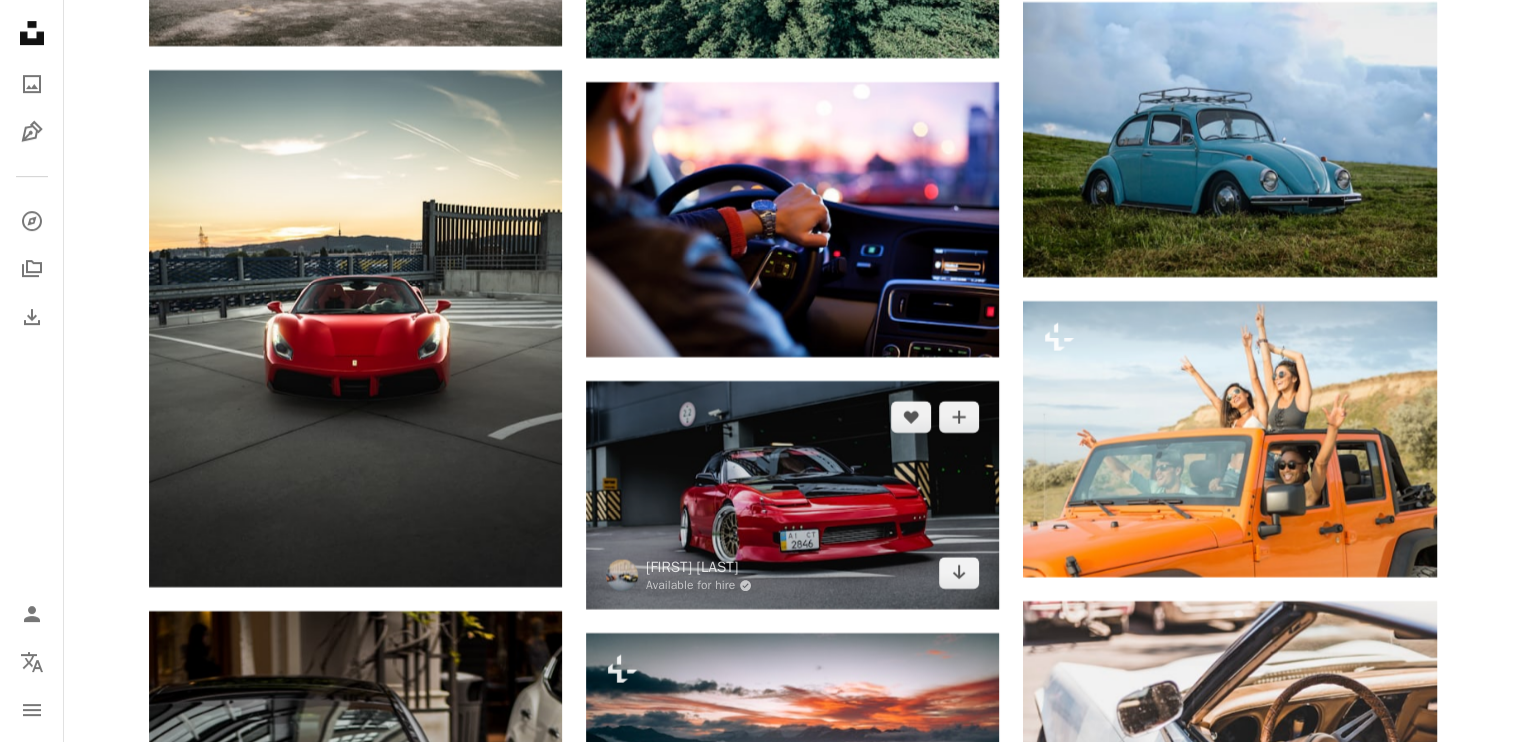 scroll, scrollTop: 8600, scrollLeft: 0, axis: vertical 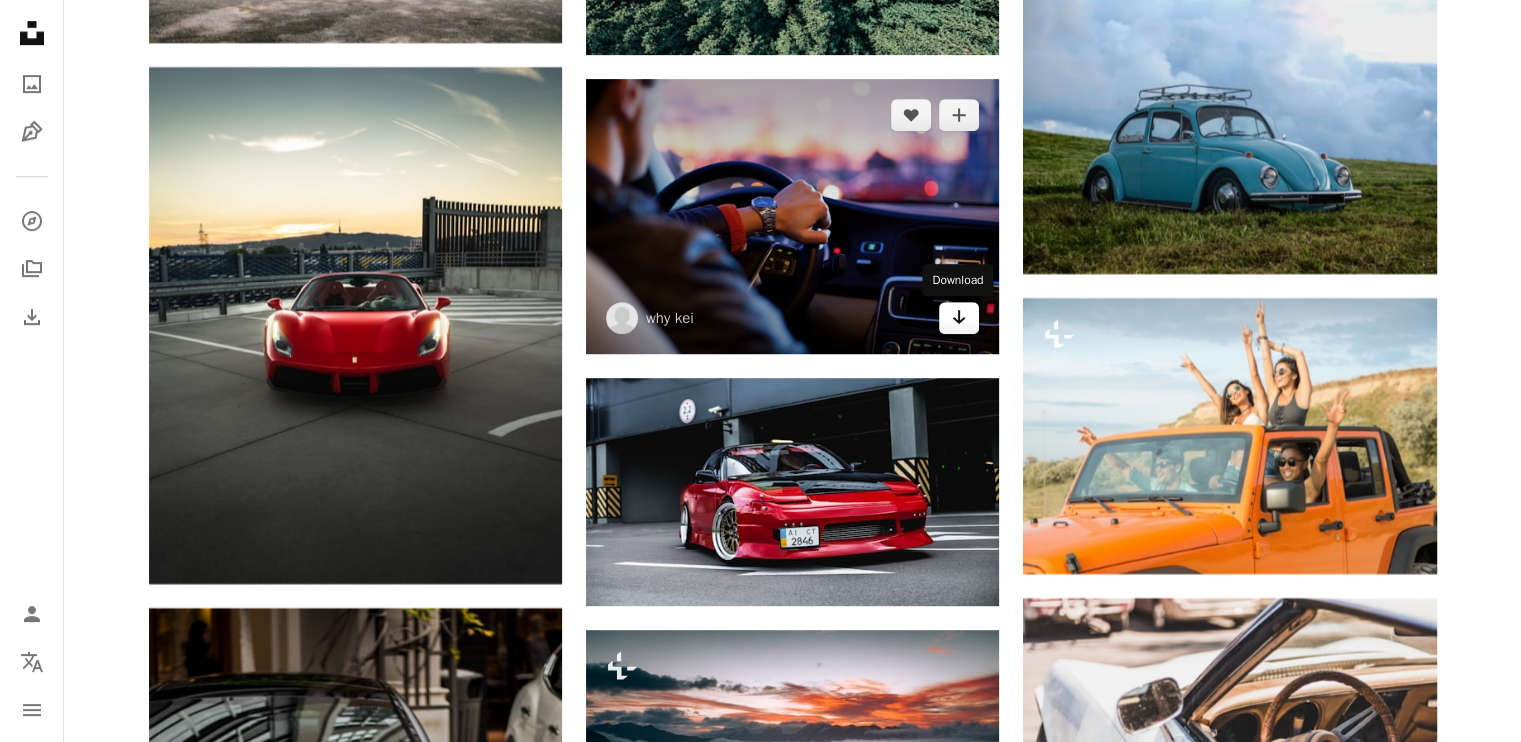 click on "Arrow pointing down" at bounding box center (959, 318) 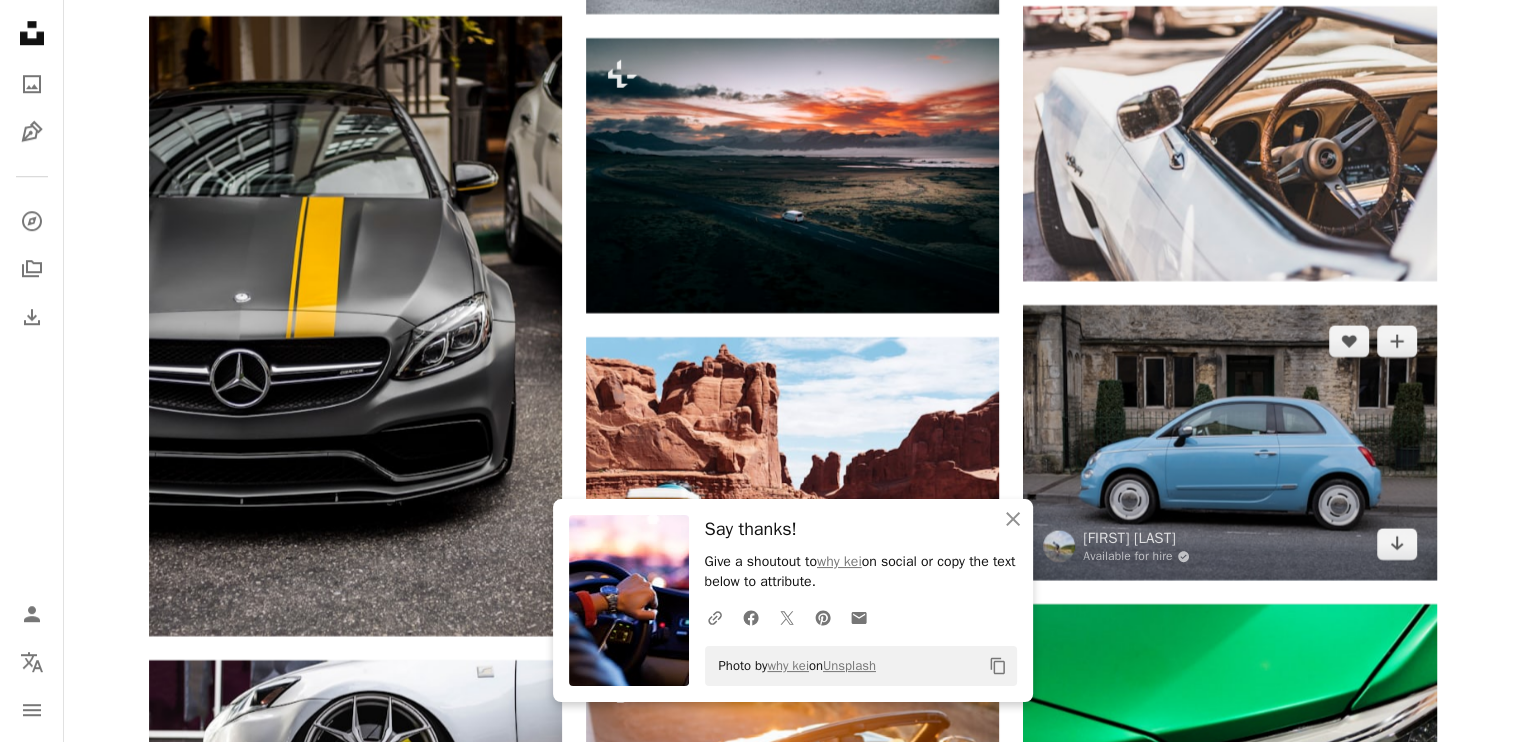 scroll, scrollTop: 9200, scrollLeft: 0, axis: vertical 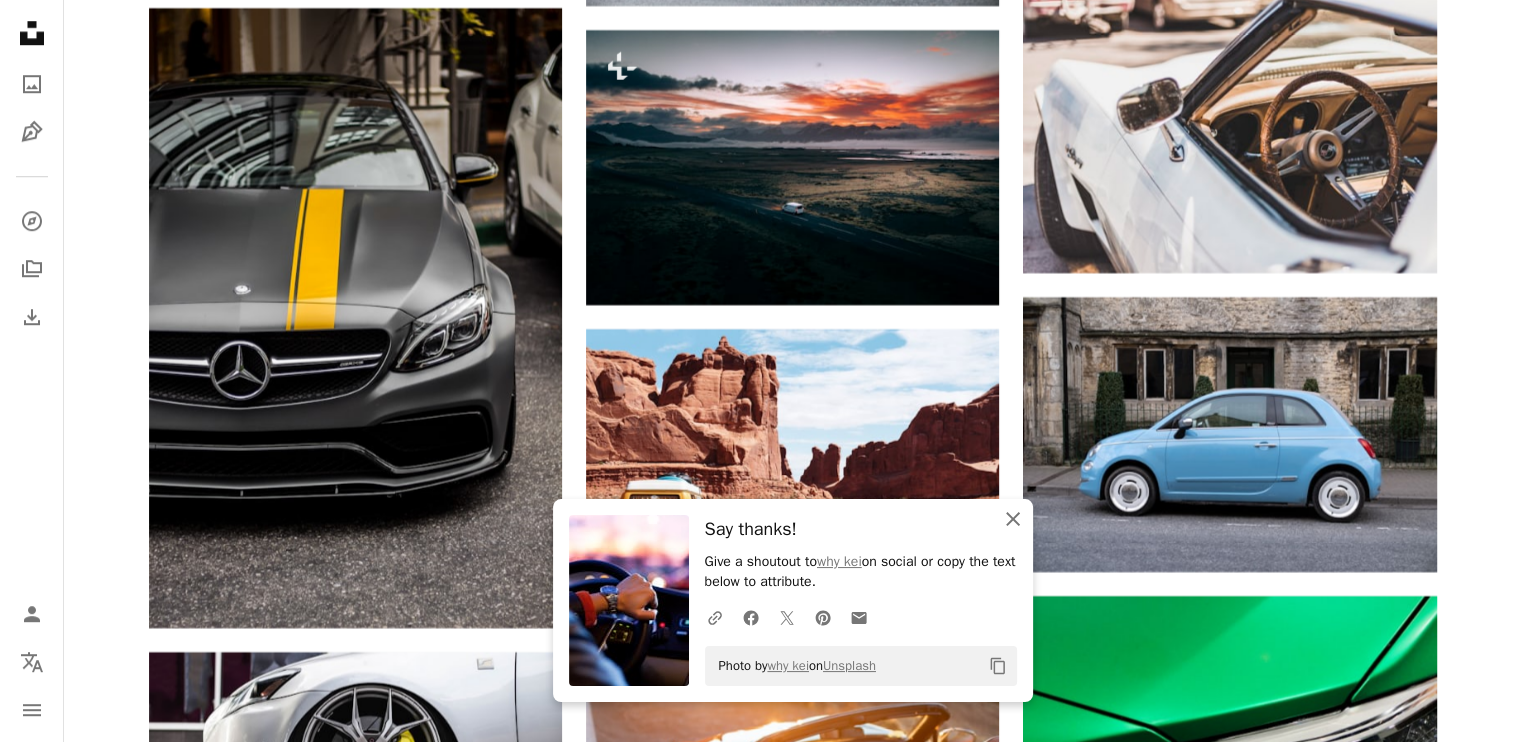 click on "An X shape" 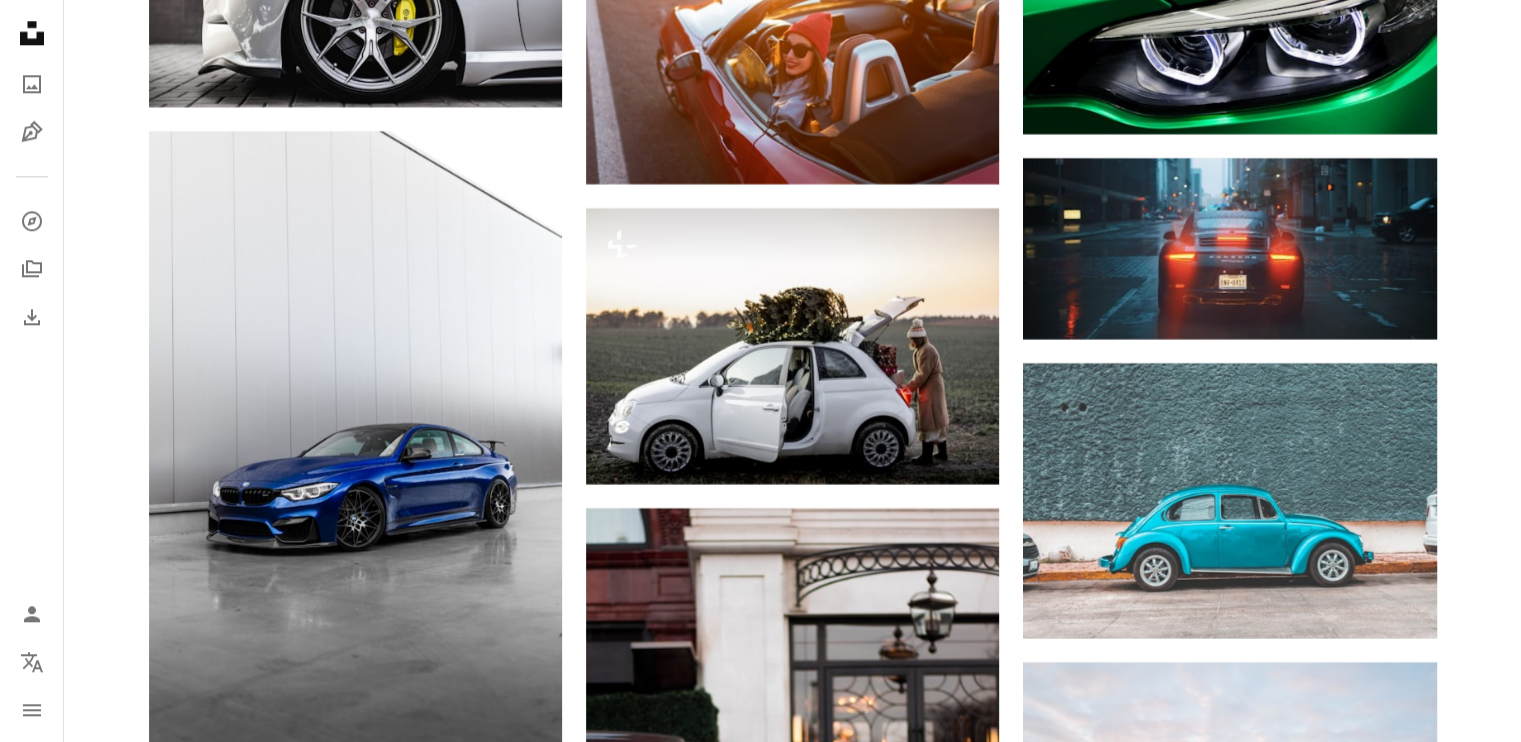 scroll, scrollTop: 10000, scrollLeft: 0, axis: vertical 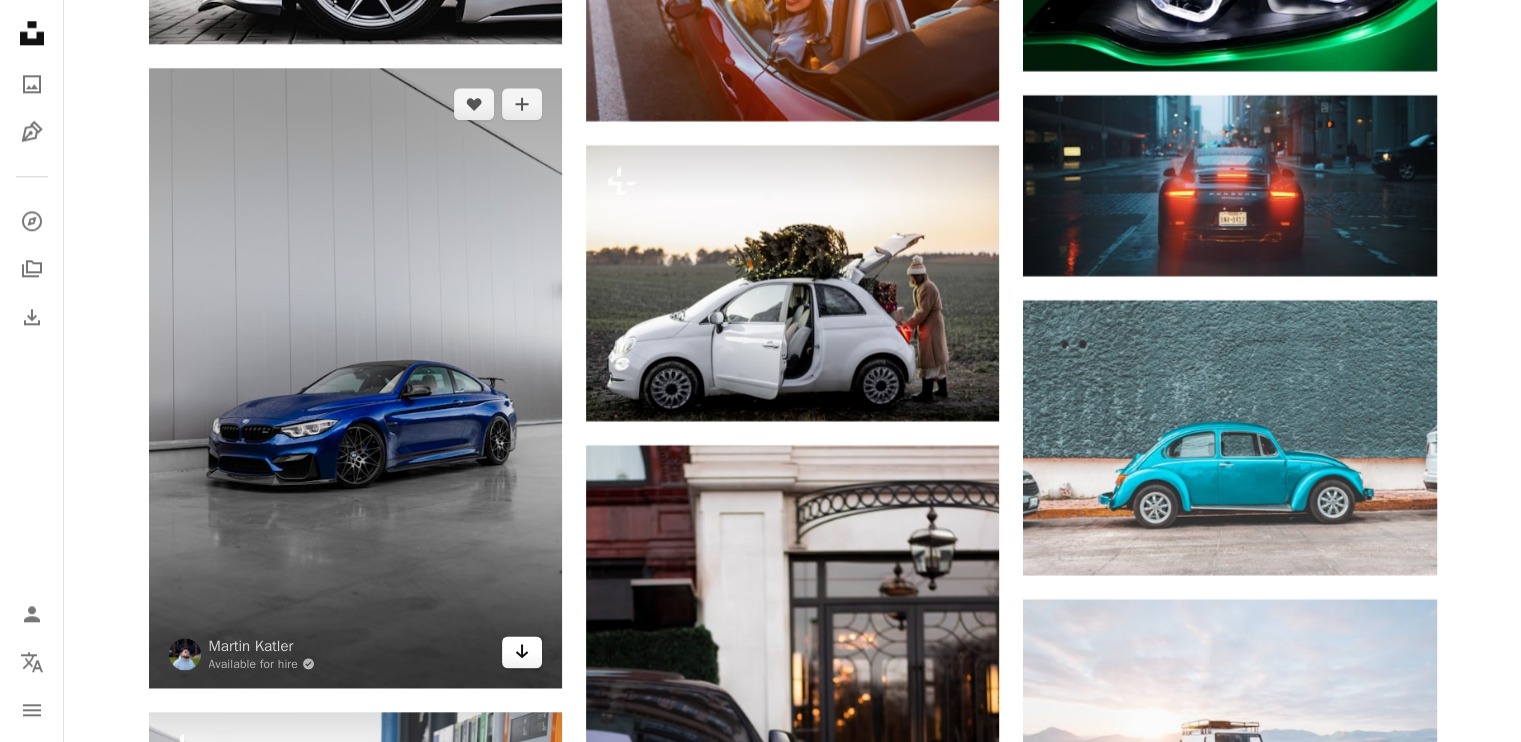 click 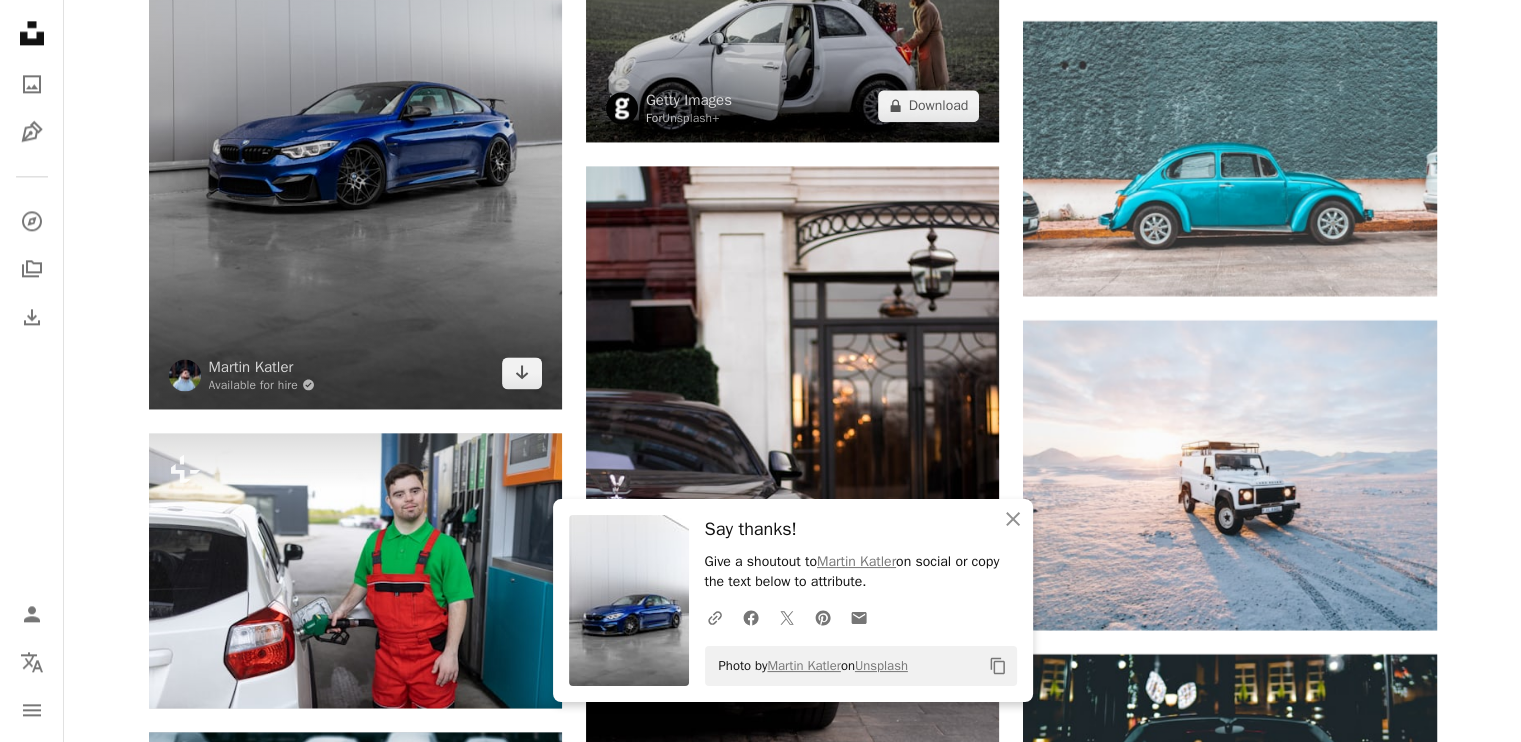 scroll, scrollTop: 10300, scrollLeft: 0, axis: vertical 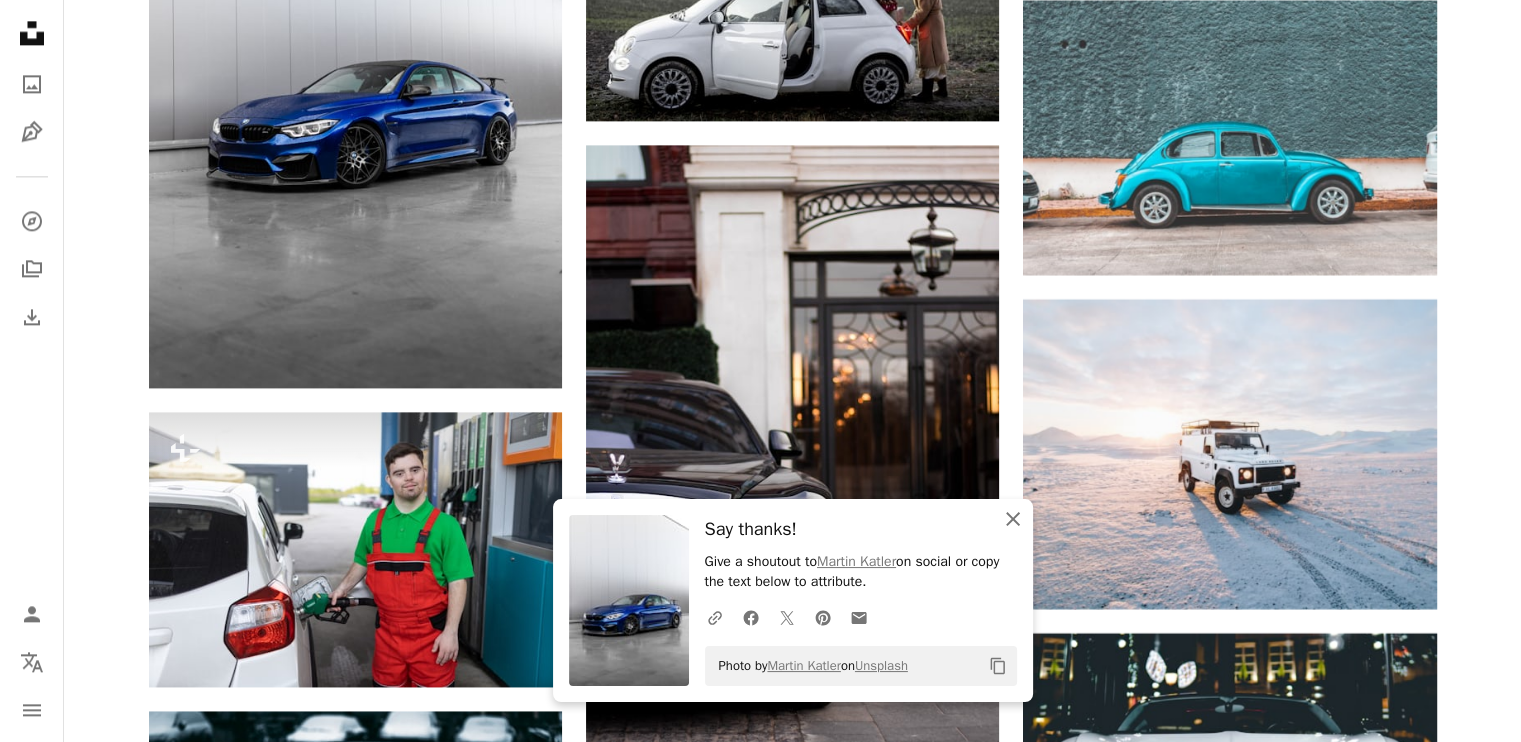 click 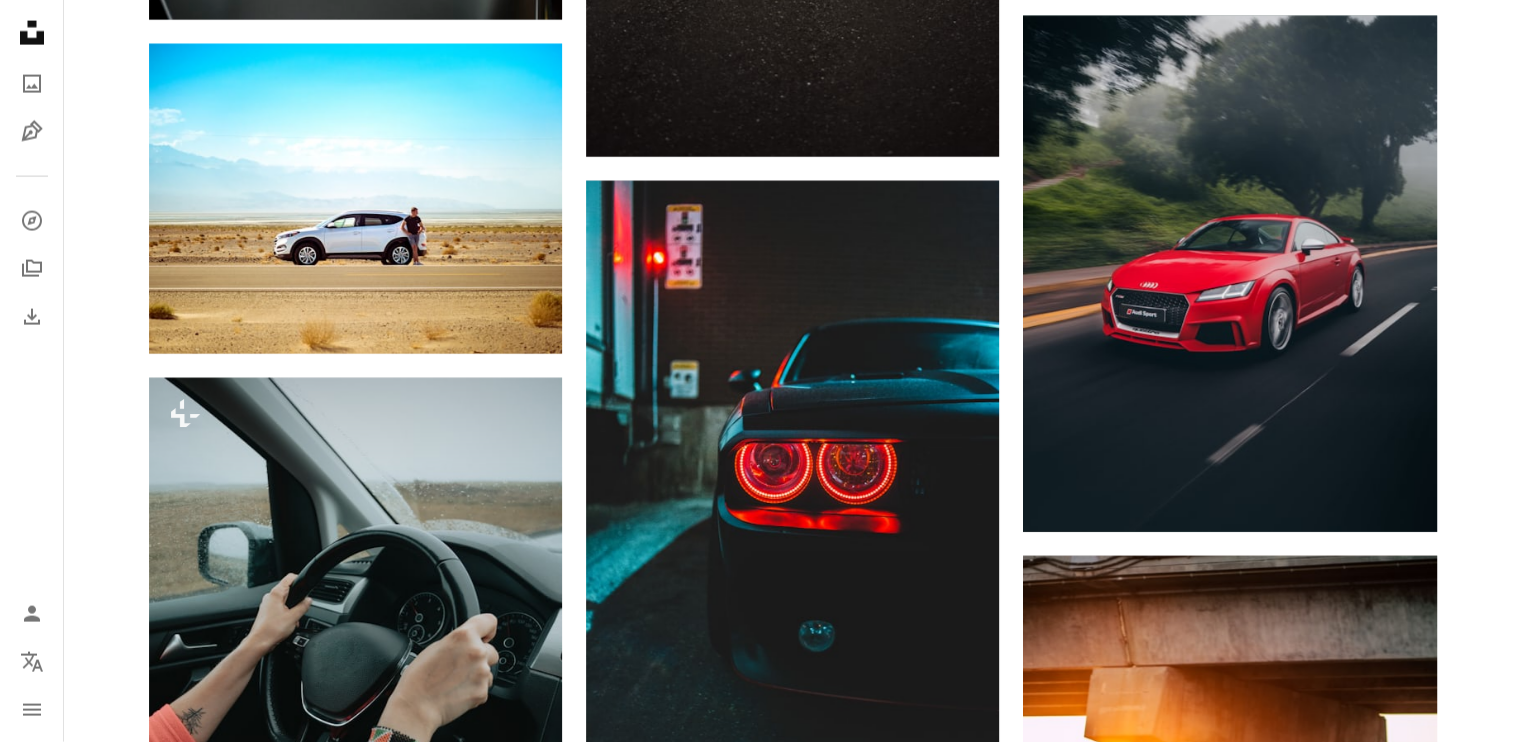 scroll, scrollTop: 12200, scrollLeft: 0, axis: vertical 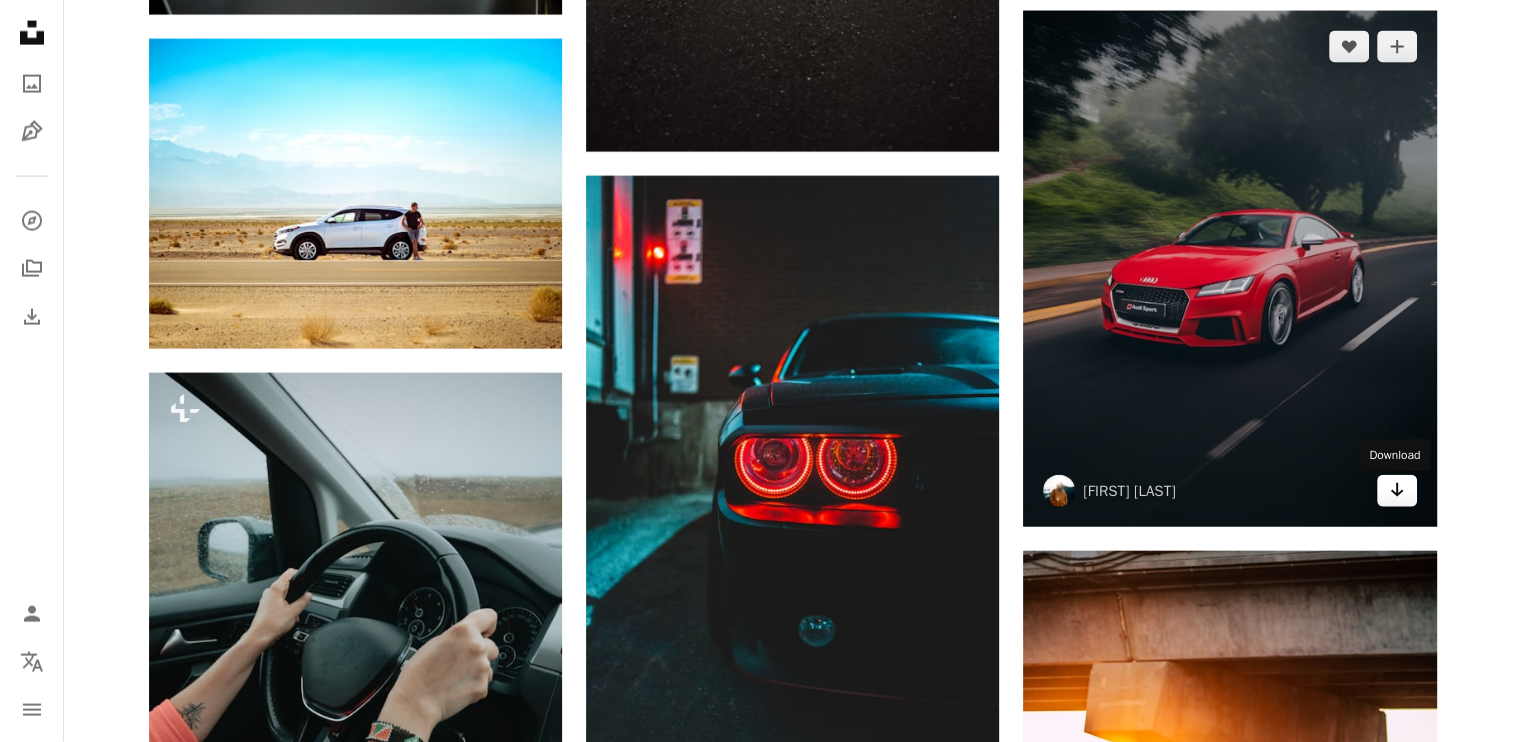 click on "Arrow pointing down" 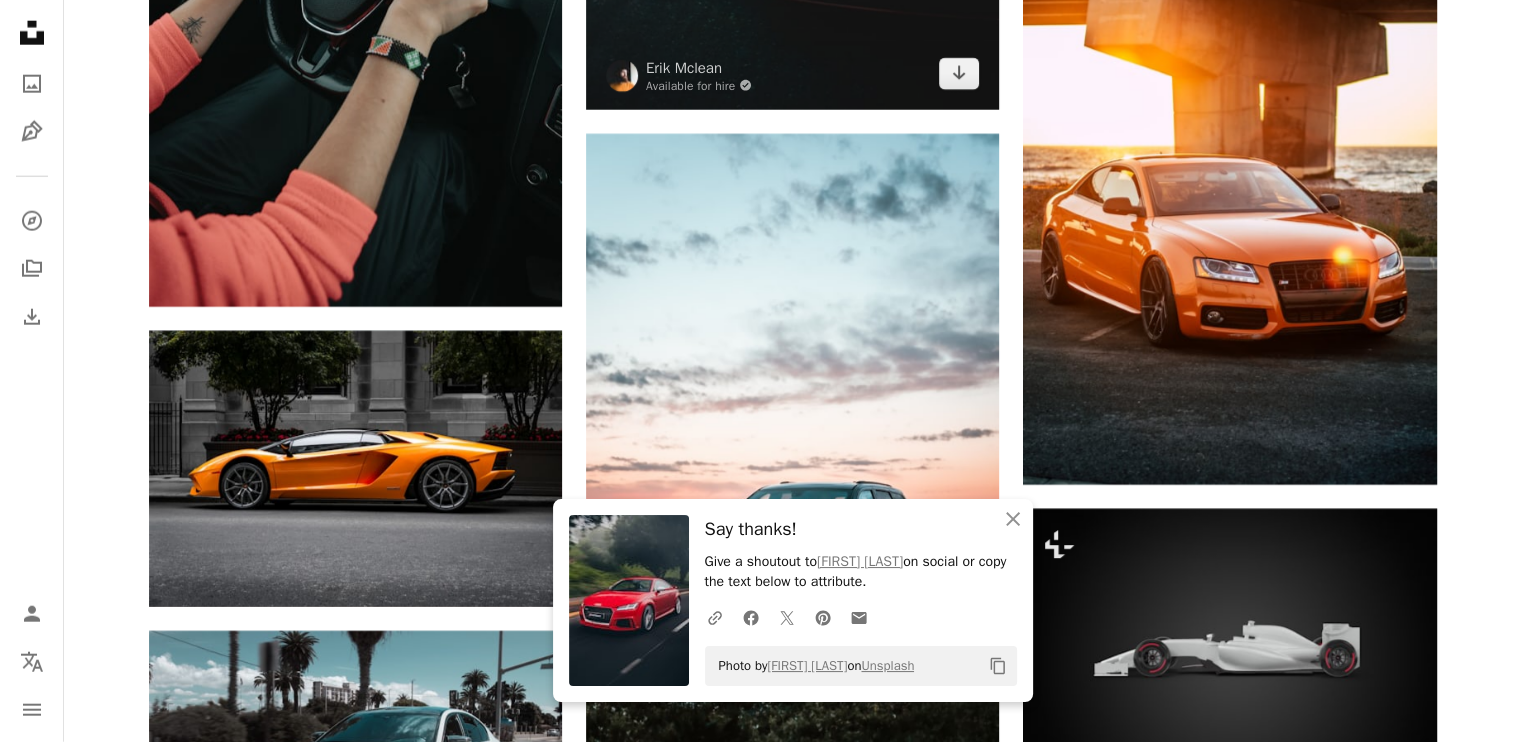 scroll, scrollTop: 12900, scrollLeft: 0, axis: vertical 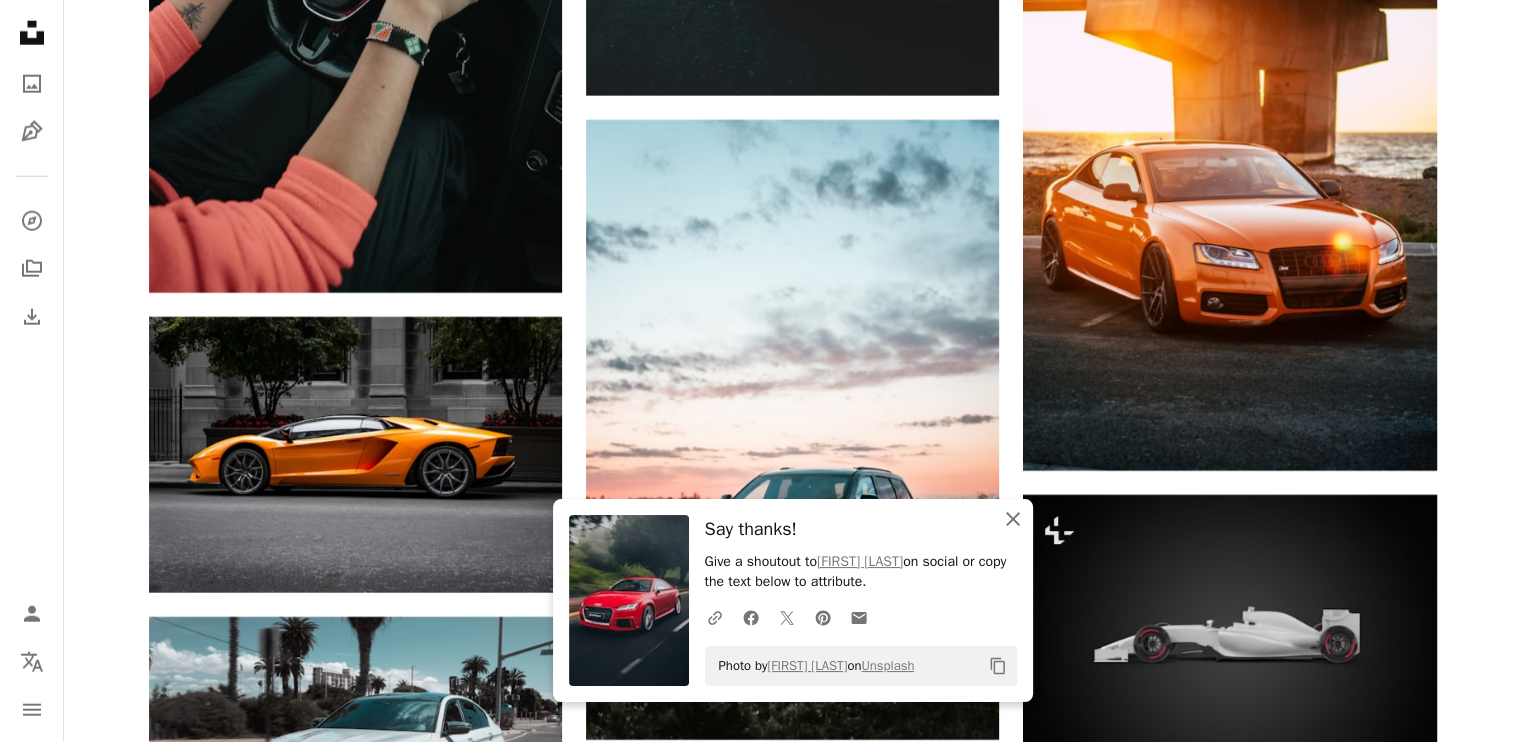 click on "An X shape" 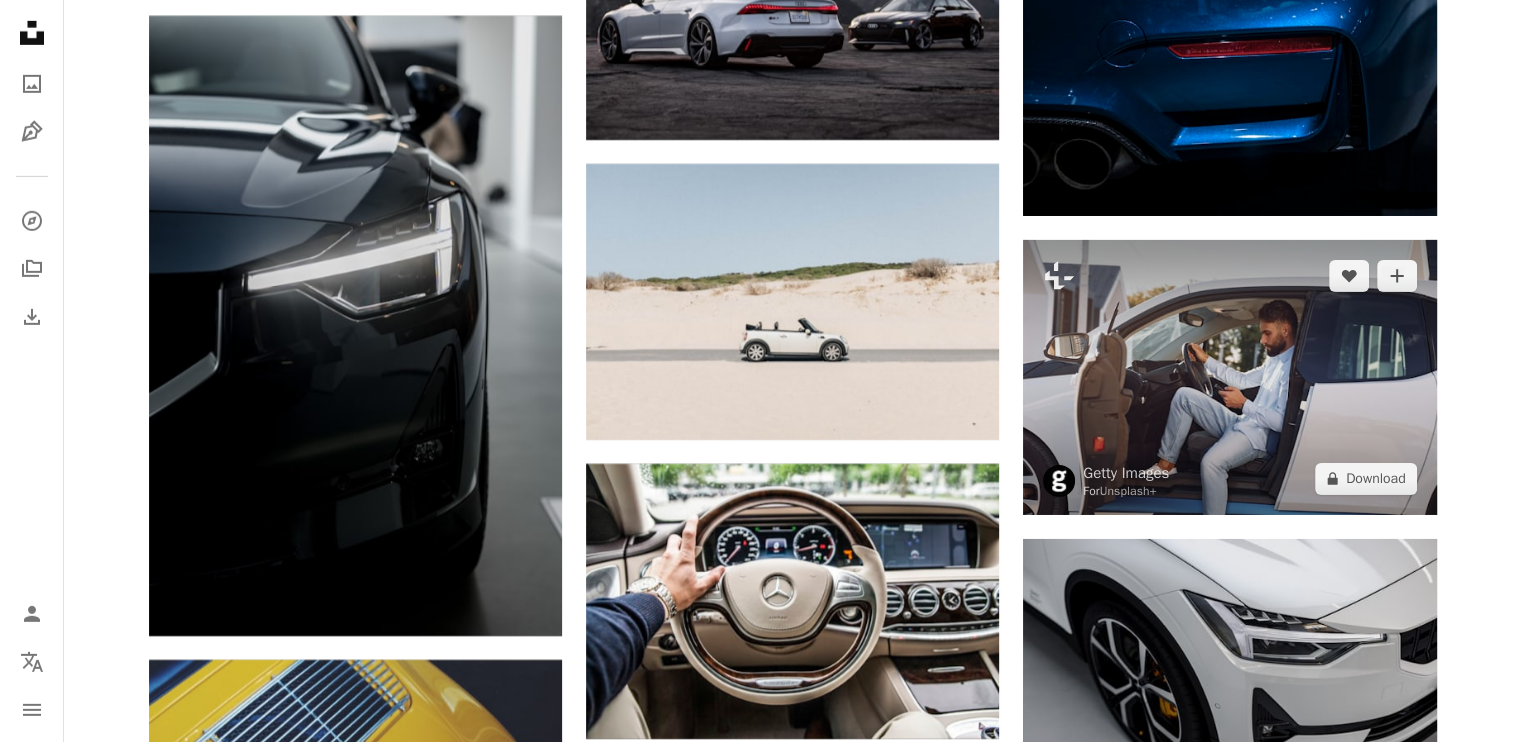 scroll, scrollTop: 14100, scrollLeft: 0, axis: vertical 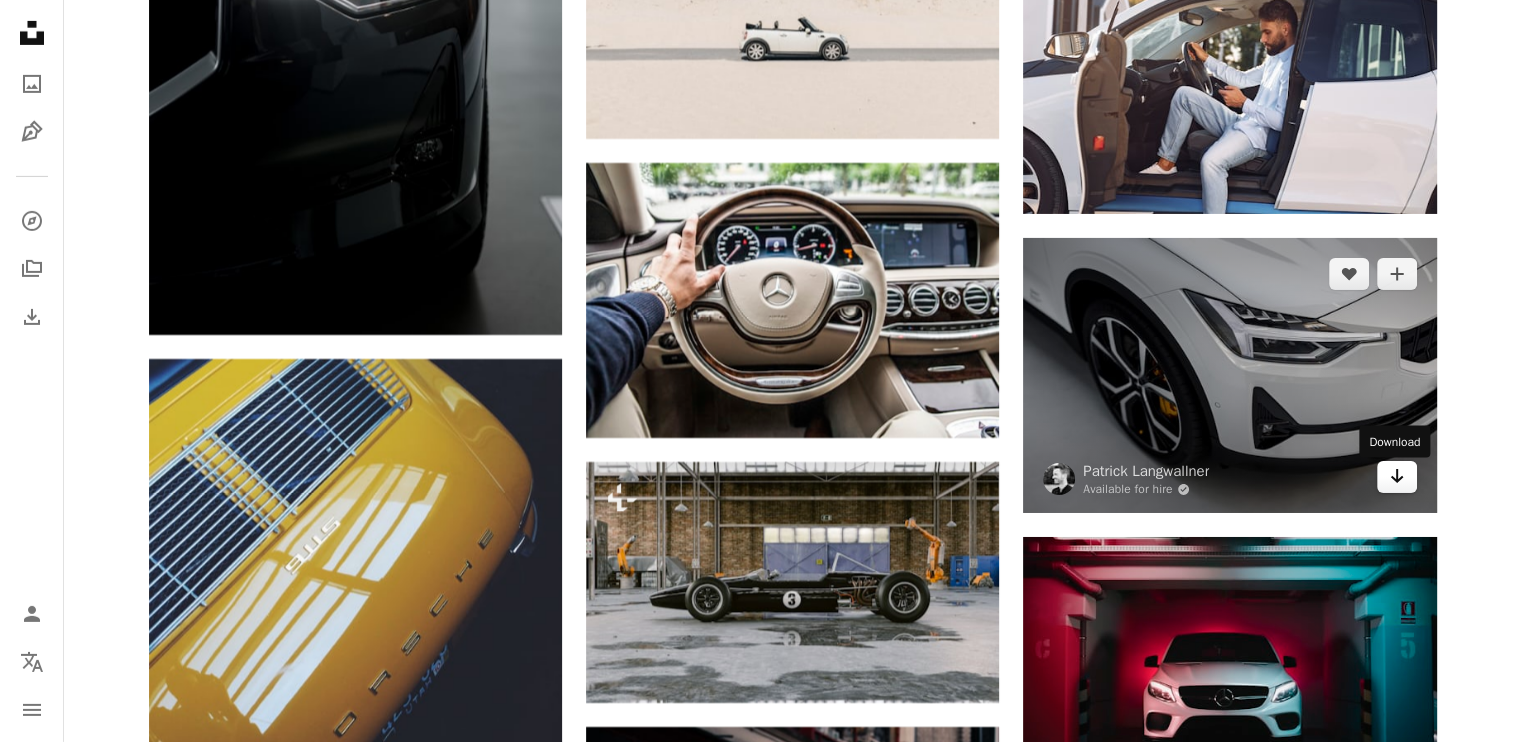 click on "Arrow pointing down" 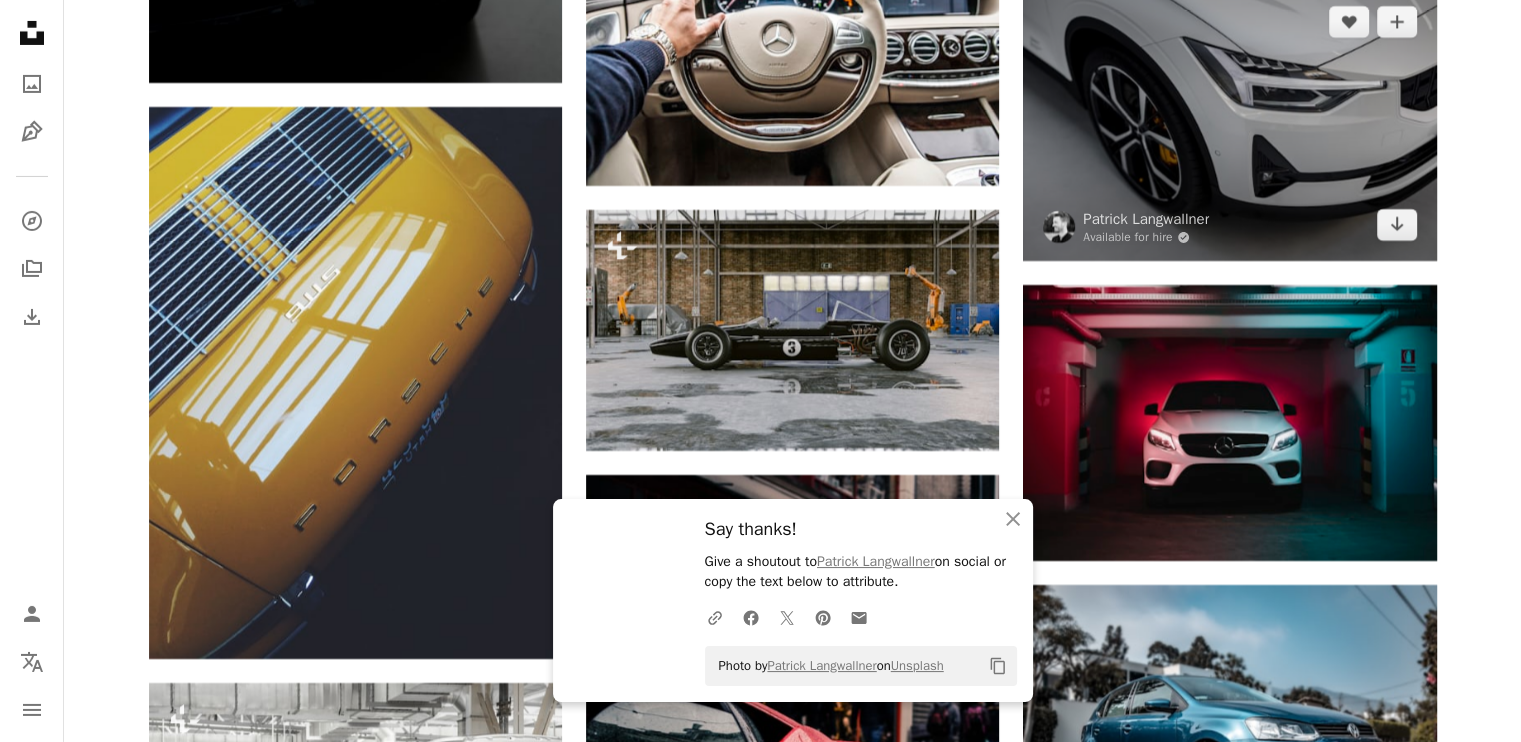 scroll, scrollTop: 14700, scrollLeft: 0, axis: vertical 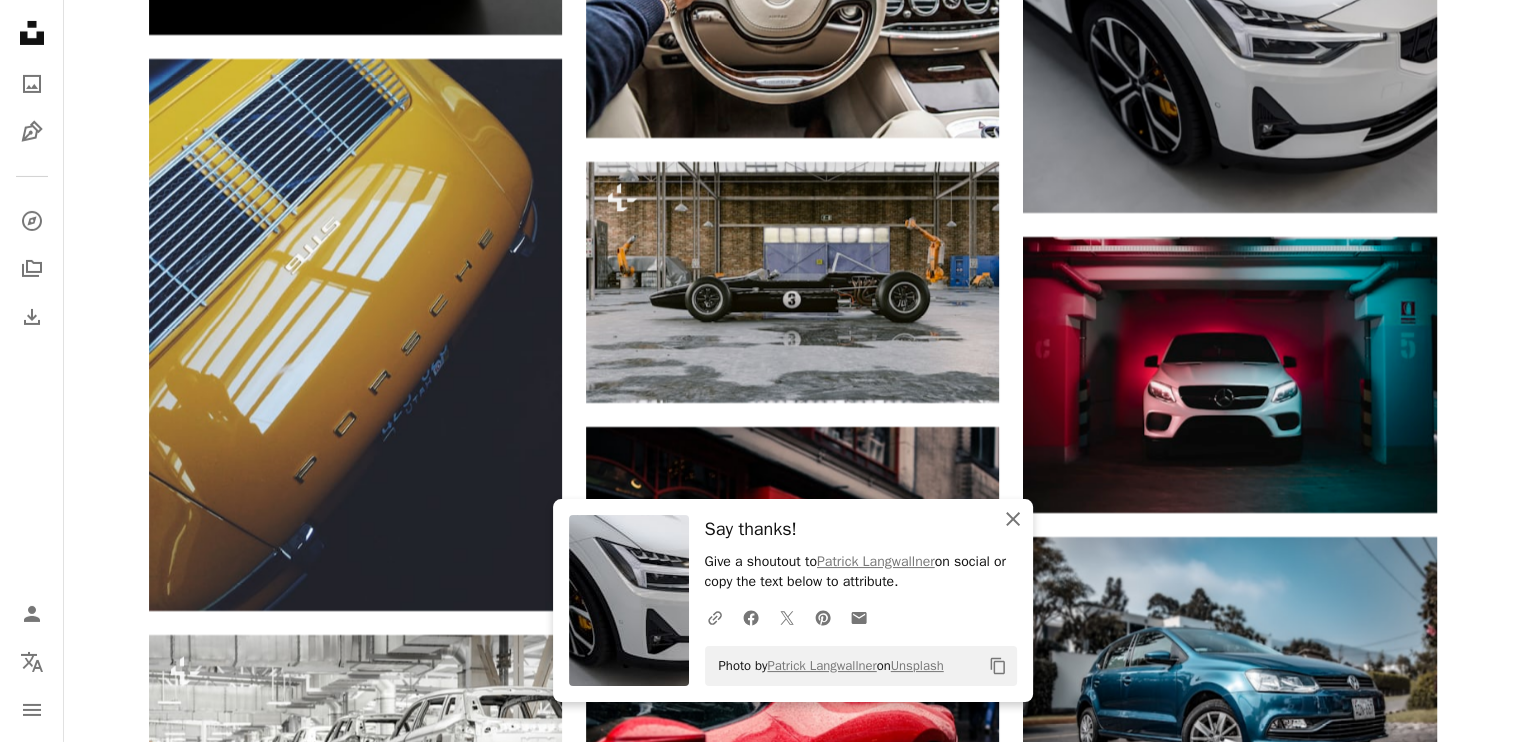 click on "An X shape" 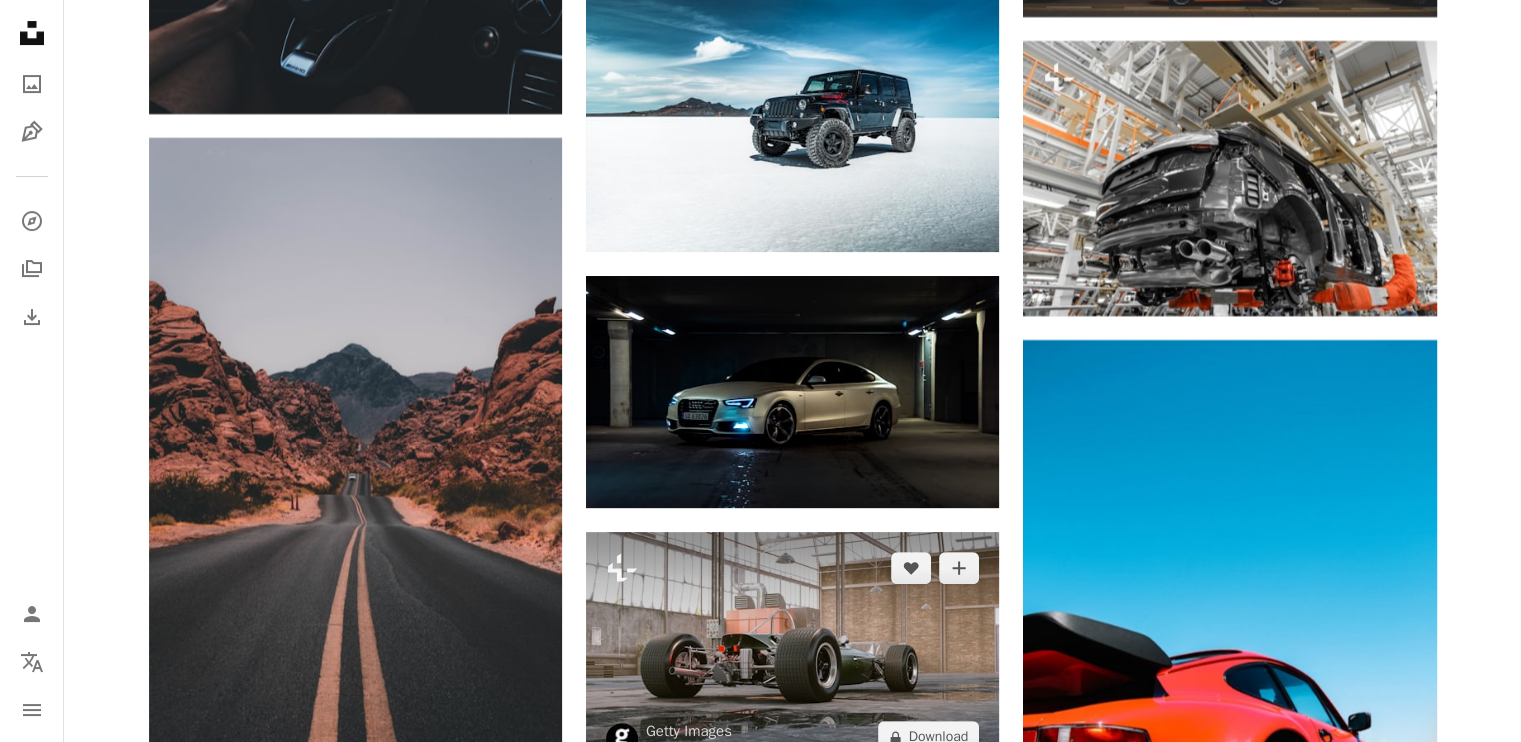 scroll, scrollTop: 15800, scrollLeft: 0, axis: vertical 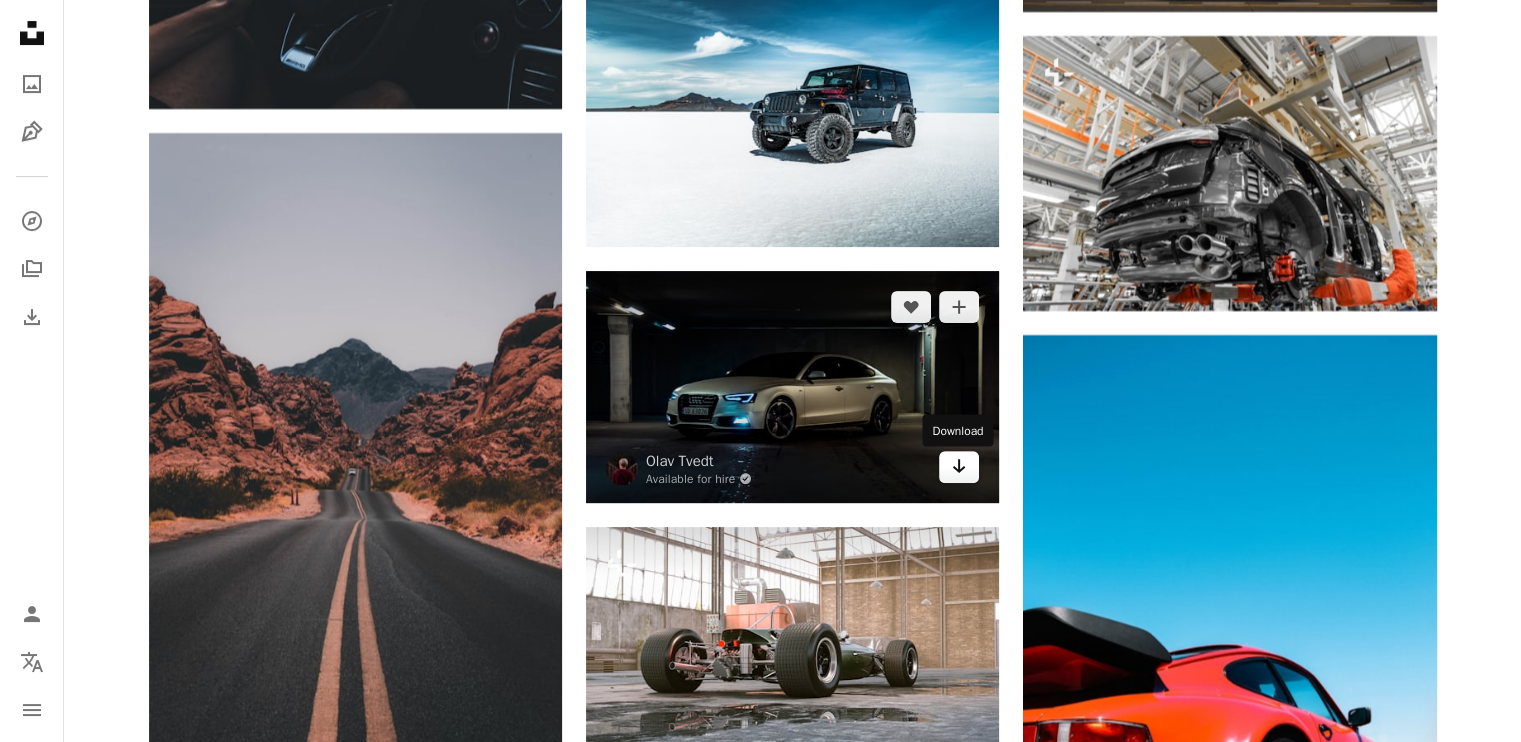 click on "Arrow pointing down" at bounding box center (959, 467) 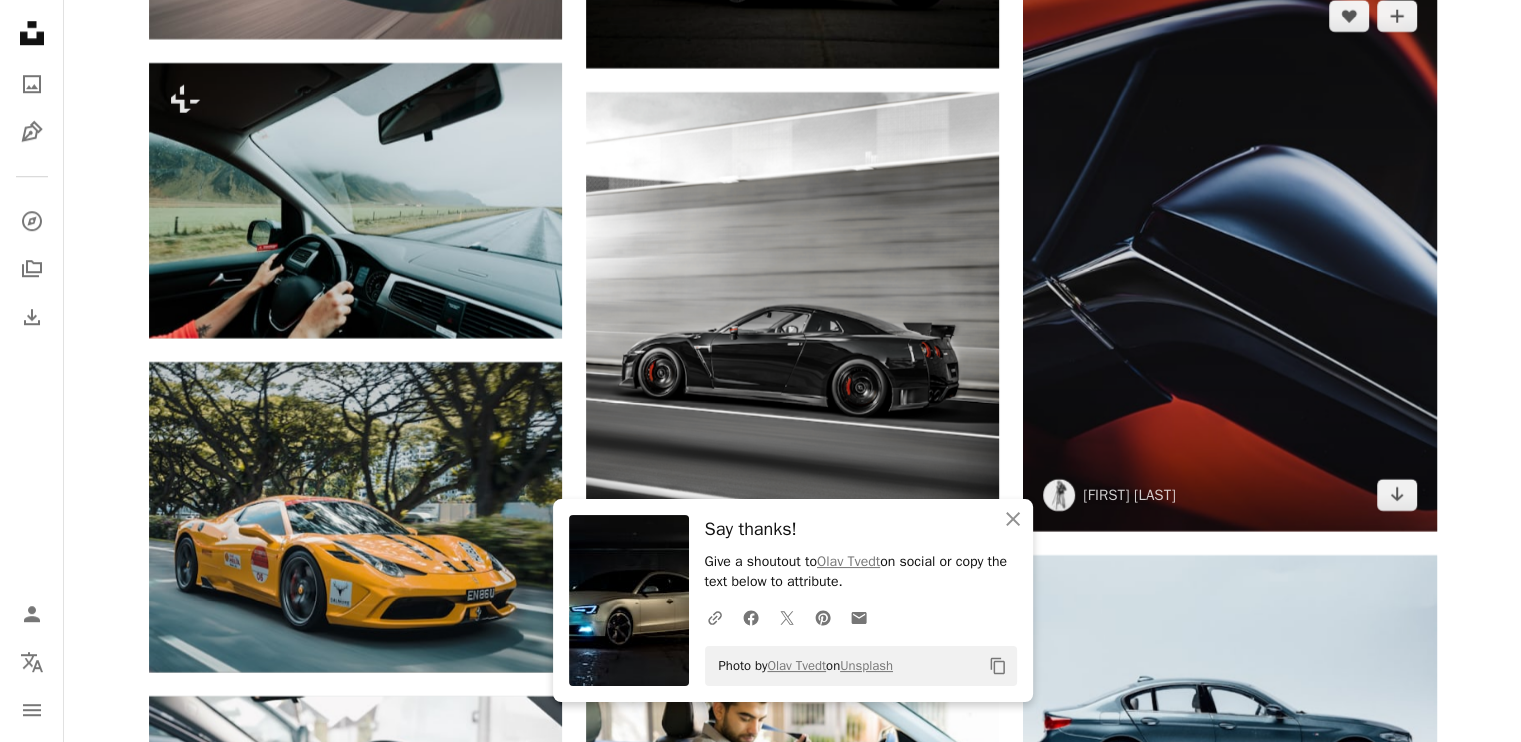 scroll, scrollTop: 16800, scrollLeft: 0, axis: vertical 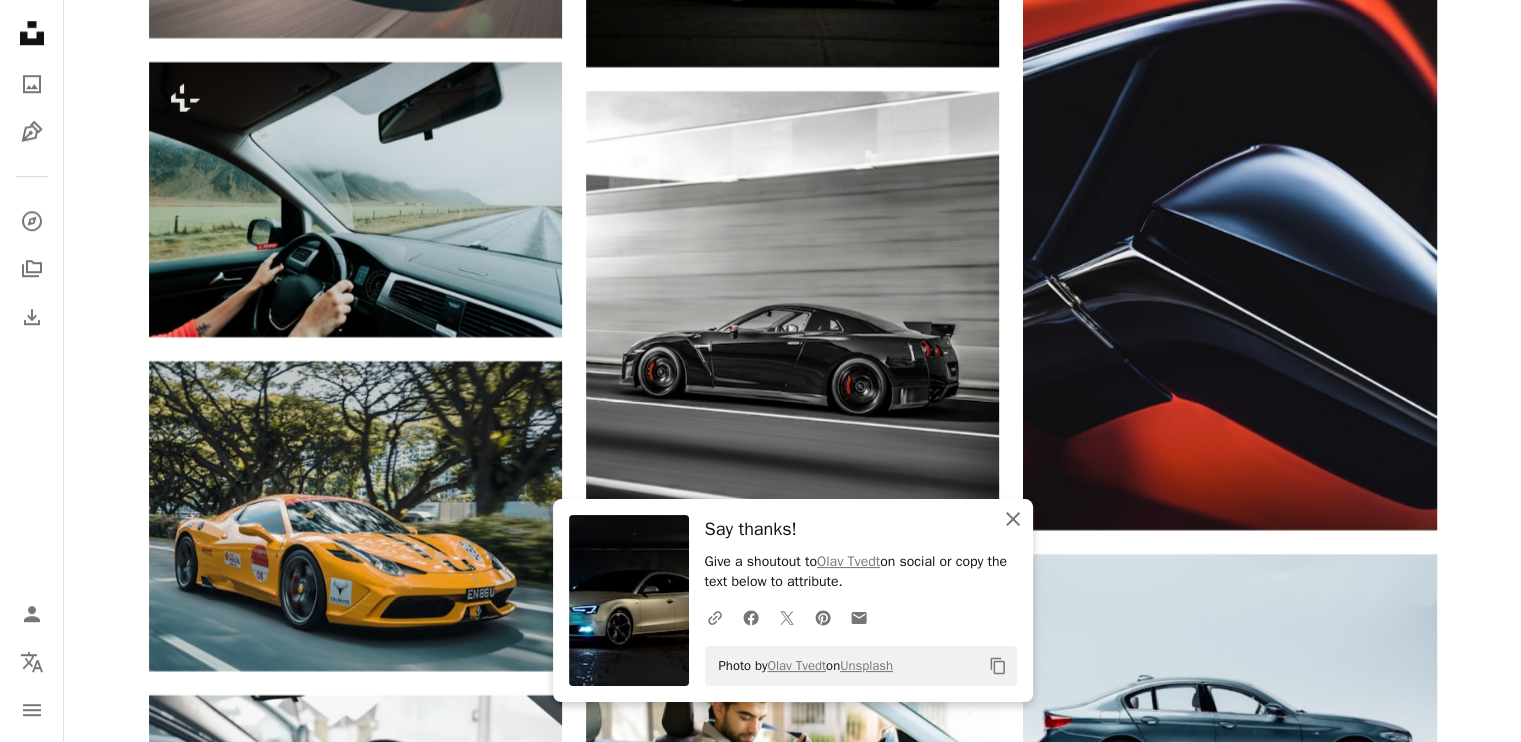 click 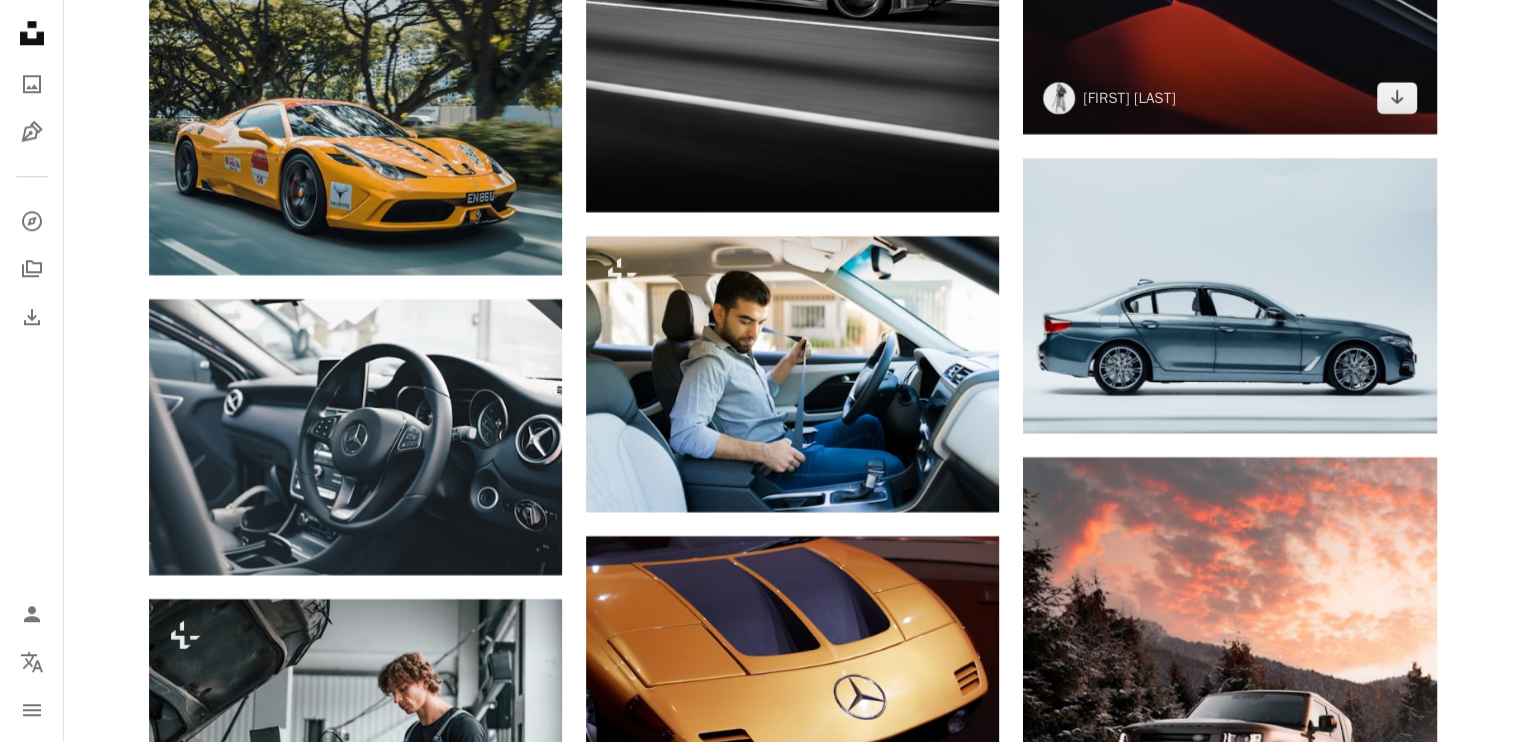 scroll, scrollTop: 17200, scrollLeft: 0, axis: vertical 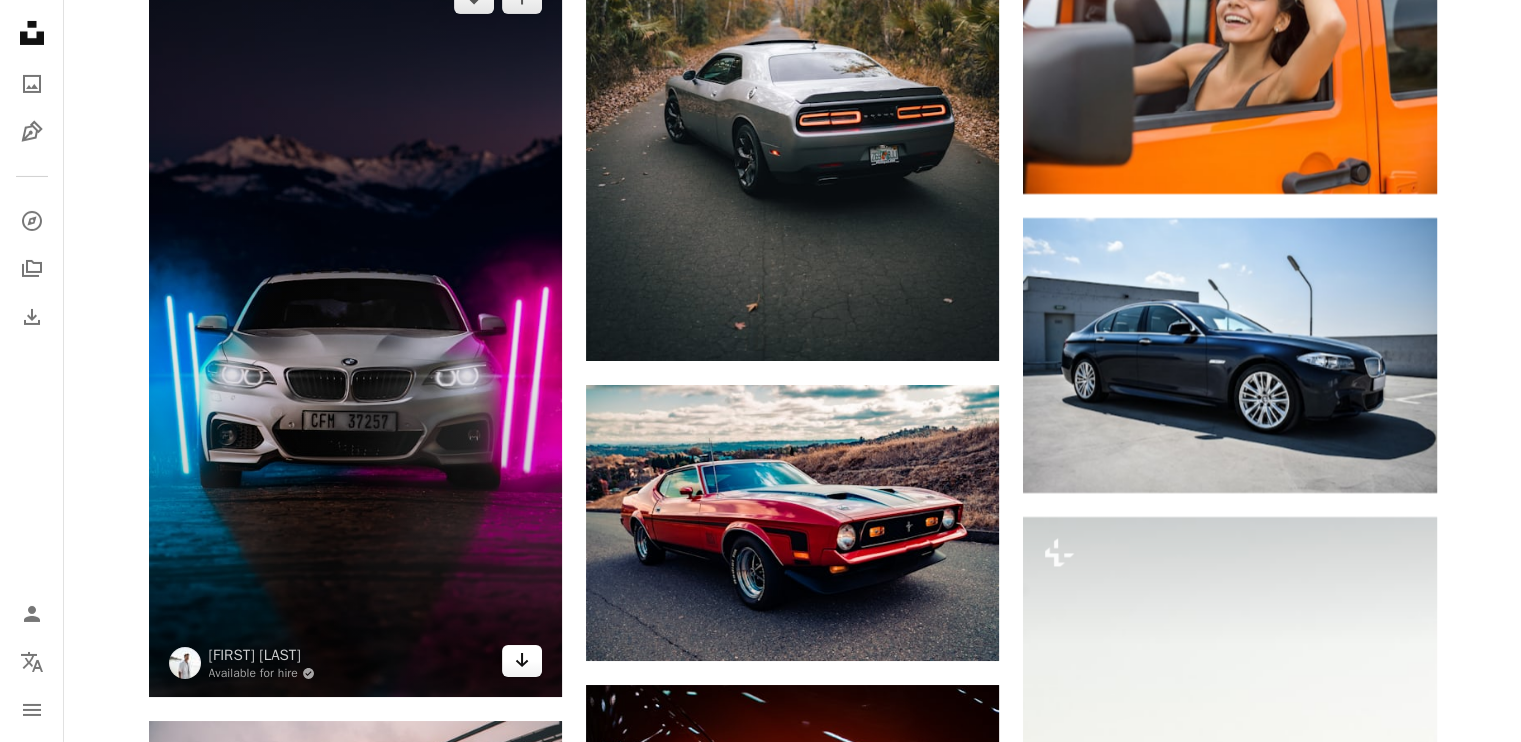 drag, startPoint x: 388, startPoint y: 412, endPoint x: 517, endPoint y: 656, distance: 276.0018 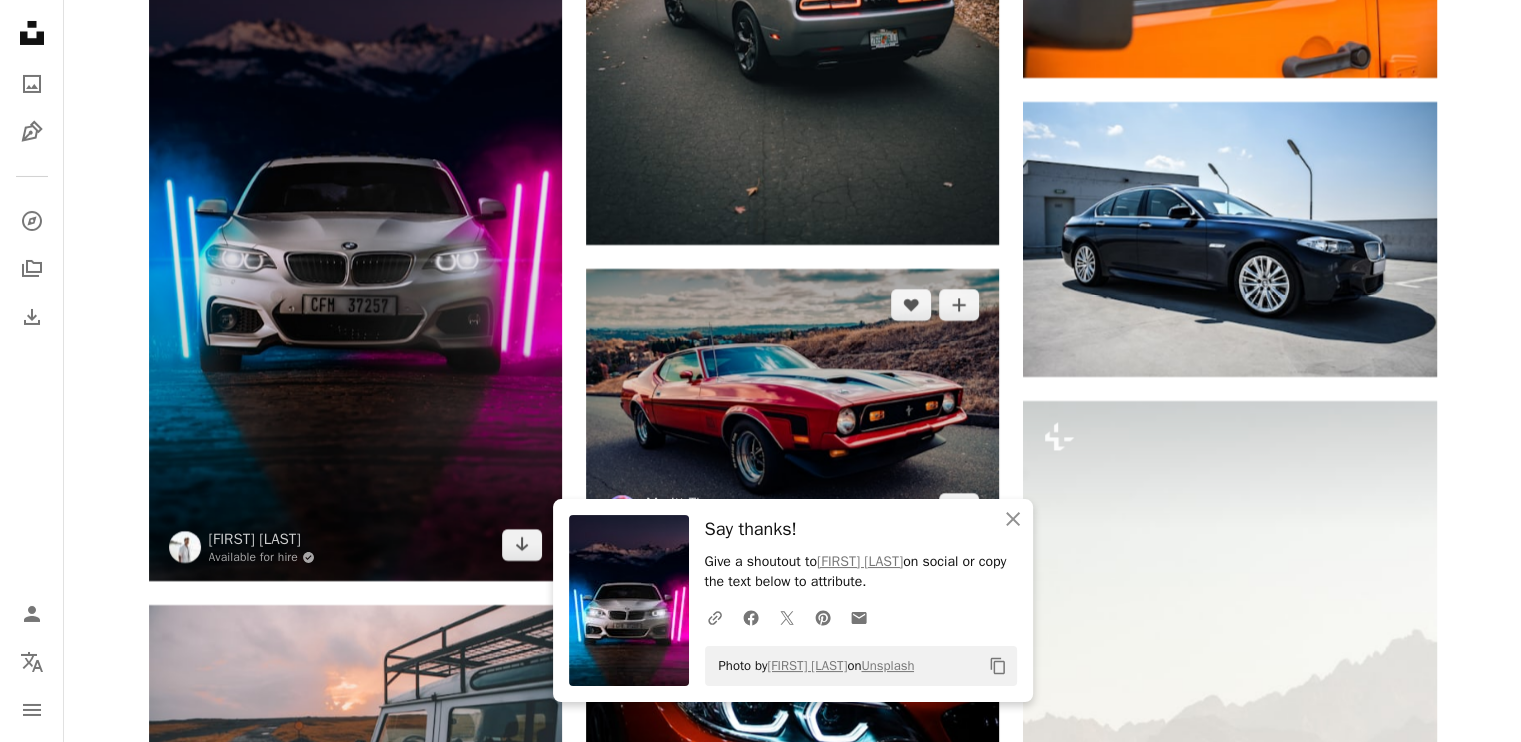 scroll, scrollTop: 22600, scrollLeft: 0, axis: vertical 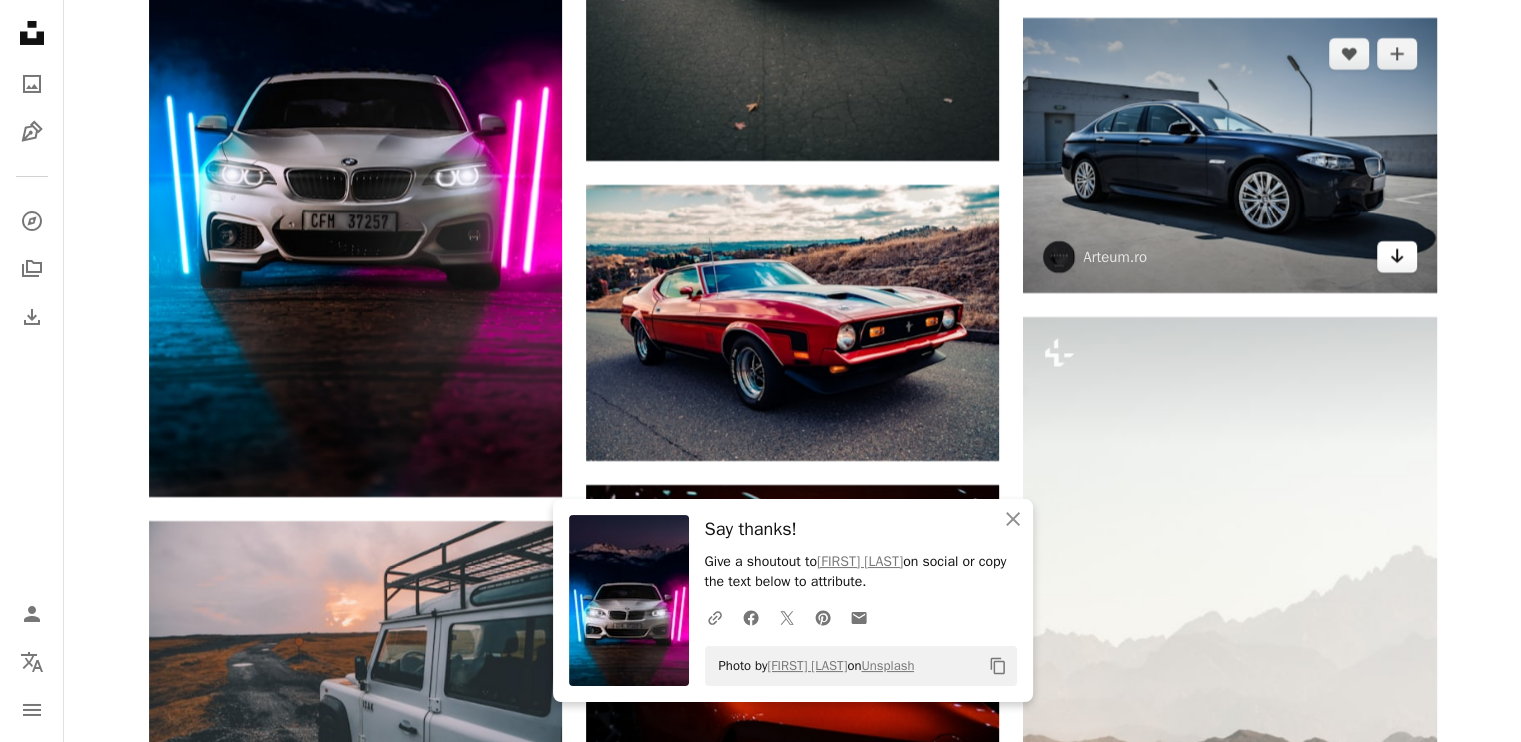 click on "Arrow pointing down" at bounding box center [1397, 257] 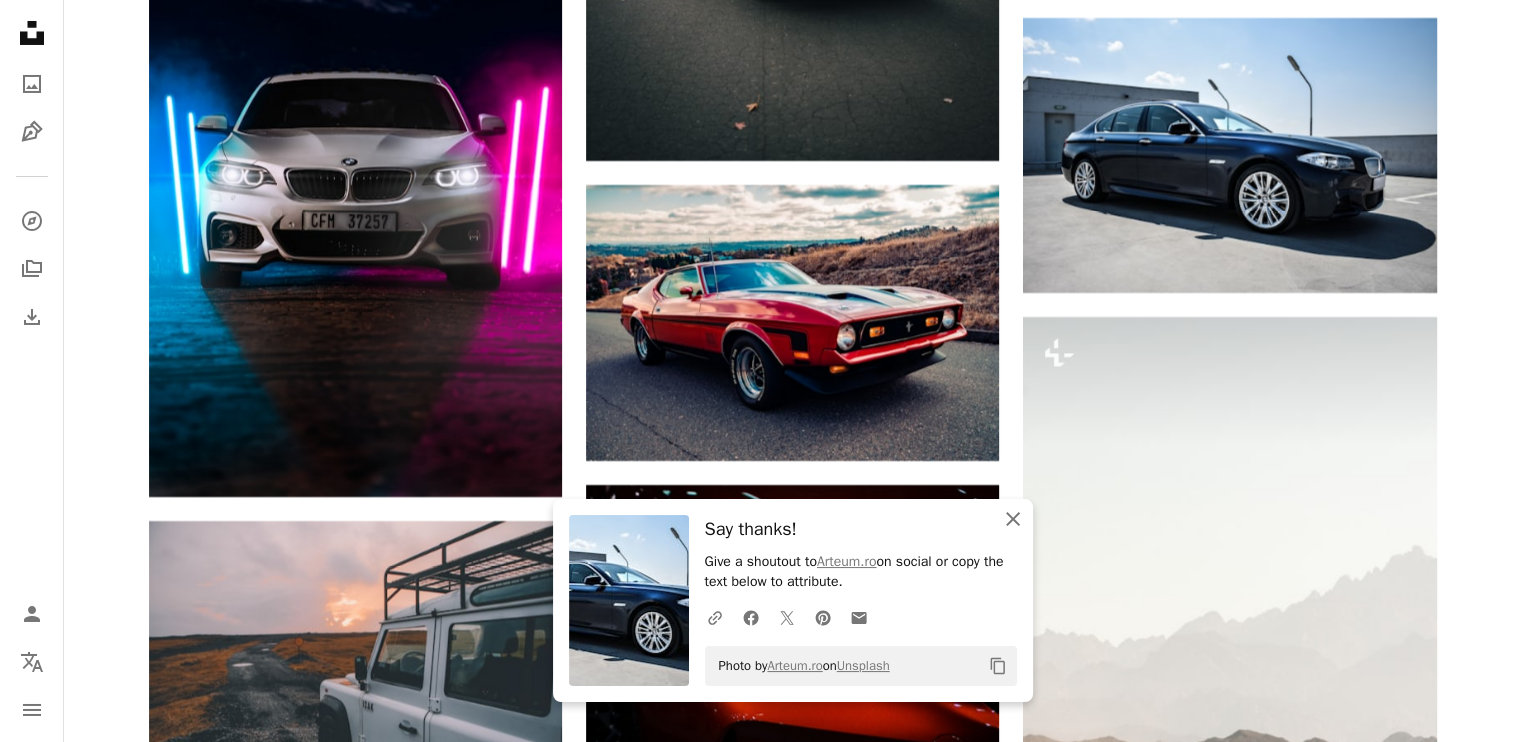 click on "An X shape" 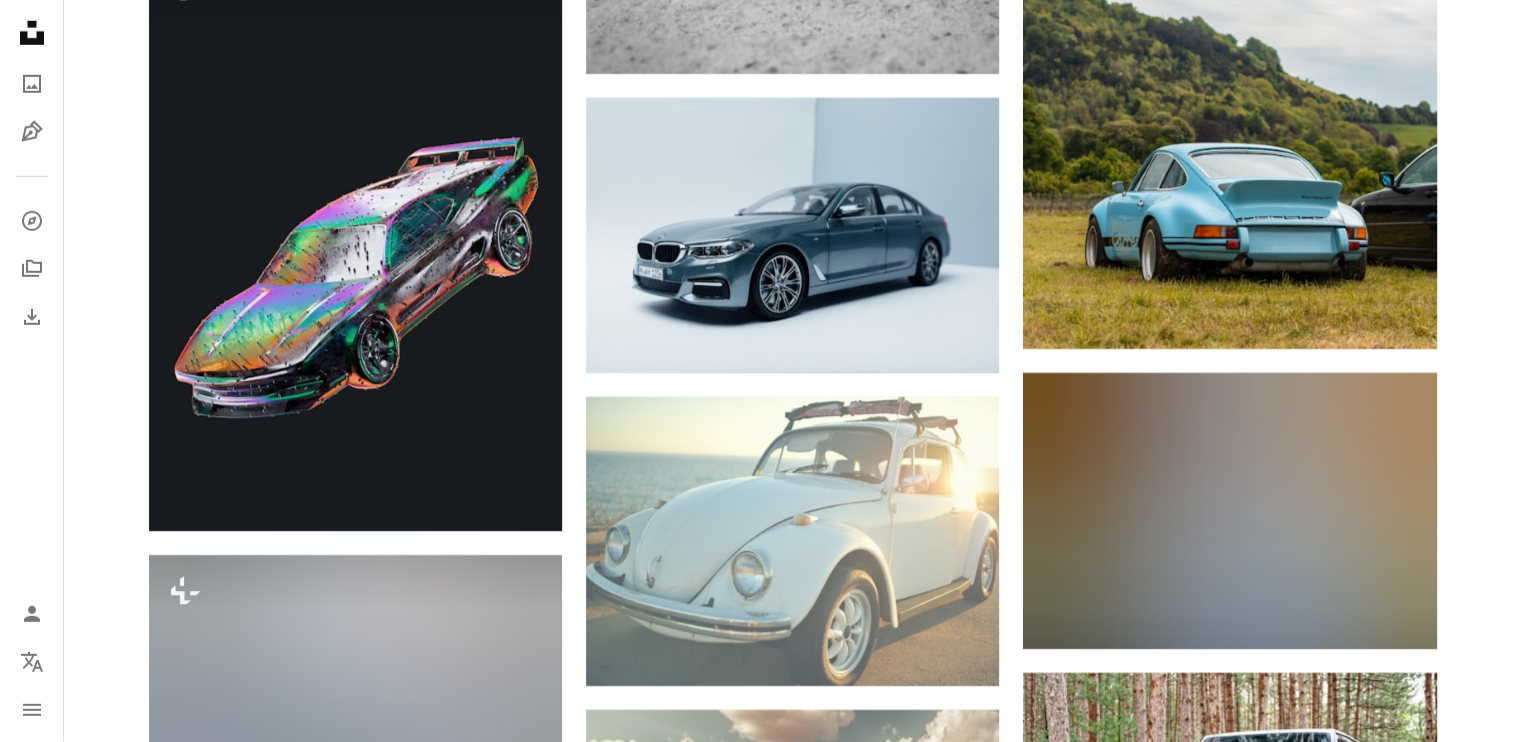 scroll, scrollTop: 29000, scrollLeft: 0, axis: vertical 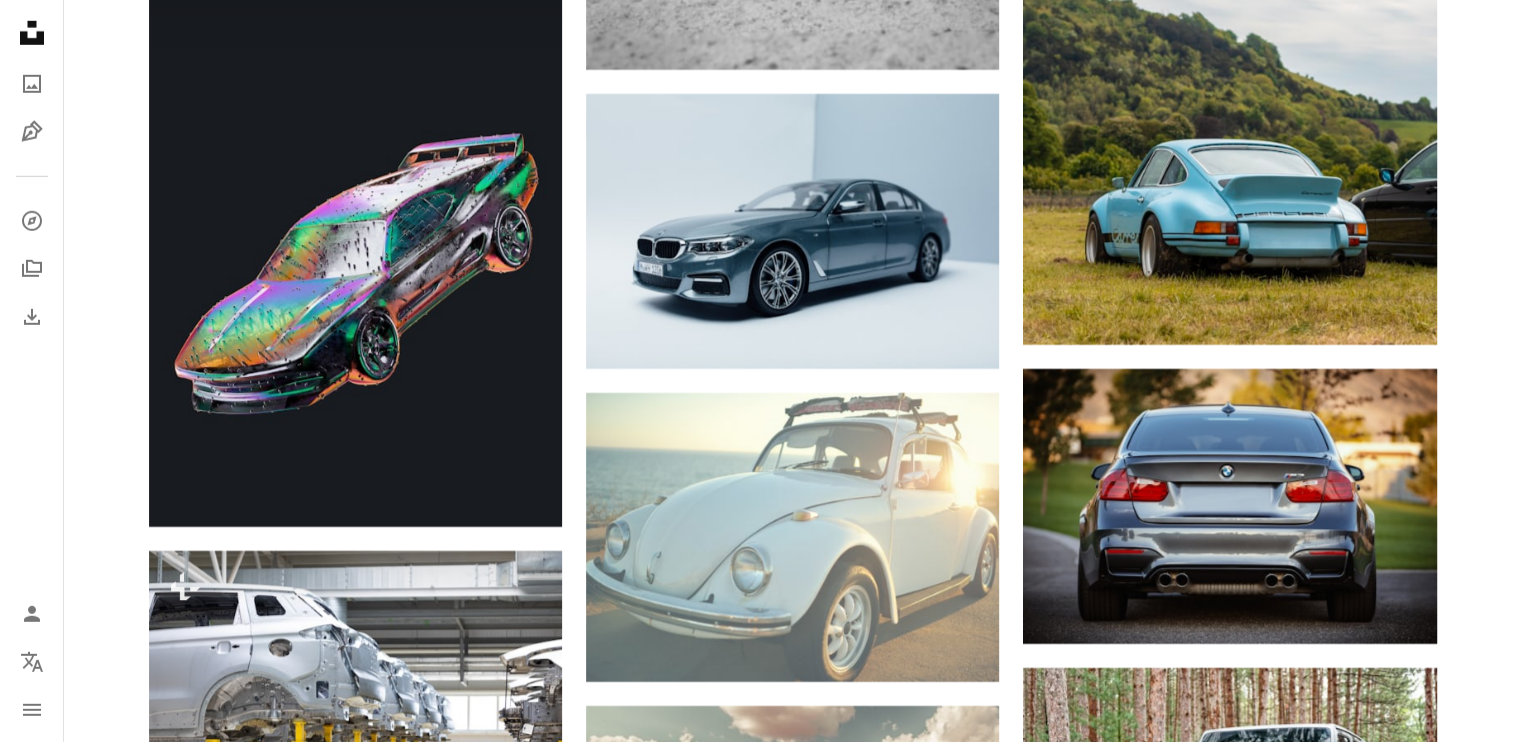 click on "Promoted A heart A plus sign Hyundai Motor Group Our vision is clear: Progress for Humanity.   ↗ Arrow pointing down A heart A plus sign Sven D Arrow pointing down A heart A plus sign Josh Berquist Available for hire A checkmark inside of a circle Arrow pointing down A heart A plus sign Andrew Pons Arrow pointing down A heart A plus sign Campbell Arrow pointing down A heart A plus sign Jon Flobrant Arrow pointing down A heart A plus sign Tabea Schimpf Available for hire A checkmark inside of a circle Arrow pointing down A heart A plus sign Grahame Jenkins Arrow pointing down A heart A plus sign Chris Liverani Arrow pointing down A heart A plus sign Filip Mroz Arrow pointing down A heart A plus sign Lance Asper Available for hire A checkmark inside of a circle Arrow pointing down A heart A plus sign Dan Gold Available for hire A checkmark inside of a circle Arrow pointing down A heart A plus sign Brock Wegner Available for hire A checkmark inside of a circle Arrow pointing down Plus sign for Unsplash+ For" at bounding box center [792, -12467] 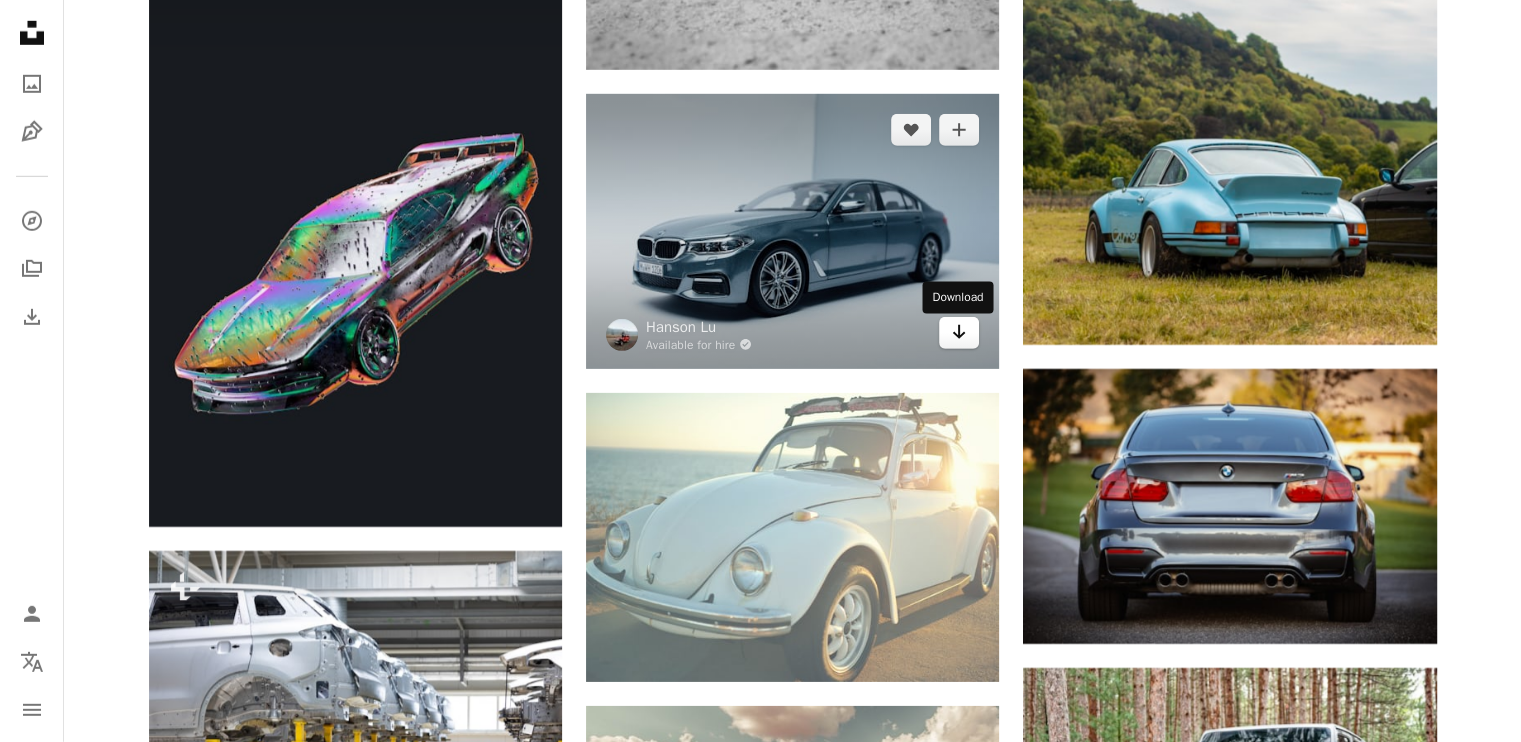 click on "Arrow pointing down" 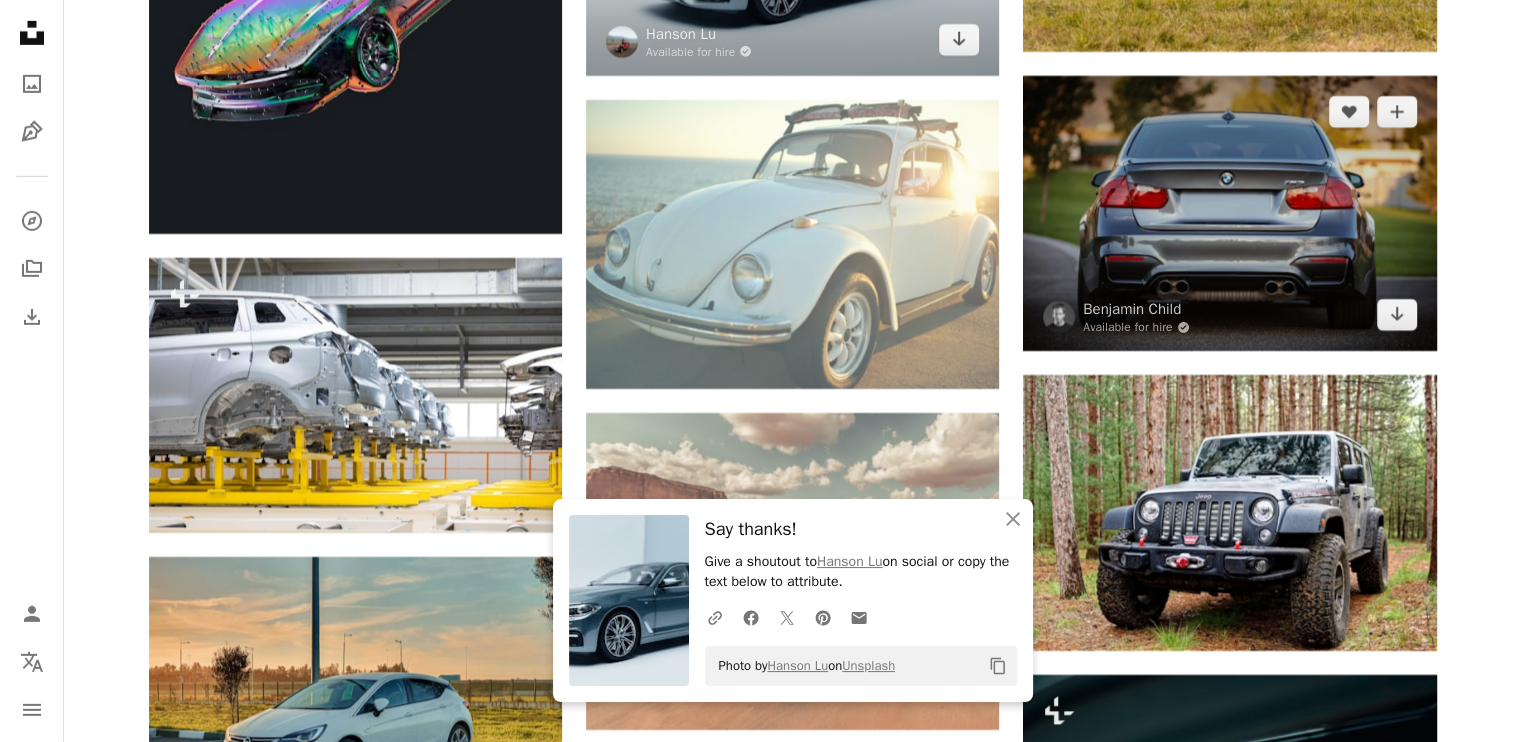 scroll, scrollTop: 29300, scrollLeft: 0, axis: vertical 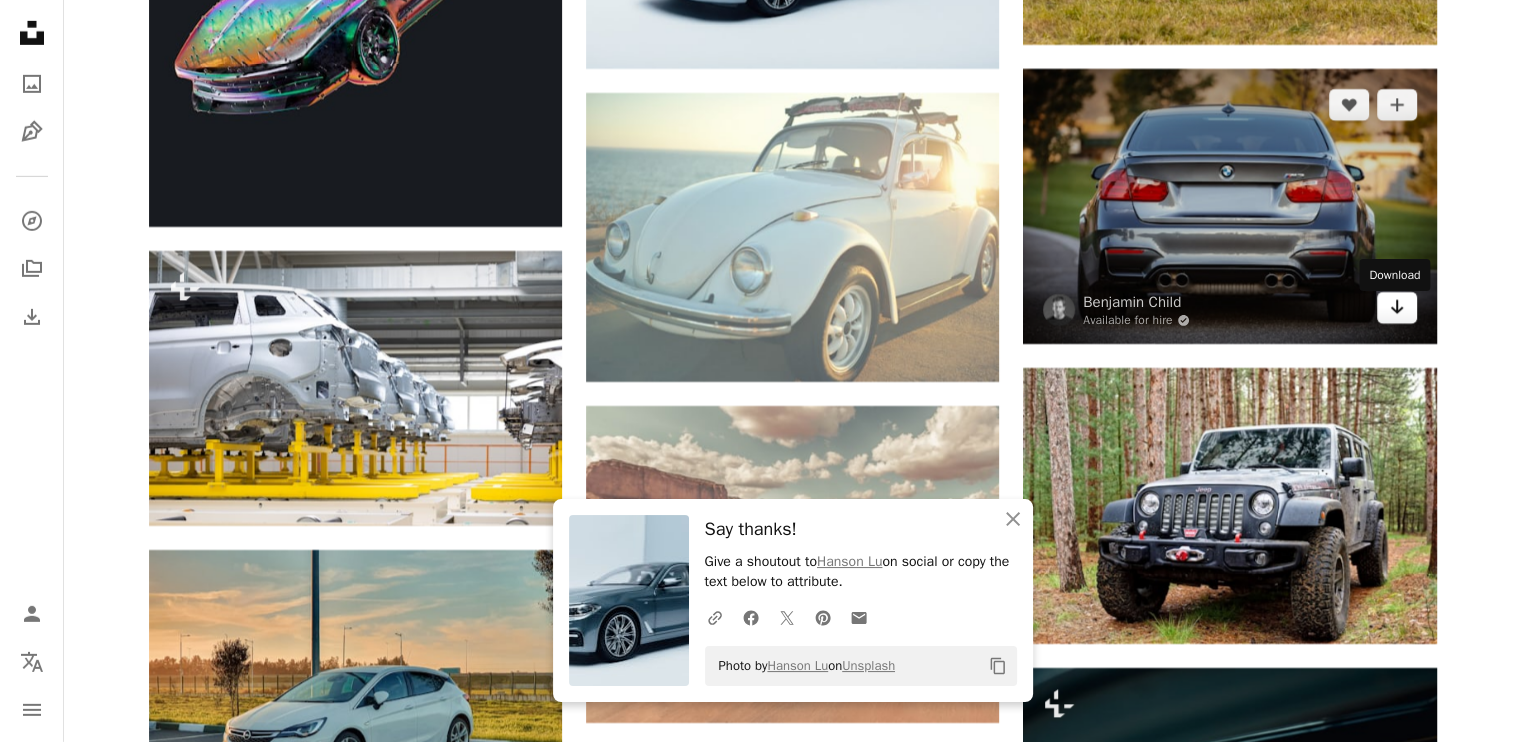 click on "Arrow pointing down" 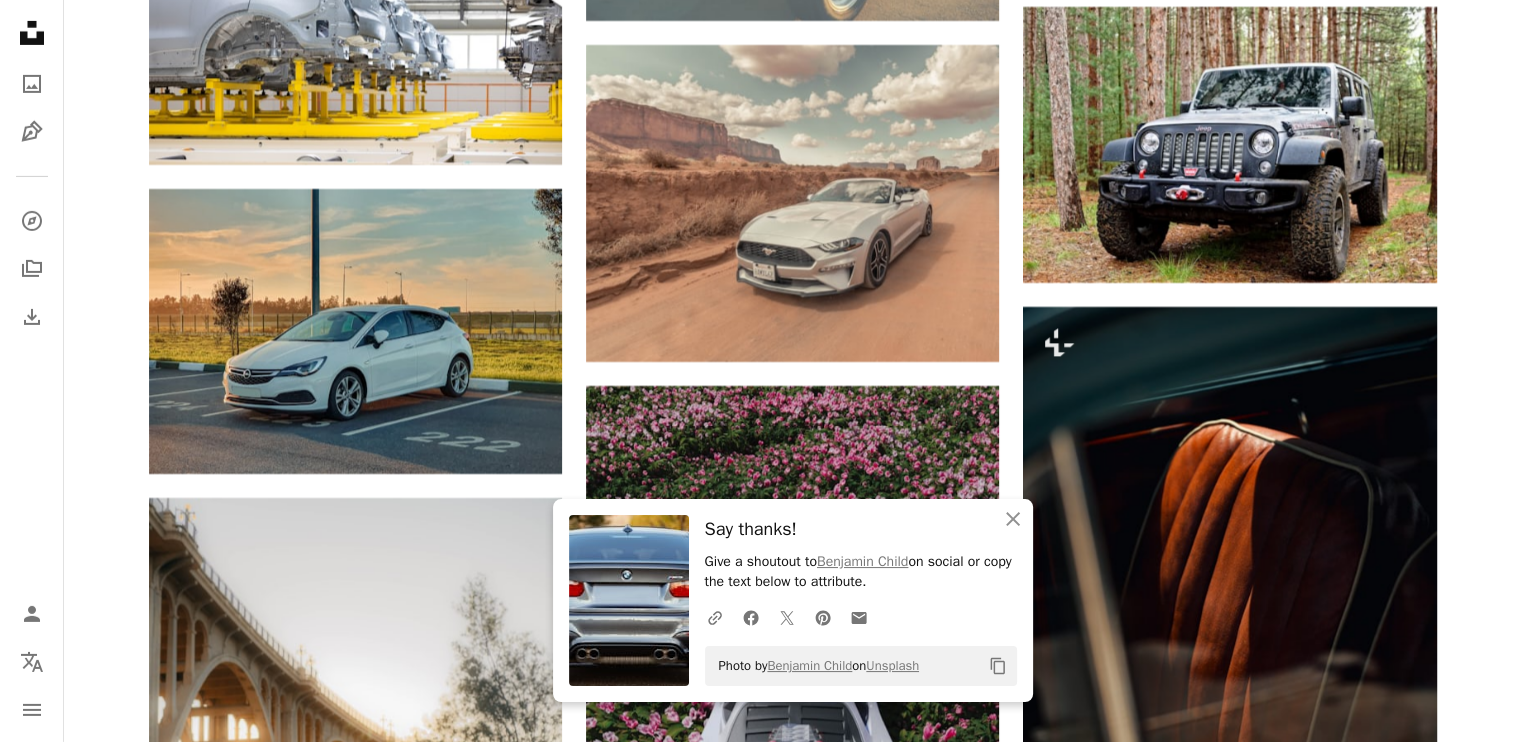 scroll, scrollTop: 29700, scrollLeft: 0, axis: vertical 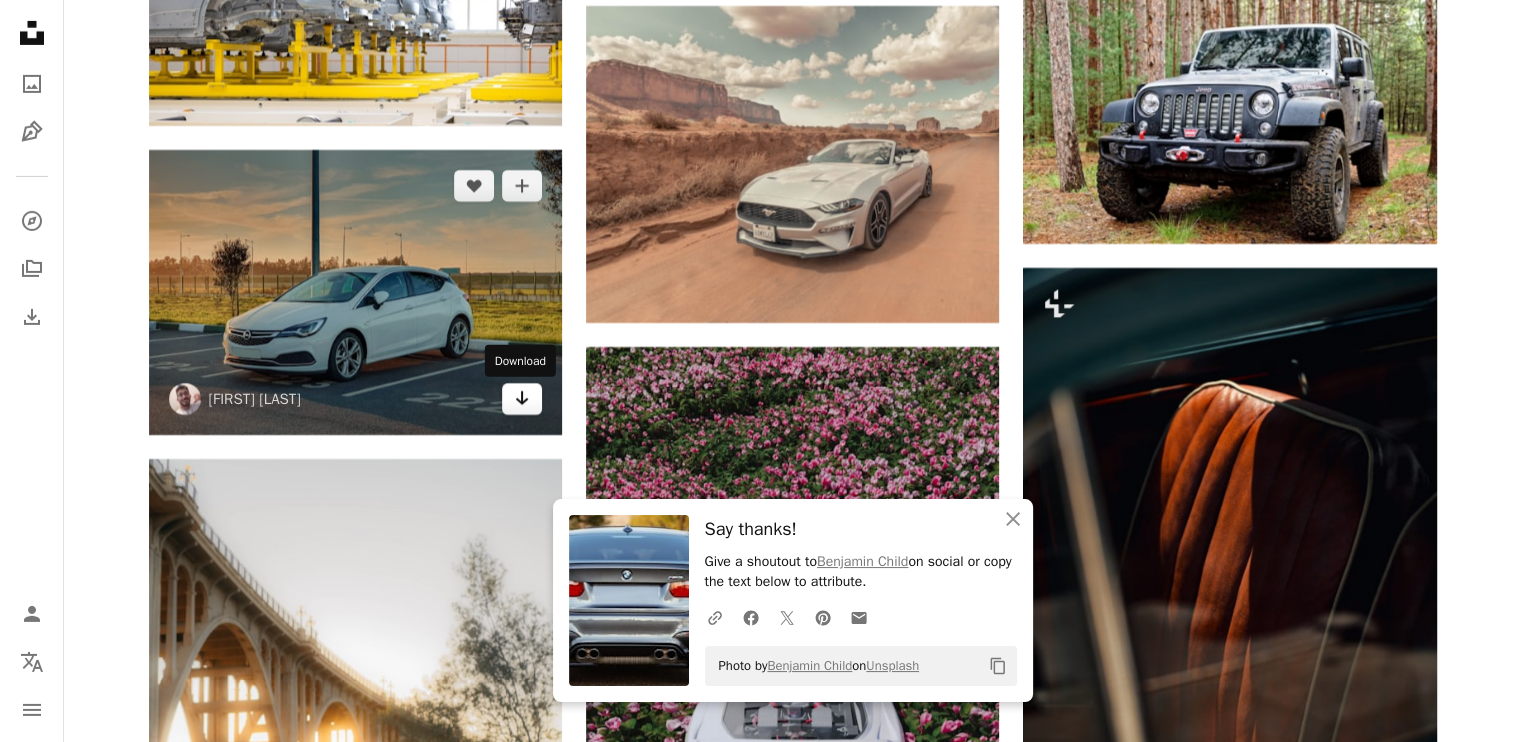 click on "Arrow pointing down" at bounding box center (522, 399) 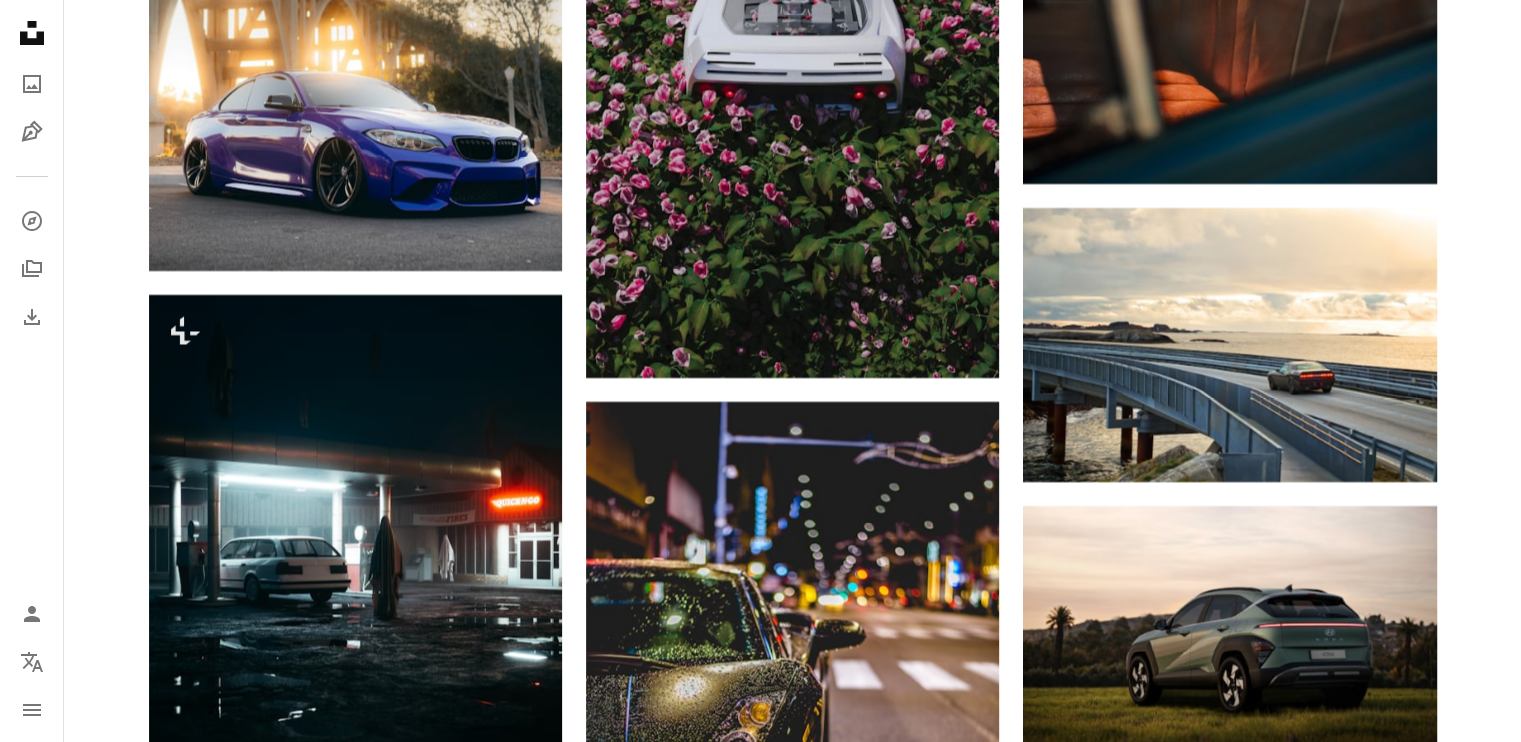 scroll, scrollTop: 30400, scrollLeft: 0, axis: vertical 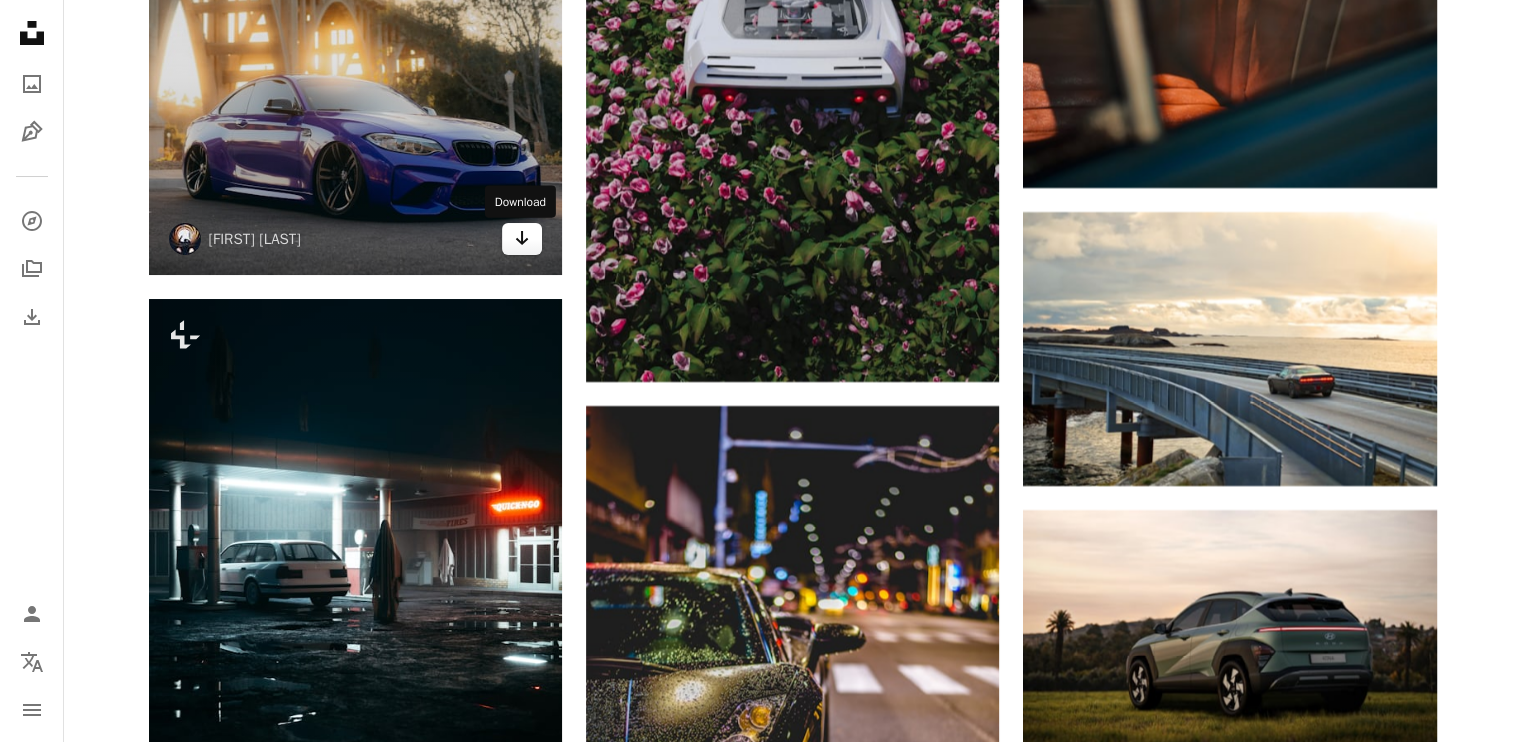 click on "Arrow pointing down" 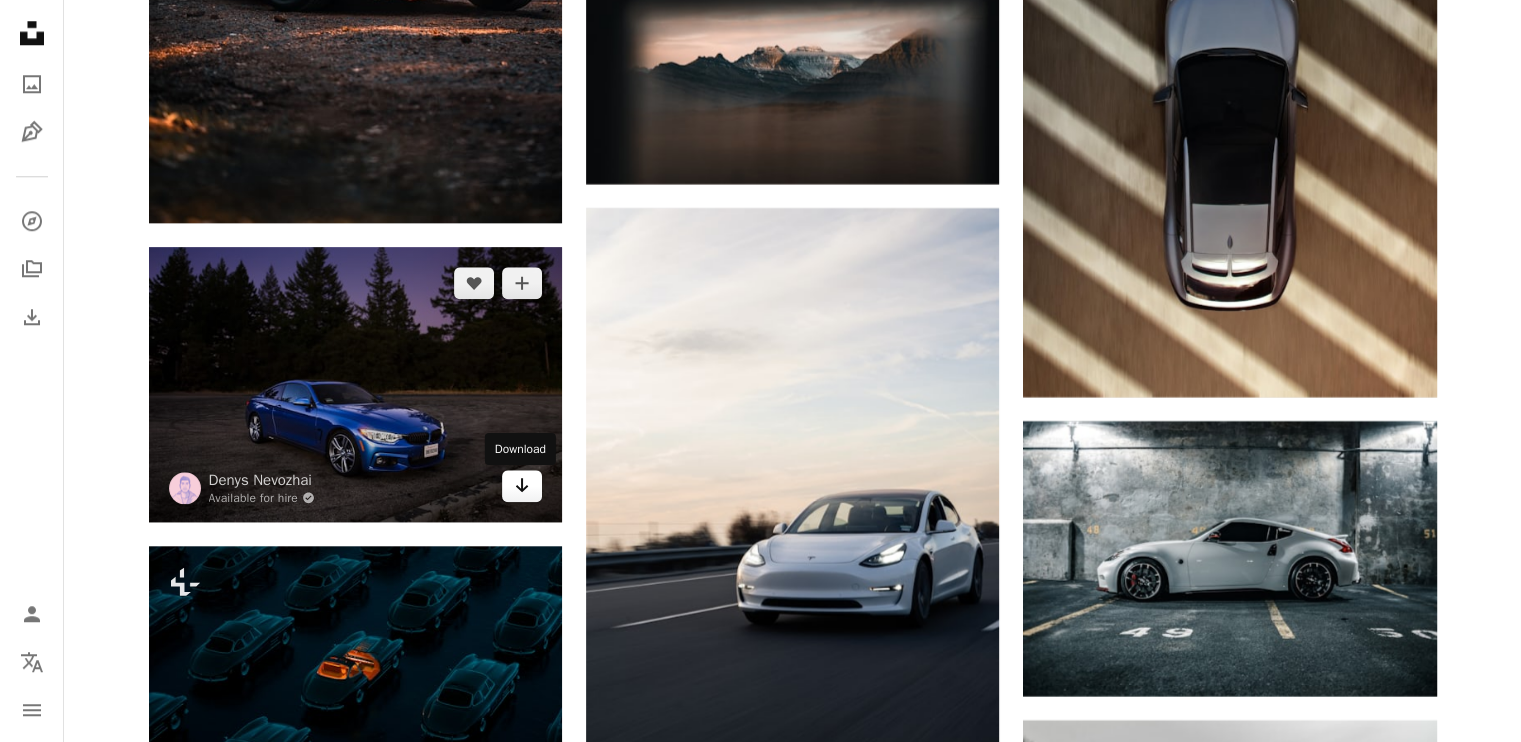 scroll, scrollTop: 32400, scrollLeft: 0, axis: vertical 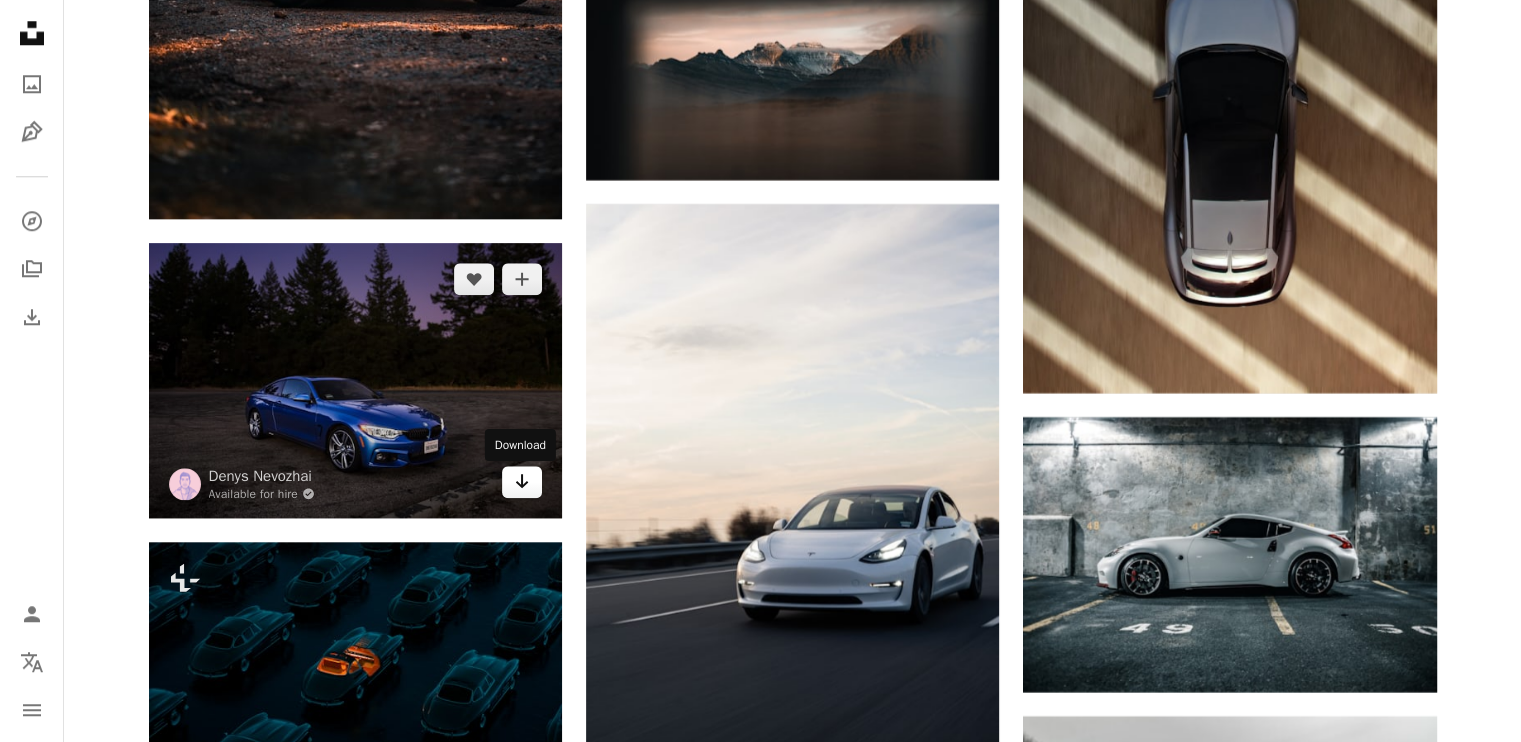 click on "Arrow pointing down" 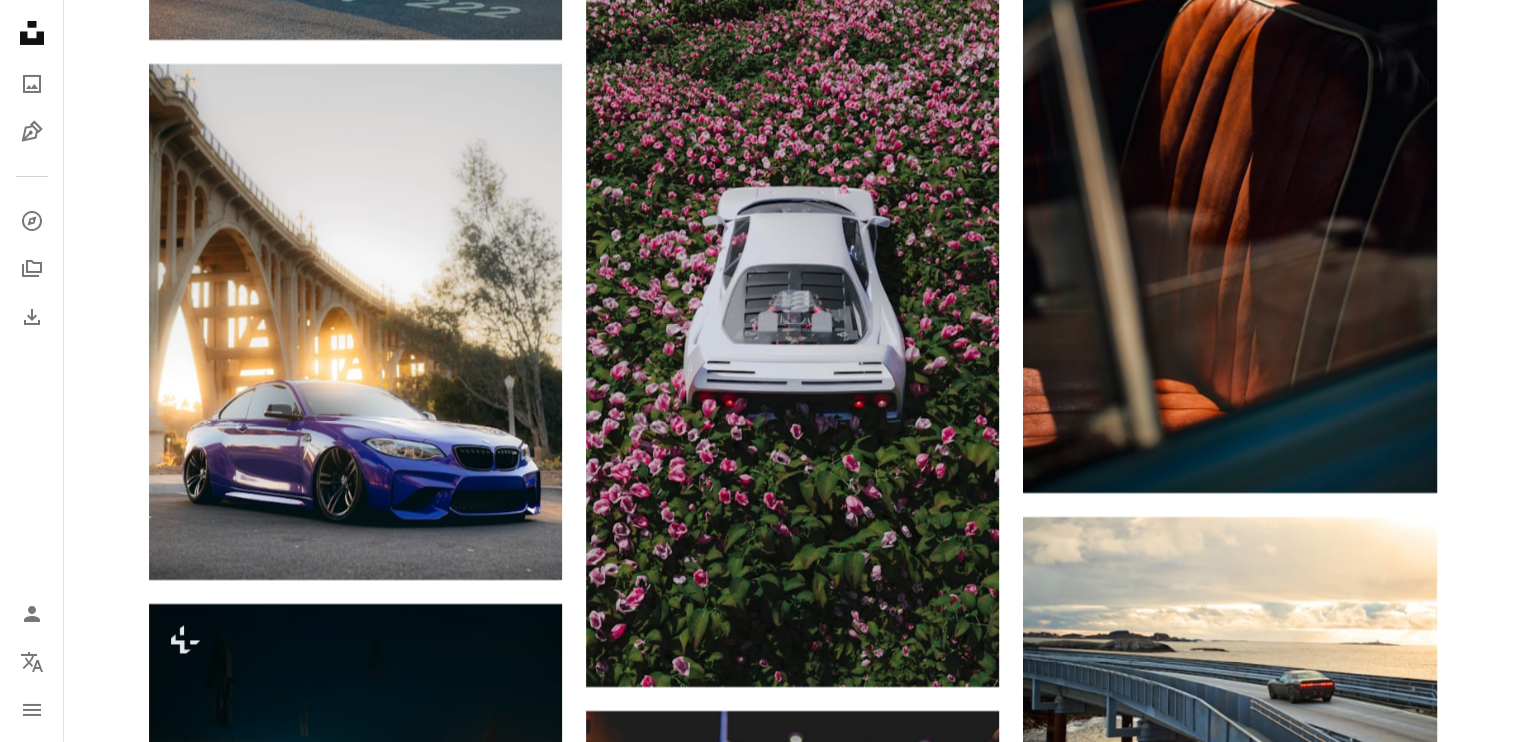 scroll, scrollTop: 29700, scrollLeft: 0, axis: vertical 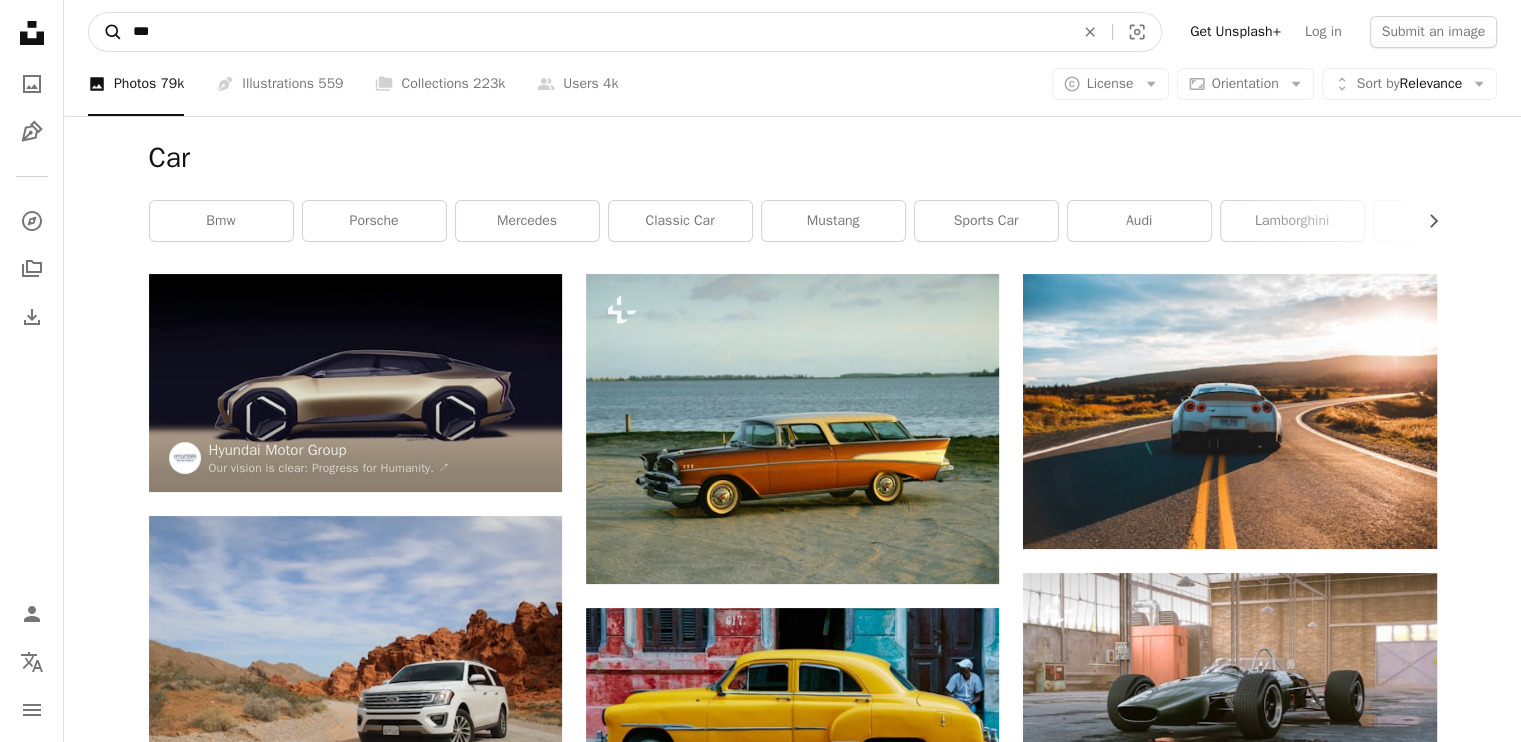 drag, startPoint x: 172, startPoint y: 31, endPoint x: 118, endPoint y: 31, distance: 54 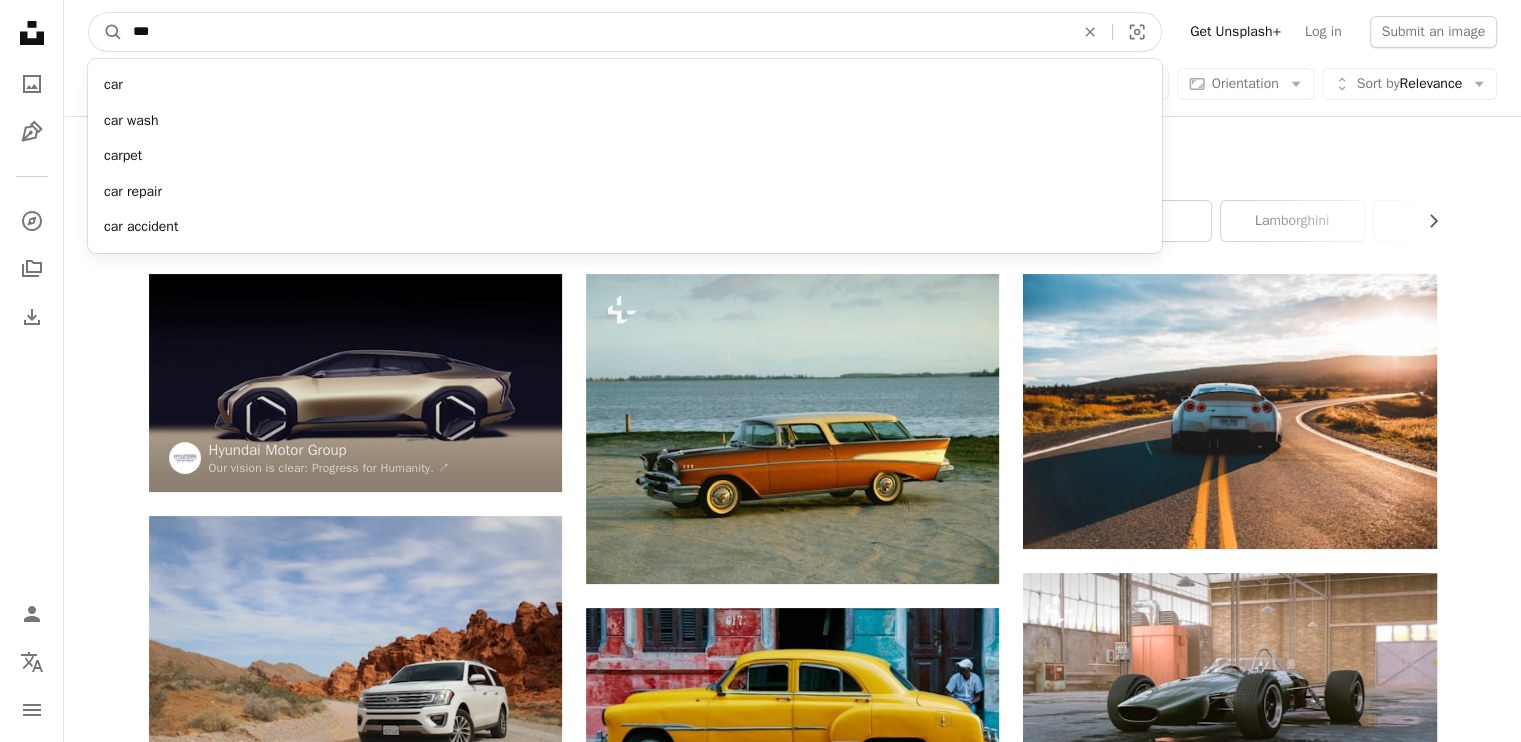 paste on "*********" 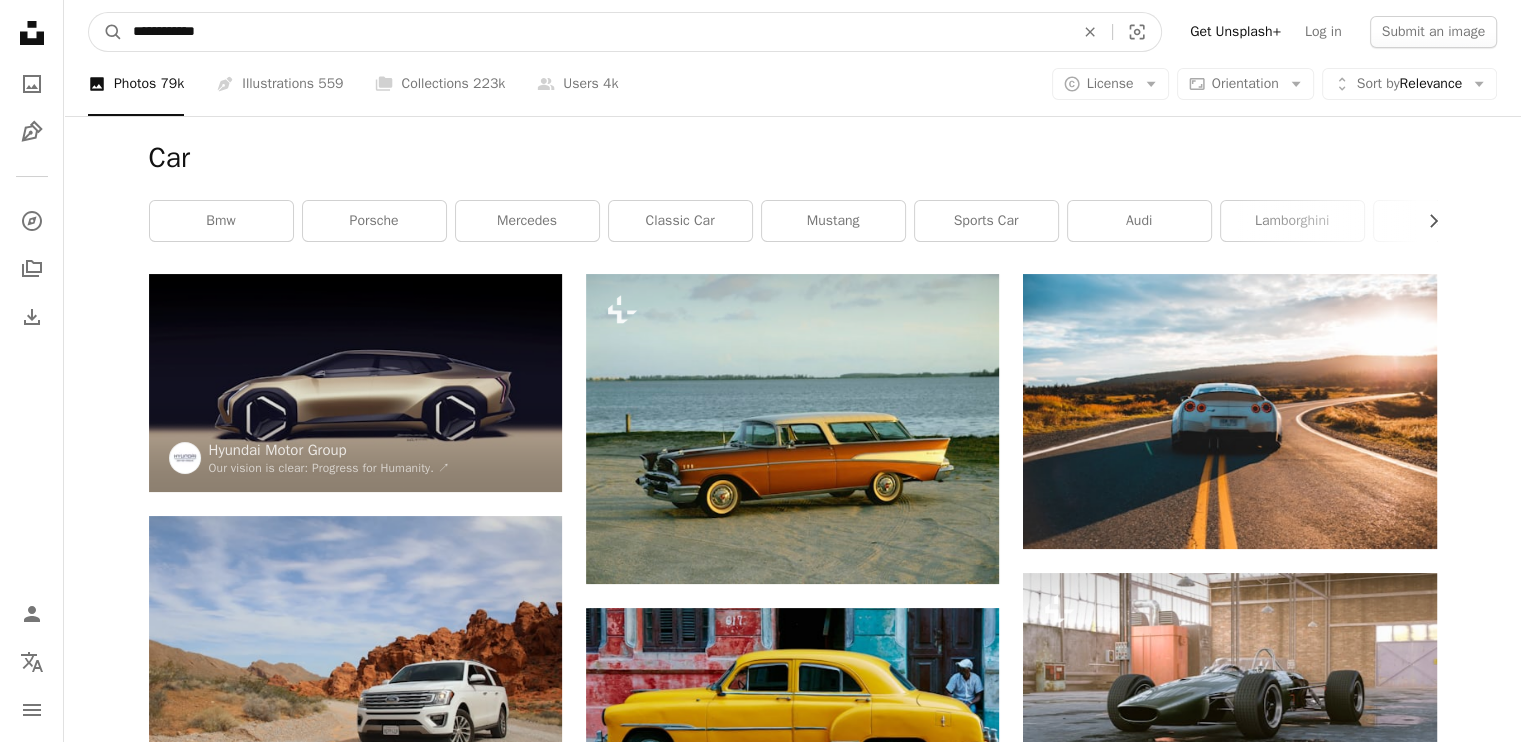 type on "**********" 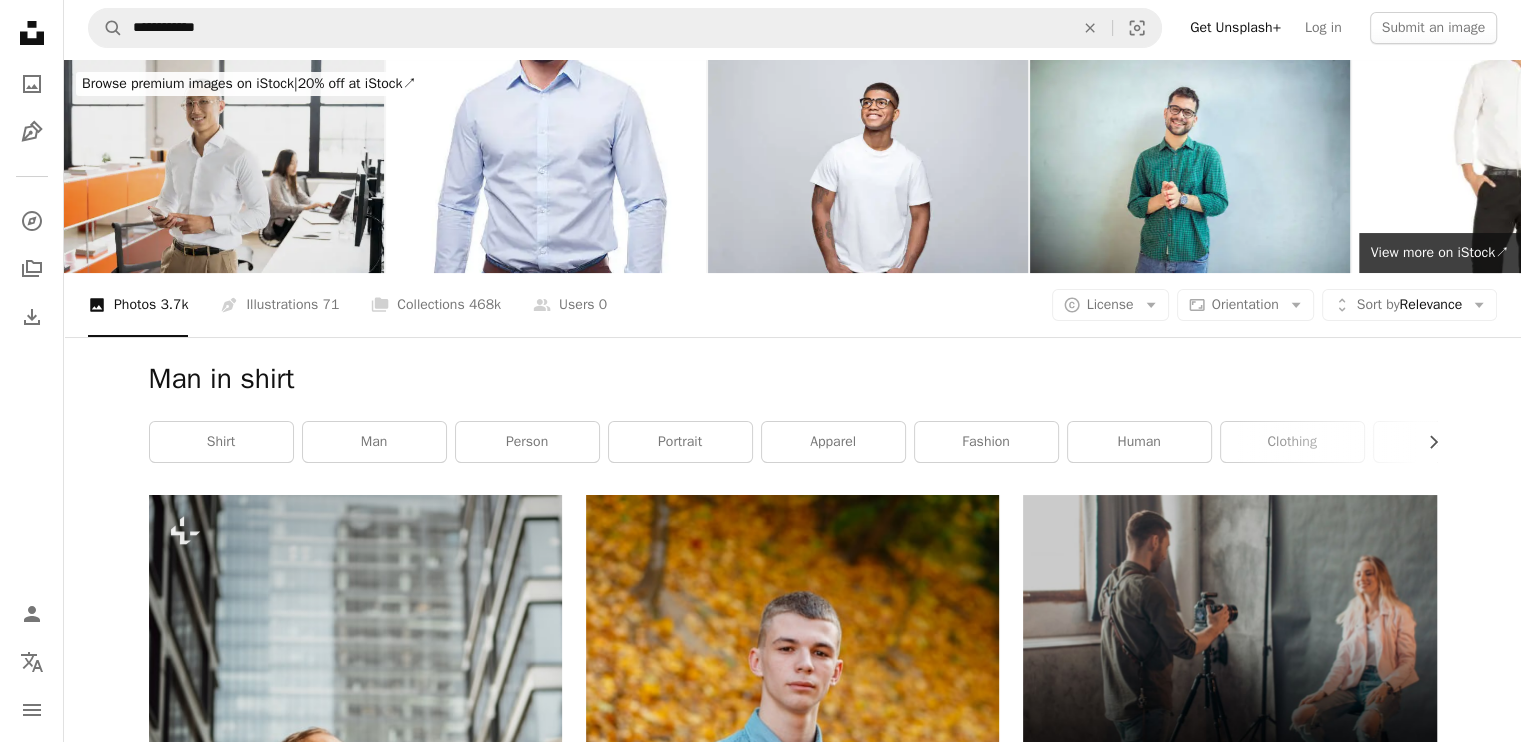 scroll, scrollTop: 0, scrollLeft: 0, axis: both 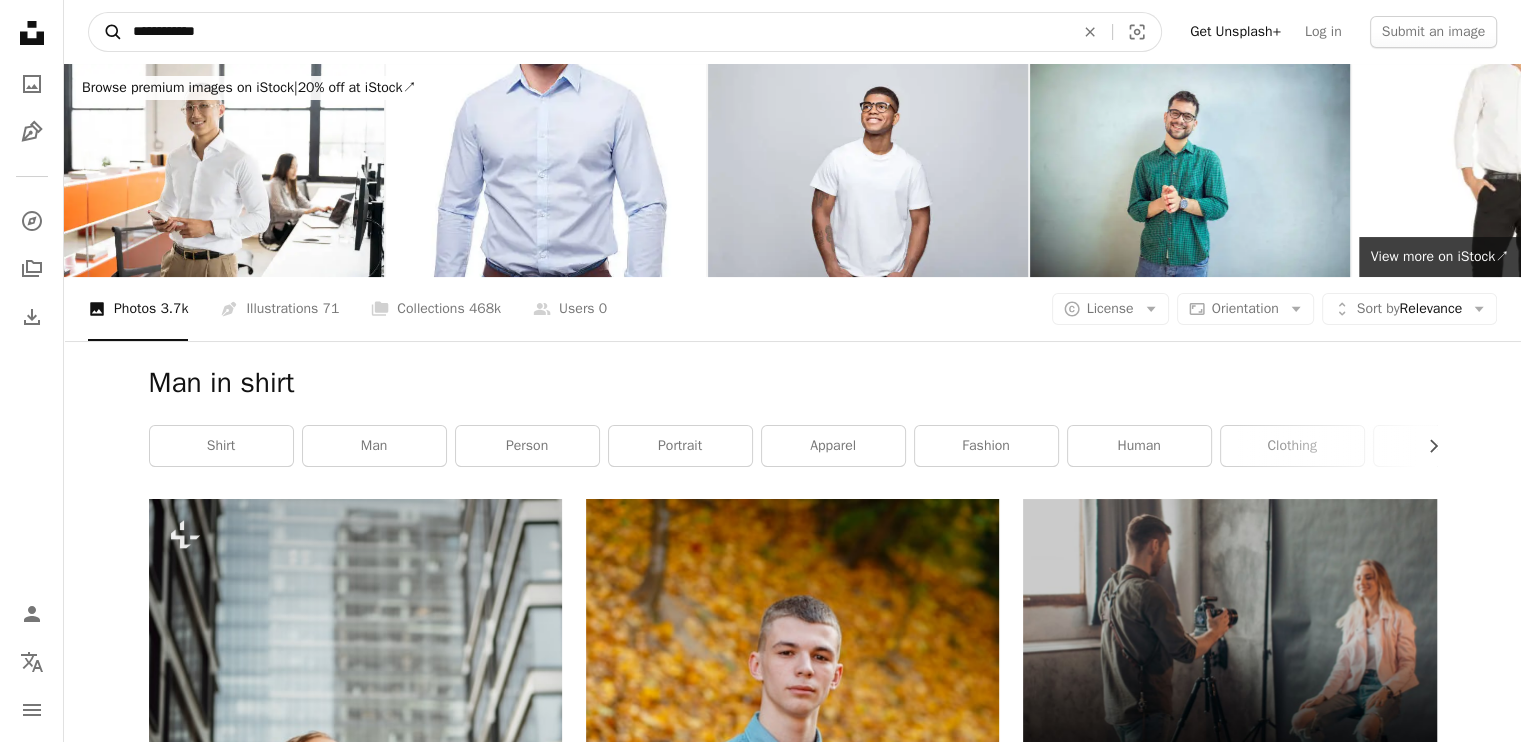 drag, startPoint x: 277, startPoint y: 37, endPoint x: 106, endPoint y: 39, distance: 171.01169 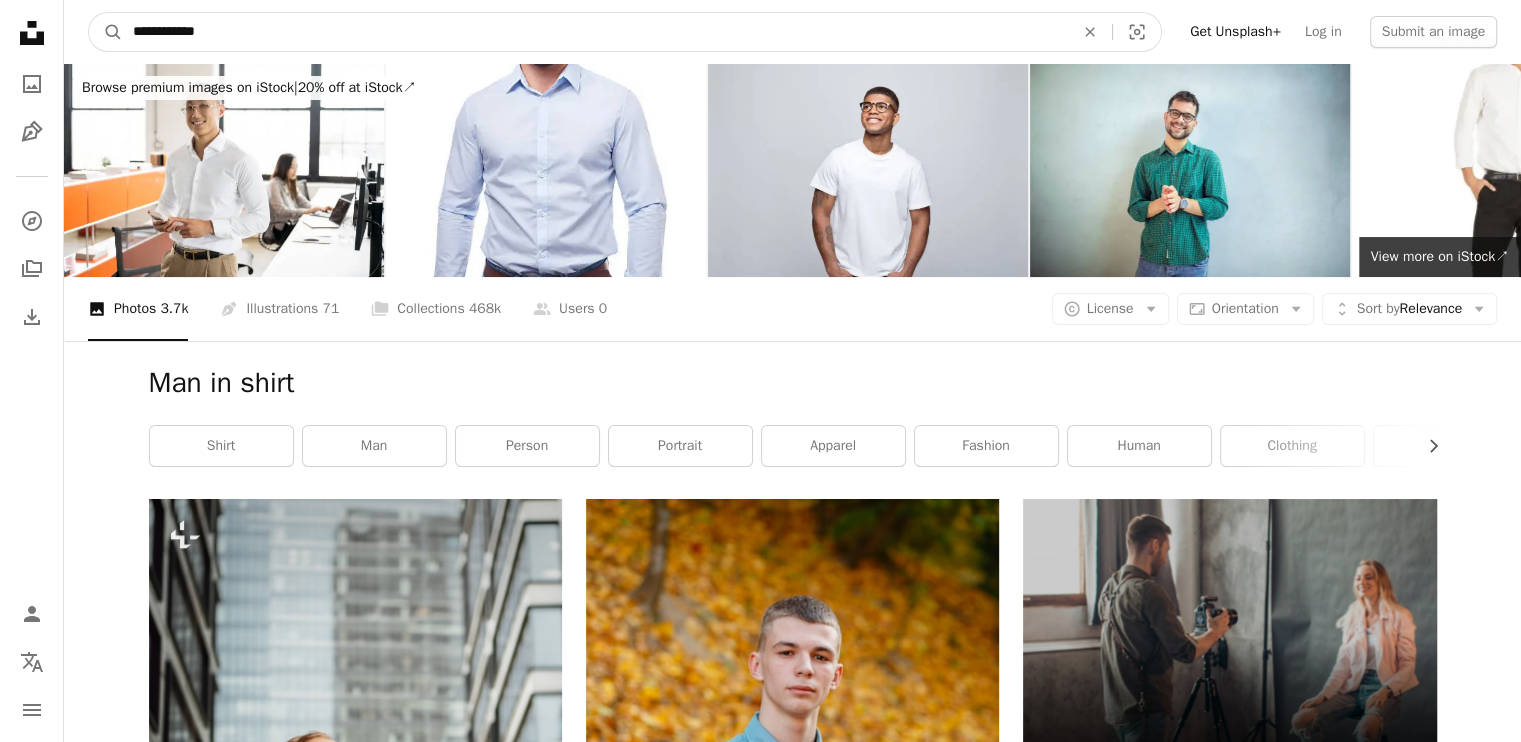 paste on "**********" 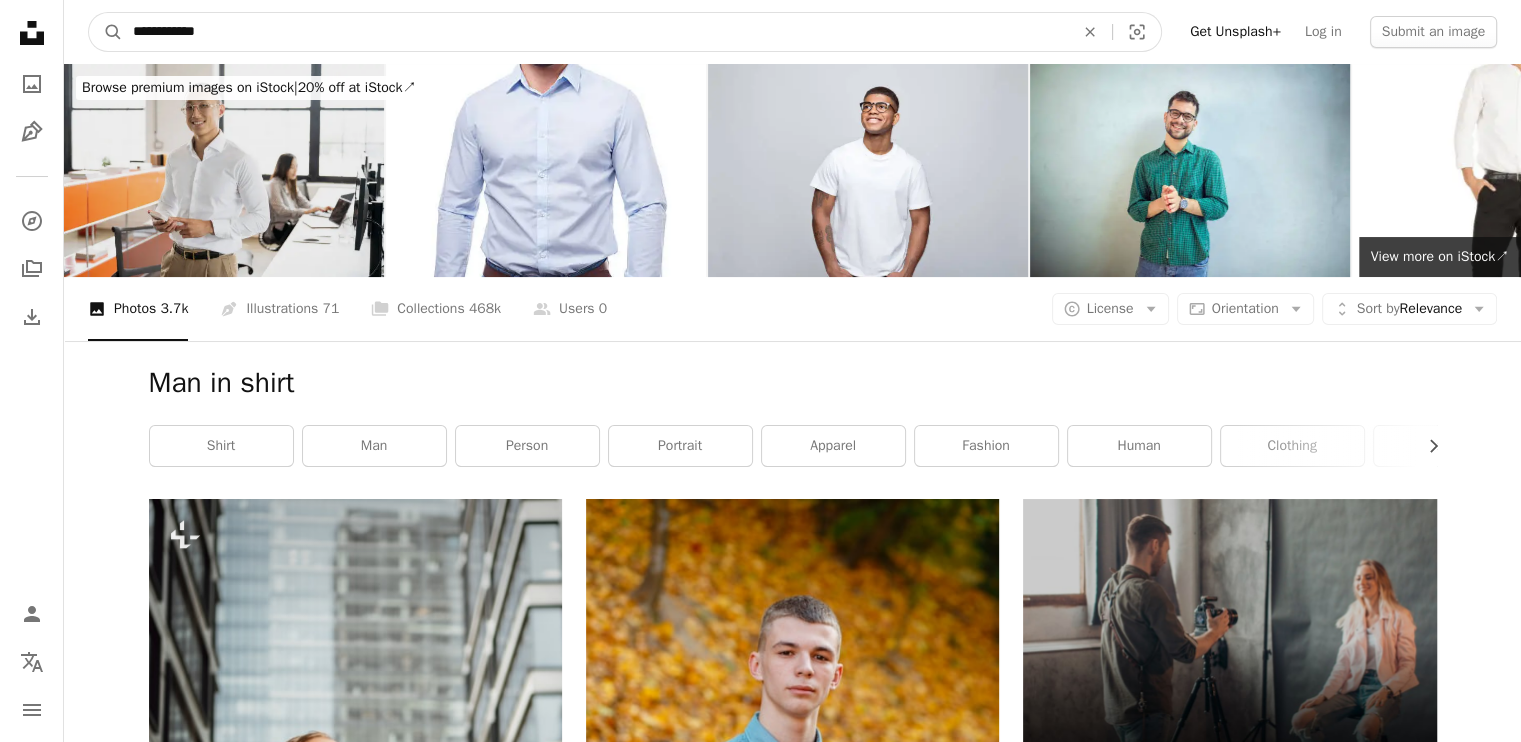 type on "**********" 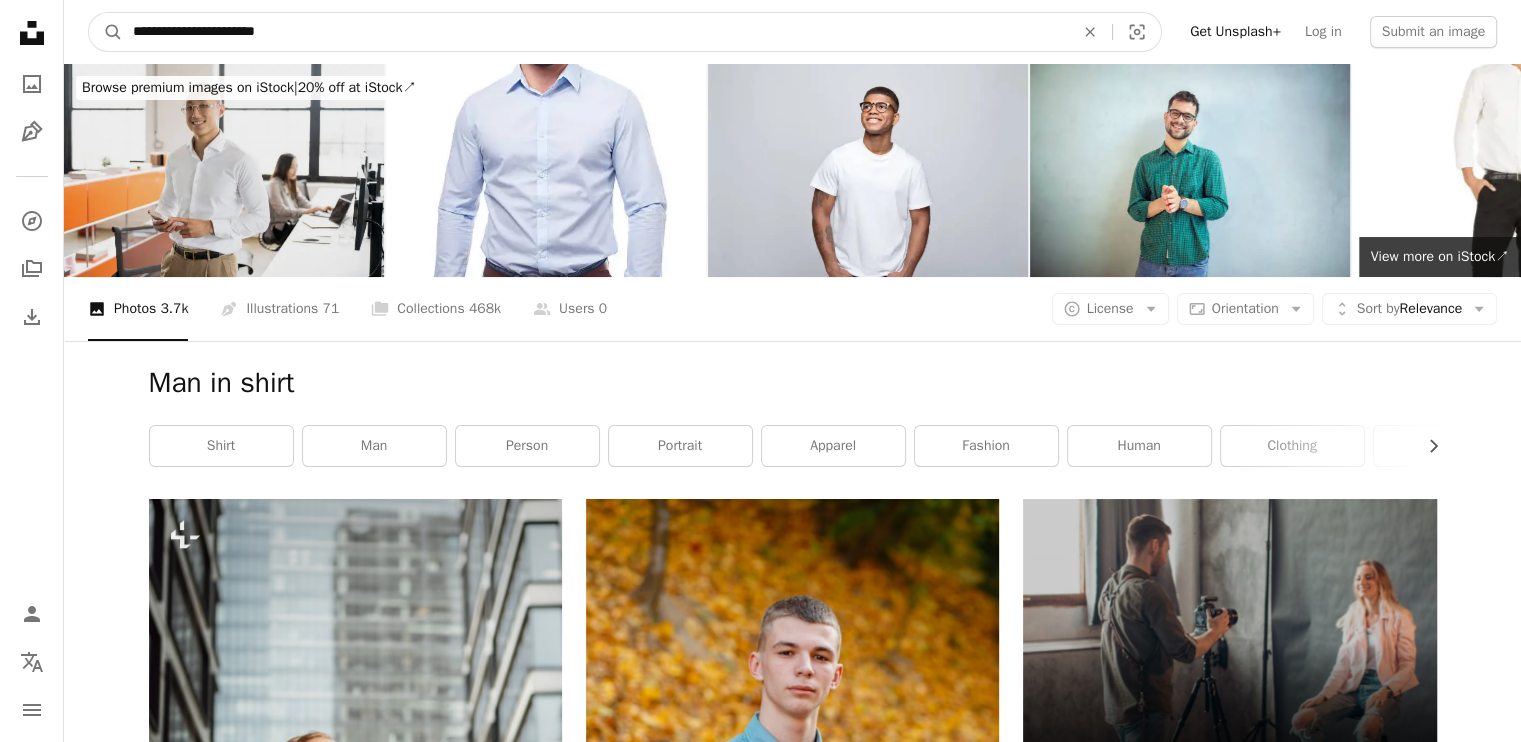click on "A magnifying glass" at bounding box center (106, 32) 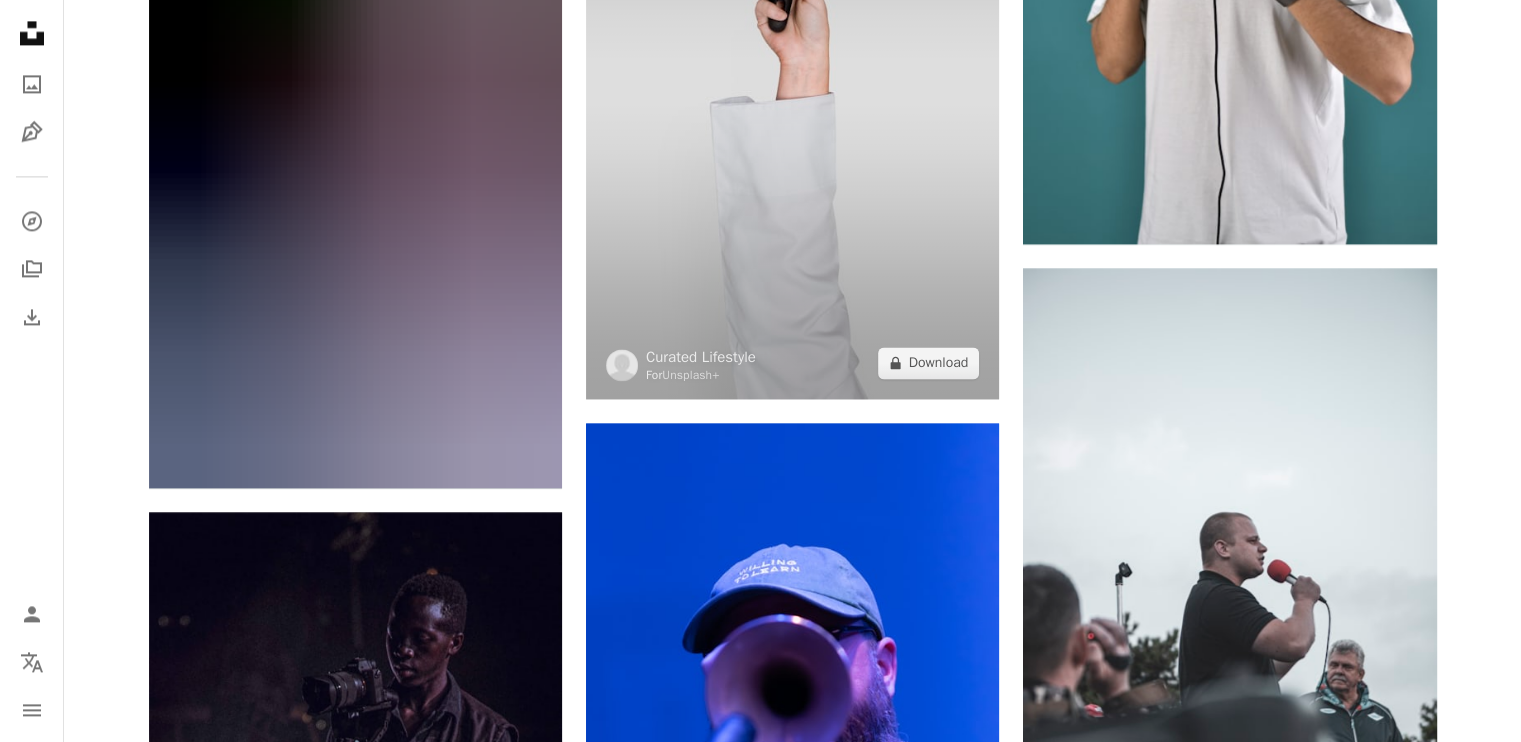 scroll, scrollTop: 2900, scrollLeft: 0, axis: vertical 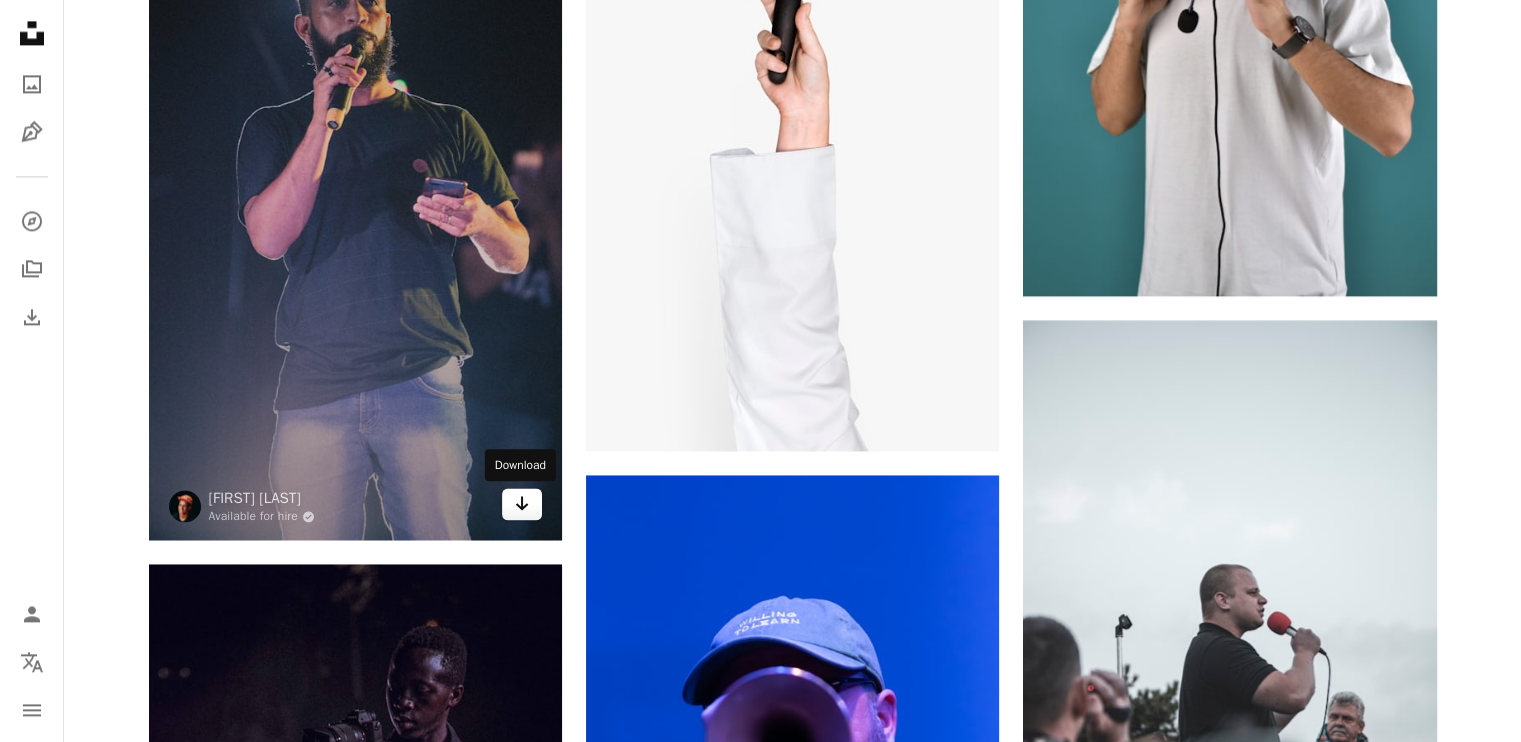 click on "Arrow pointing down" at bounding box center [522, 504] 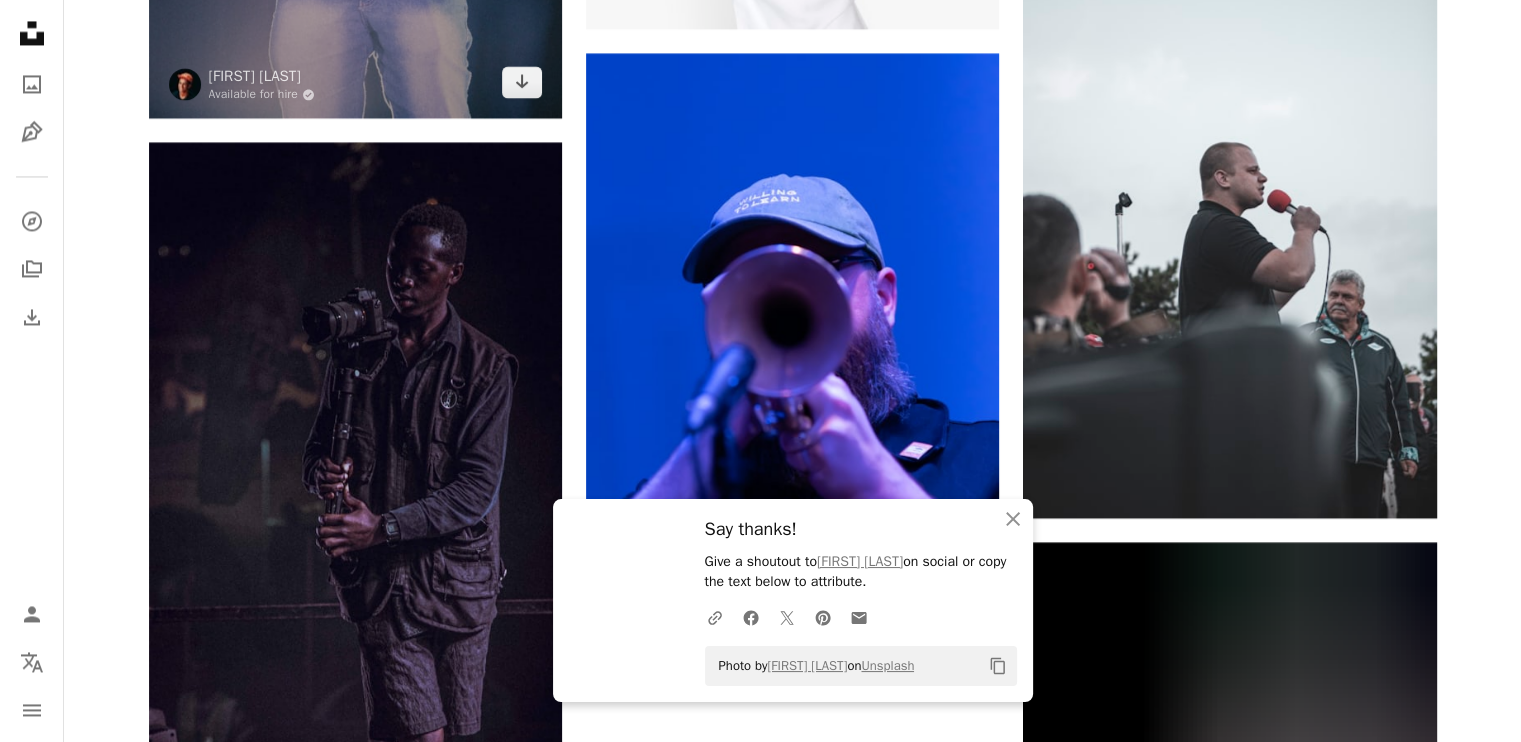scroll, scrollTop: 3300, scrollLeft: 0, axis: vertical 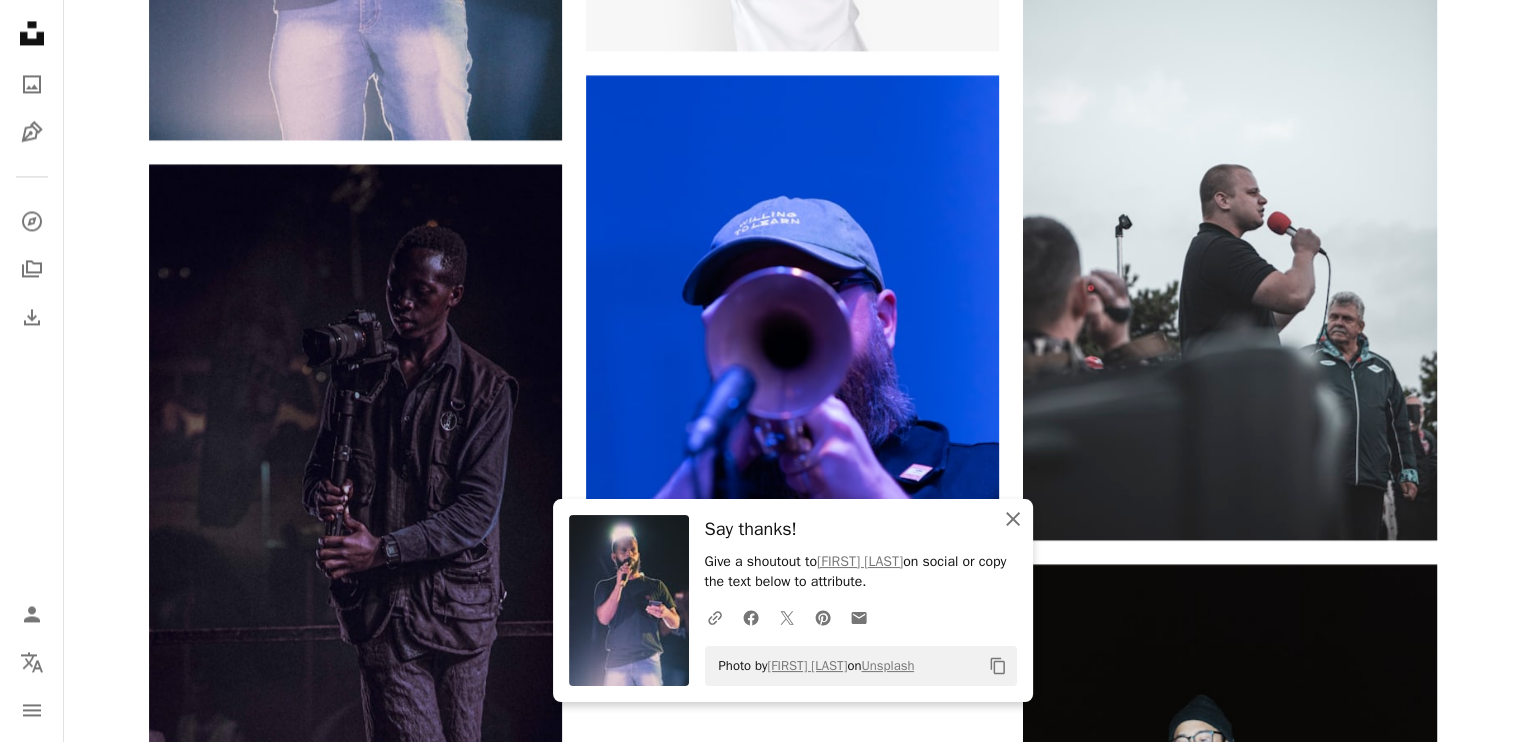 click on "An X shape" 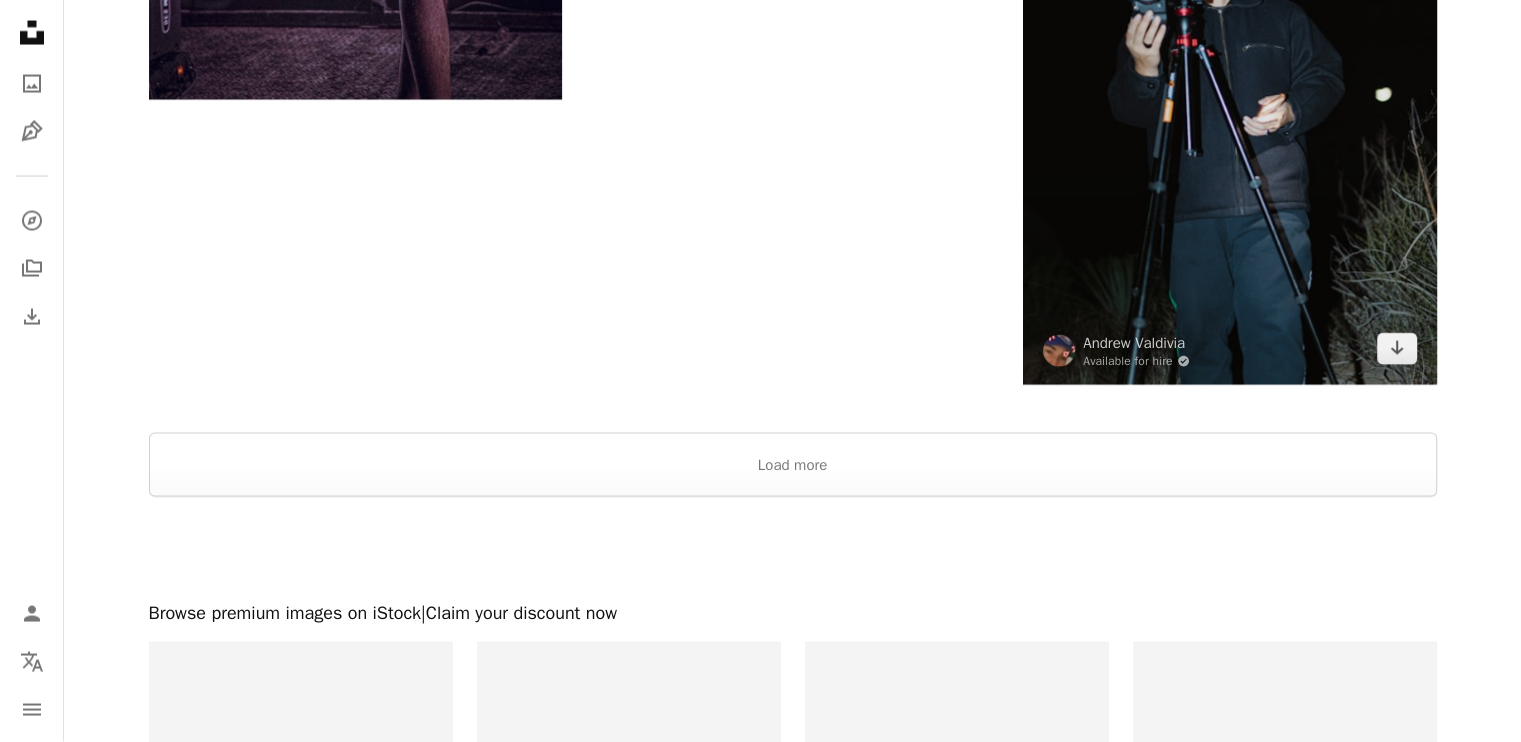 scroll, scrollTop: 4100, scrollLeft: 0, axis: vertical 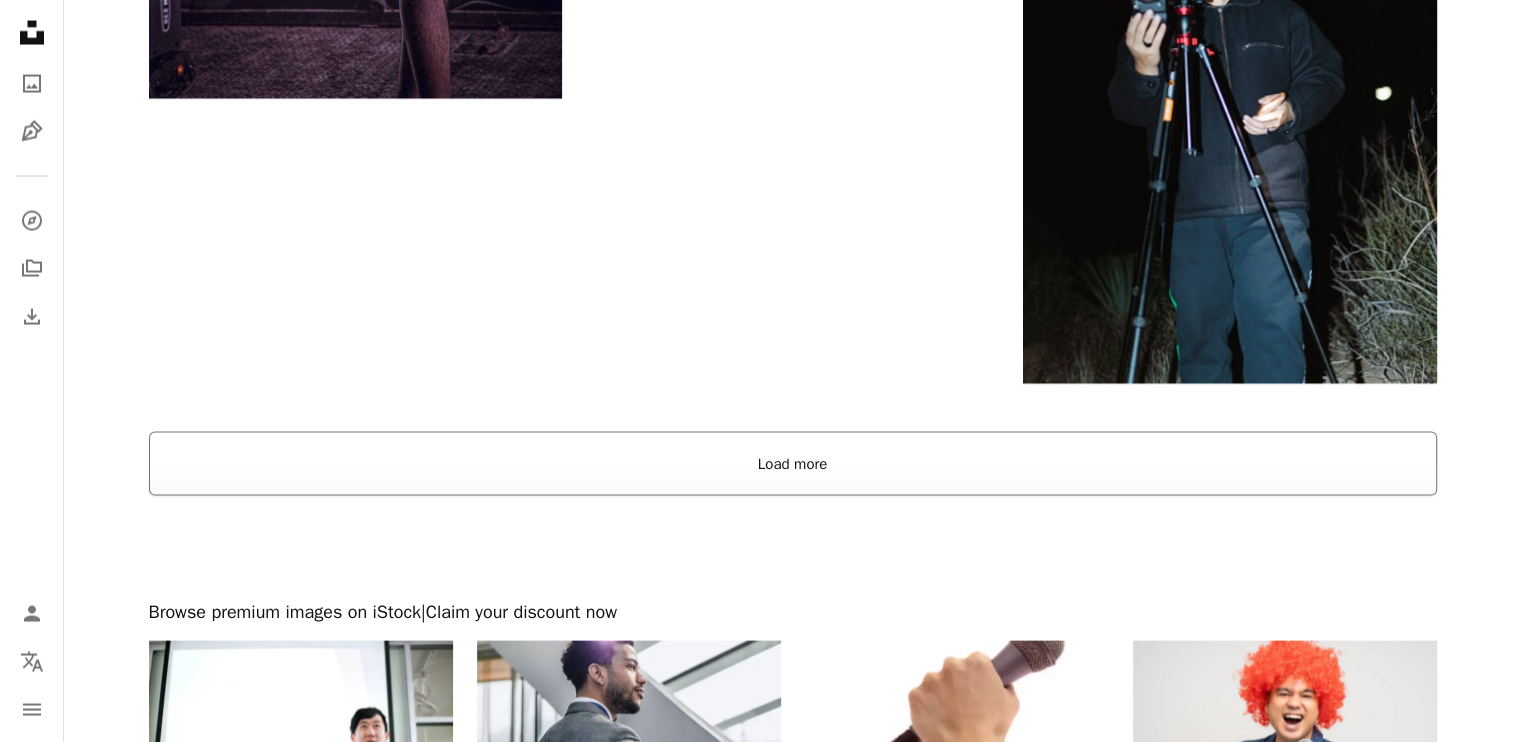 click on "Load more" at bounding box center (793, 464) 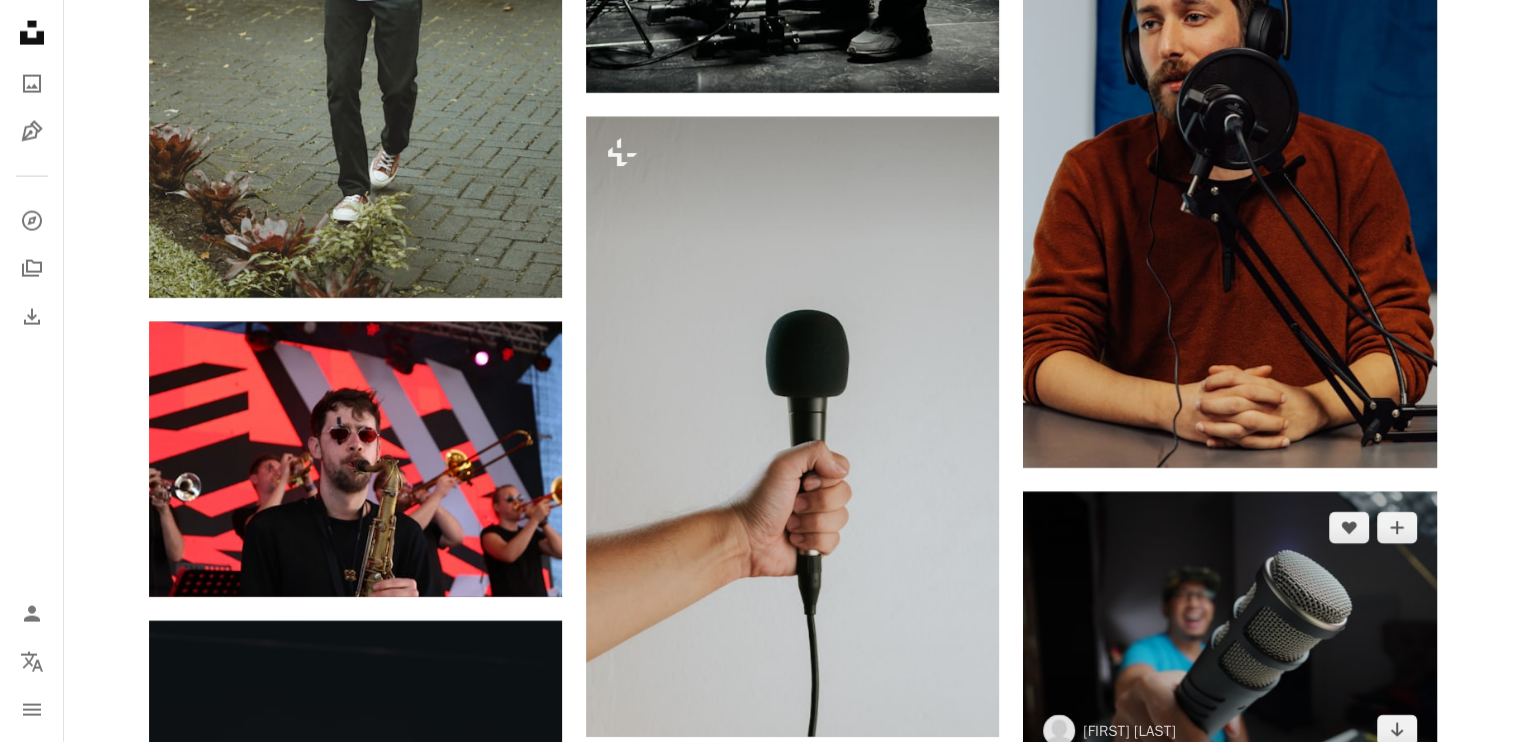 scroll, scrollTop: 4700, scrollLeft: 0, axis: vertical 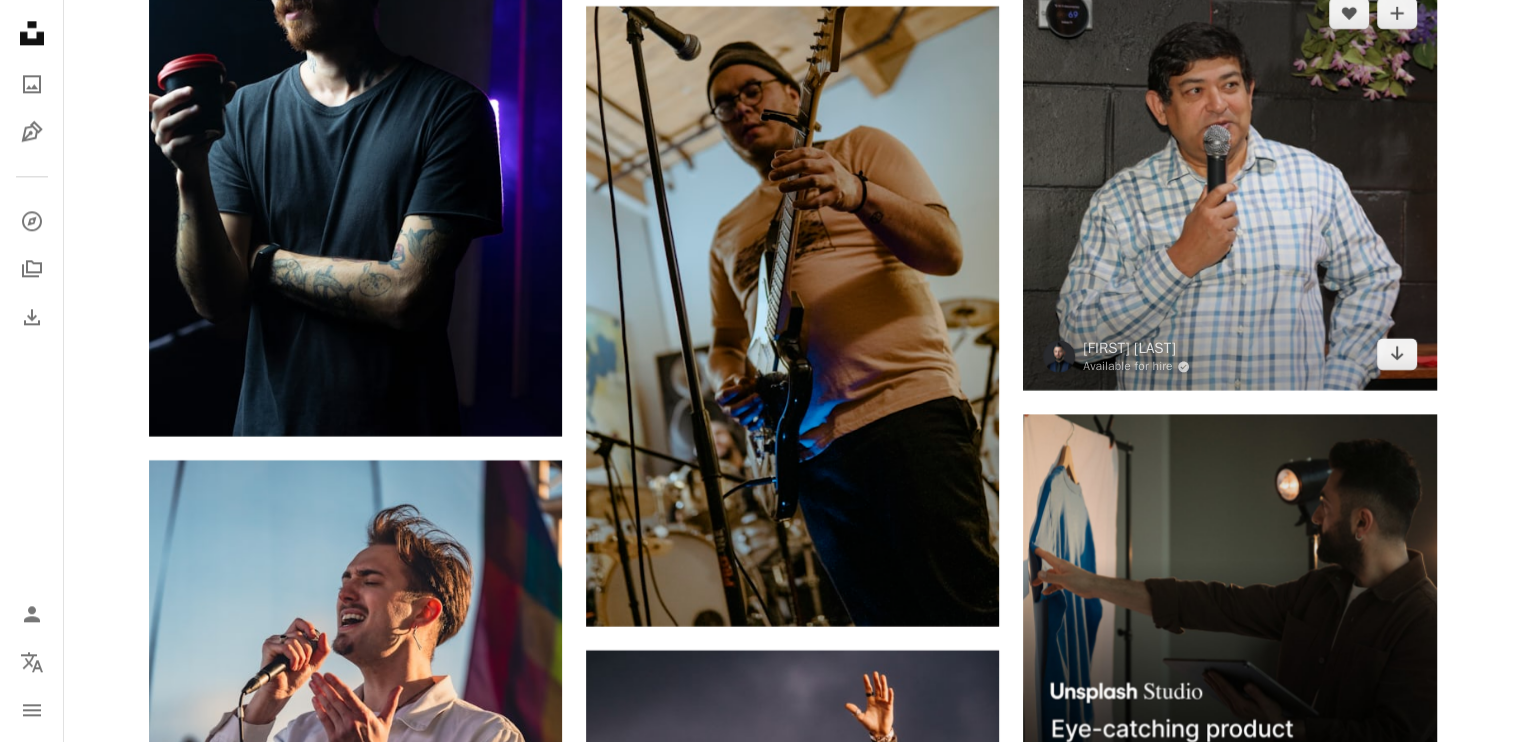 click at bounding box center (1229, 183) 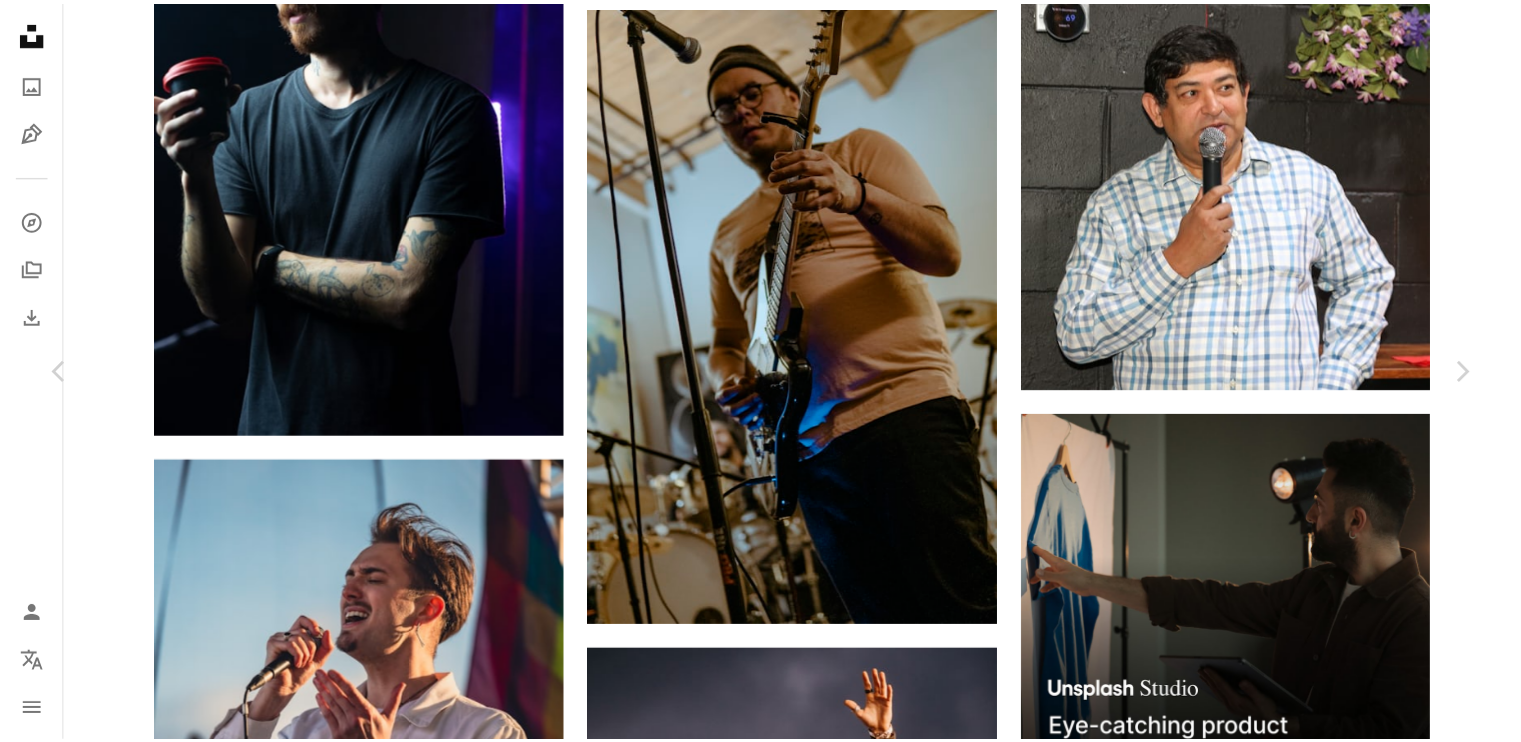 scroll, scrollTop: 200, scrollLeft: 0, axis: vertical 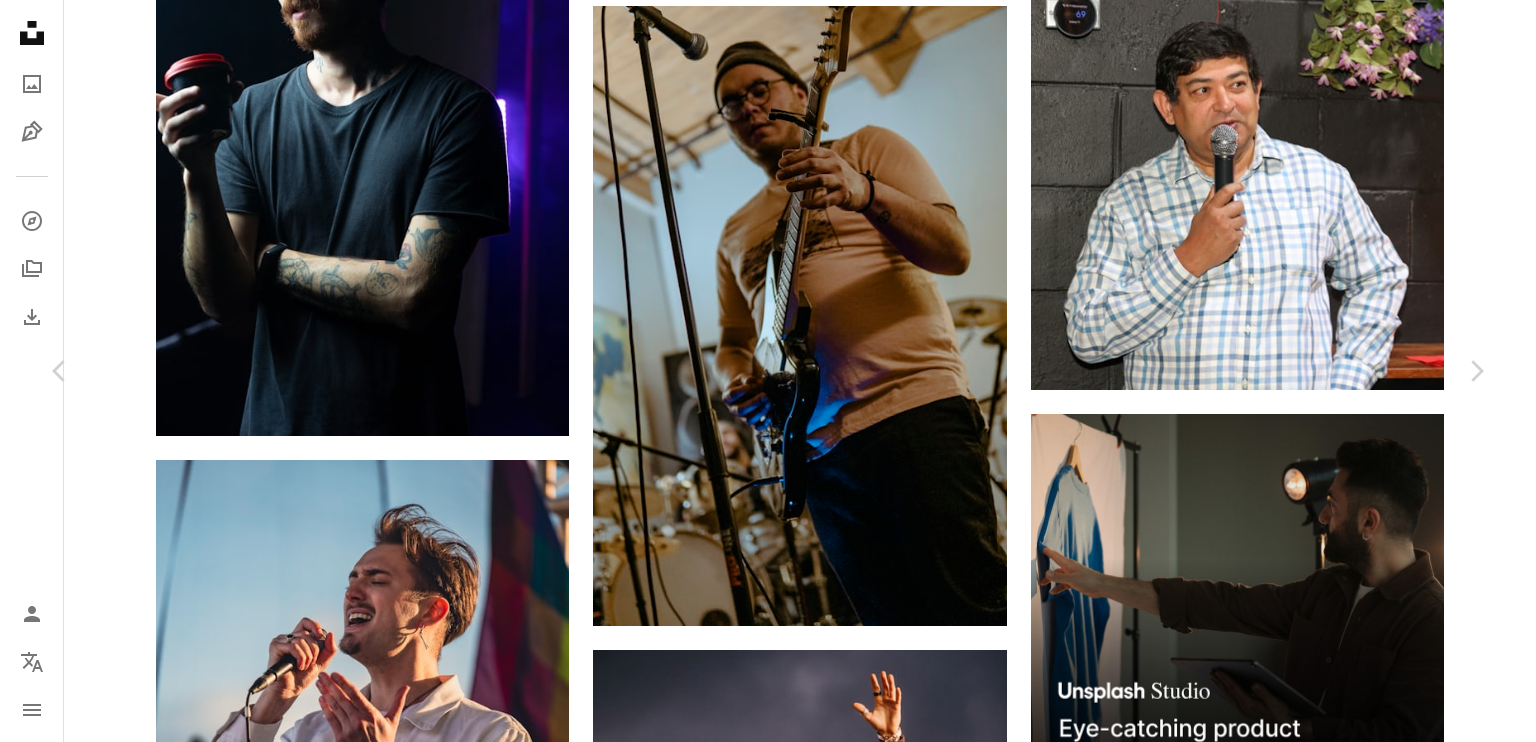 click on "A heart A plus sign [FIRST] [LAST] For Unsplash+ A lock Download A heart A plus sign [FIRST] [LAST] Available for hire A checkmark inside of a circle Arrow pointing down Plus sign for Unsplash+ A heart A plus sign [FIRST] [LAST] For Unsplash+ A lock Download A heart A plus sign [FIRST] [LAST] Available for hire A checkmark inside of a circle Arrow pointing down A heart A plus sign [FIRST] [LAST] For Unsplash+ A lock Download A heart A heart" at bounding box center [768, 12506] 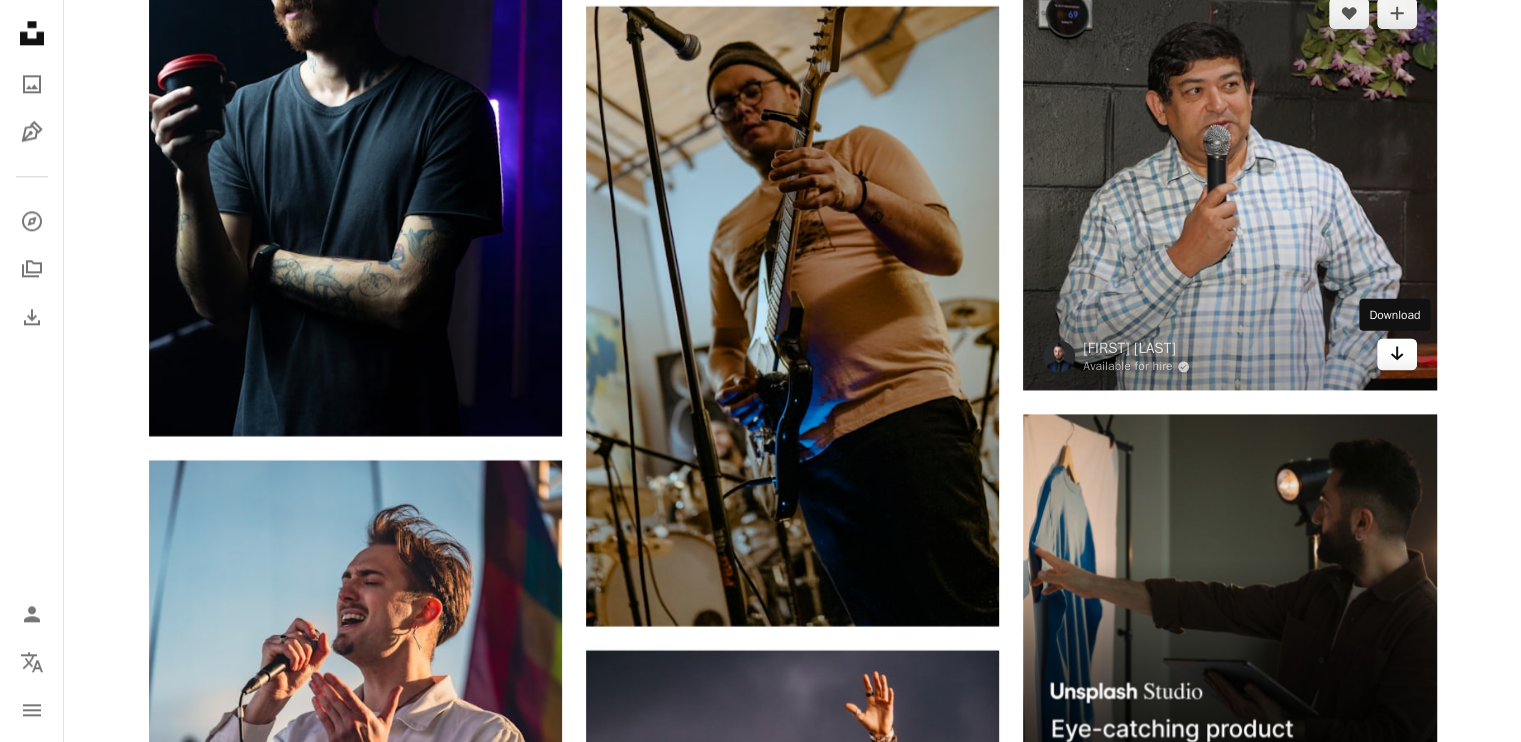 click on "Arrow pointing down" 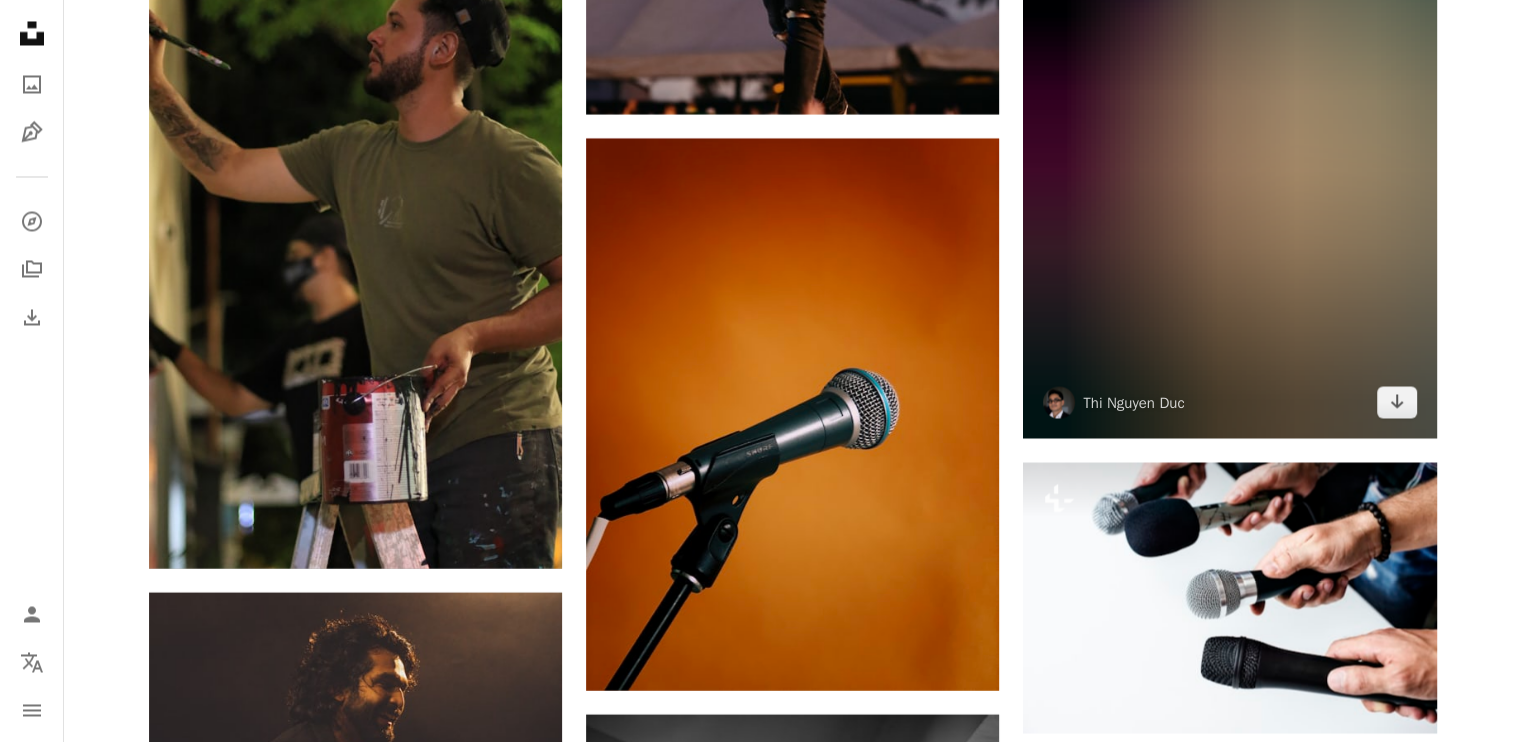 scroll, scrollTop: 11144, scrollLeft: 0, axis: vertical 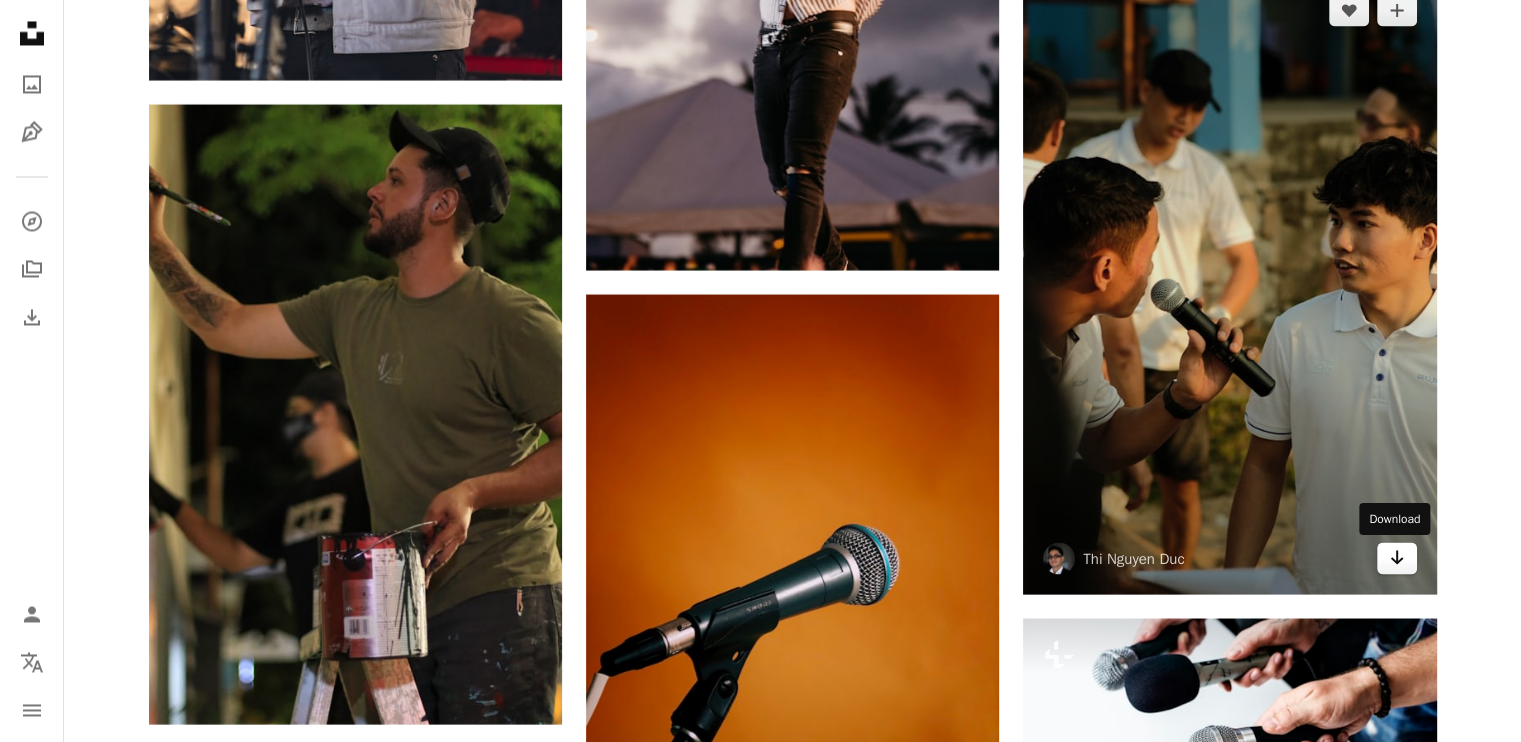 click 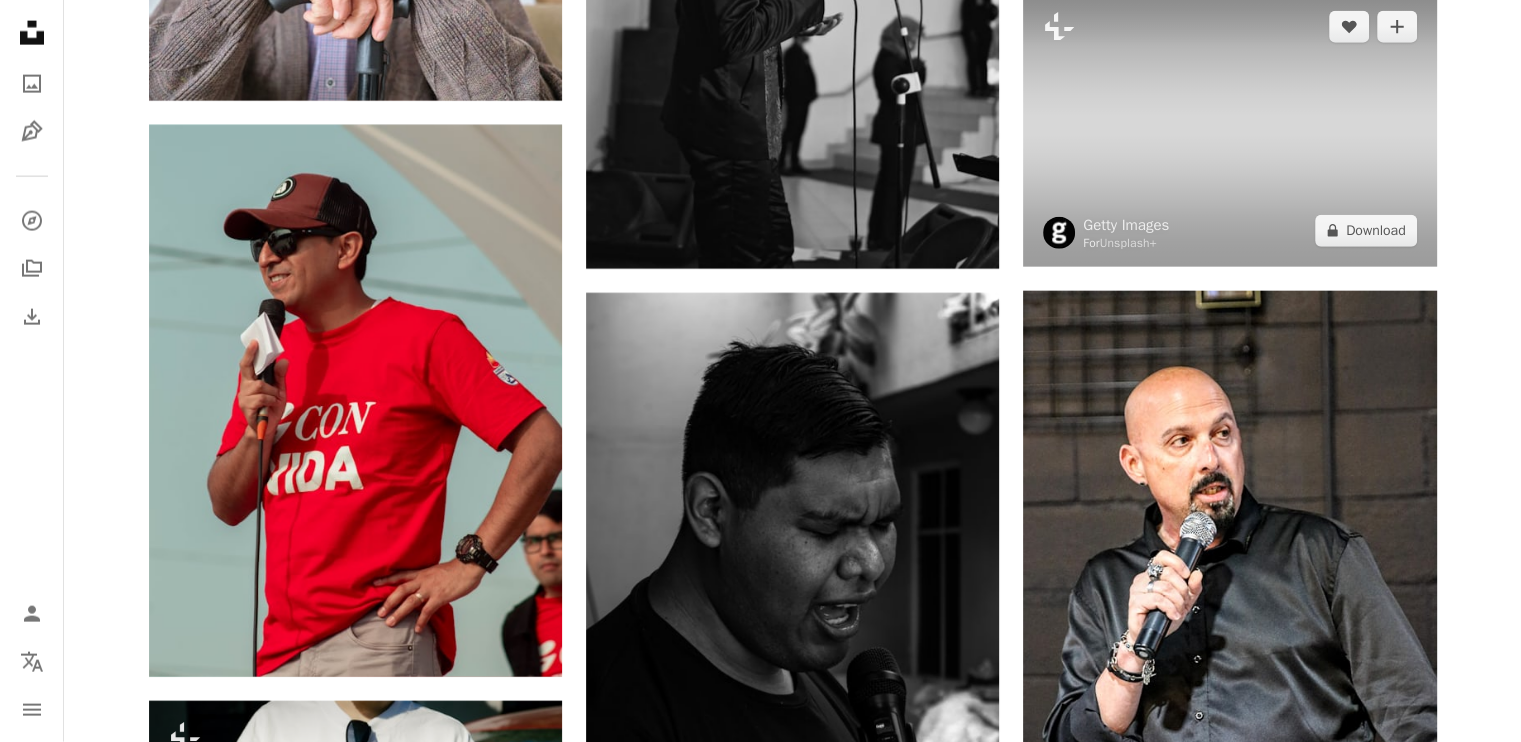 scroll, scrollTop: 12644, scrollLeft: 0, axis: vertical 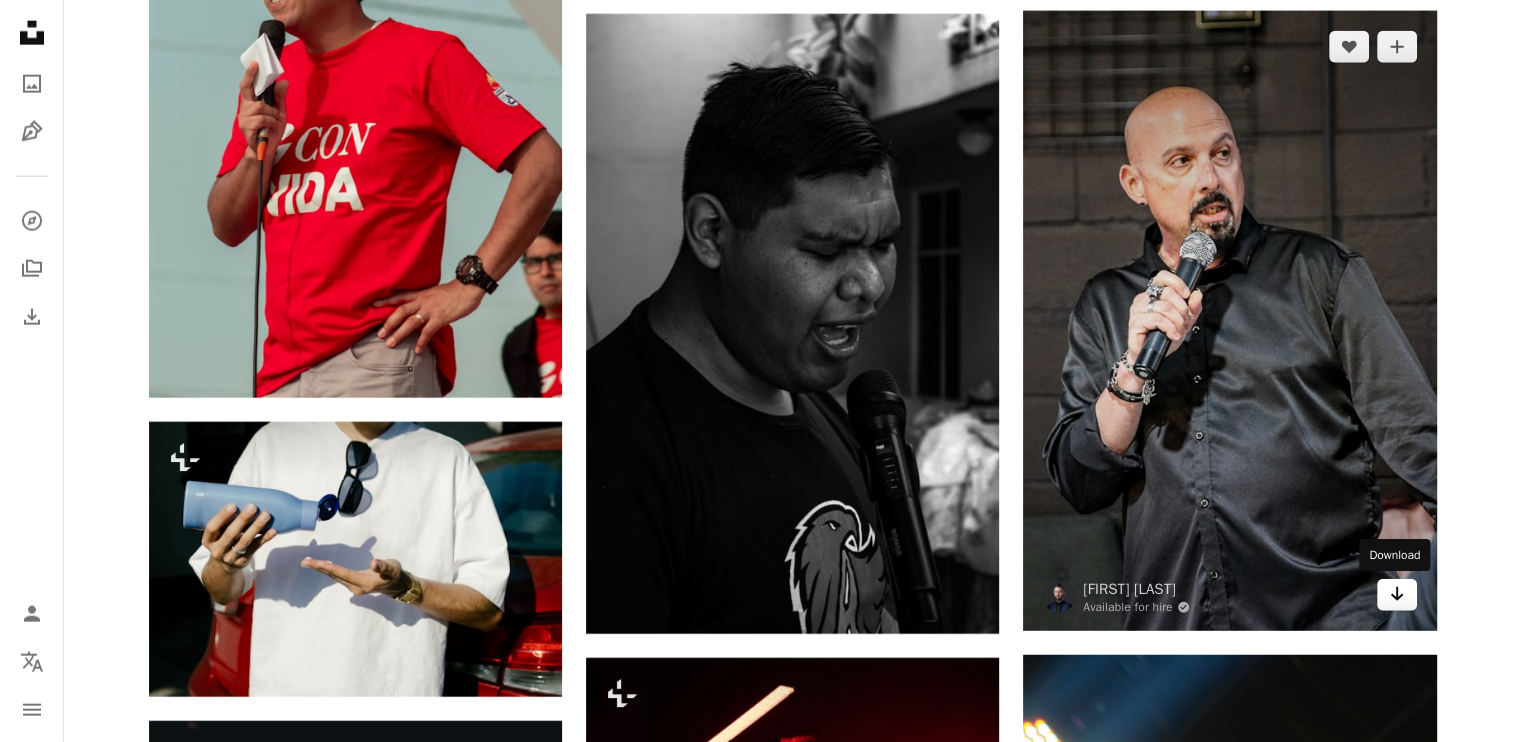 click on "Arrow pointing down" 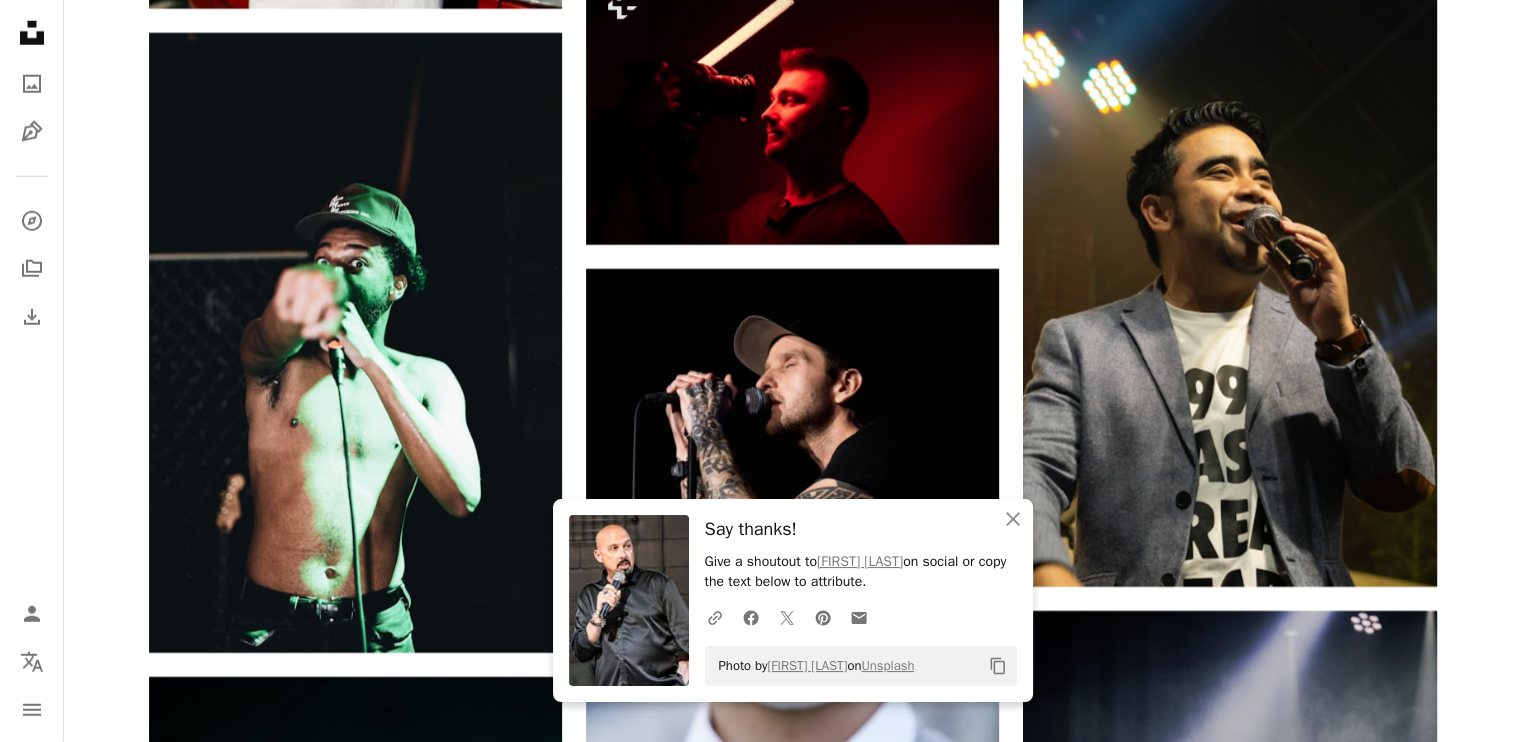 scroll, scrollTop: 13344, scrollLeft: 0, axis: vertical 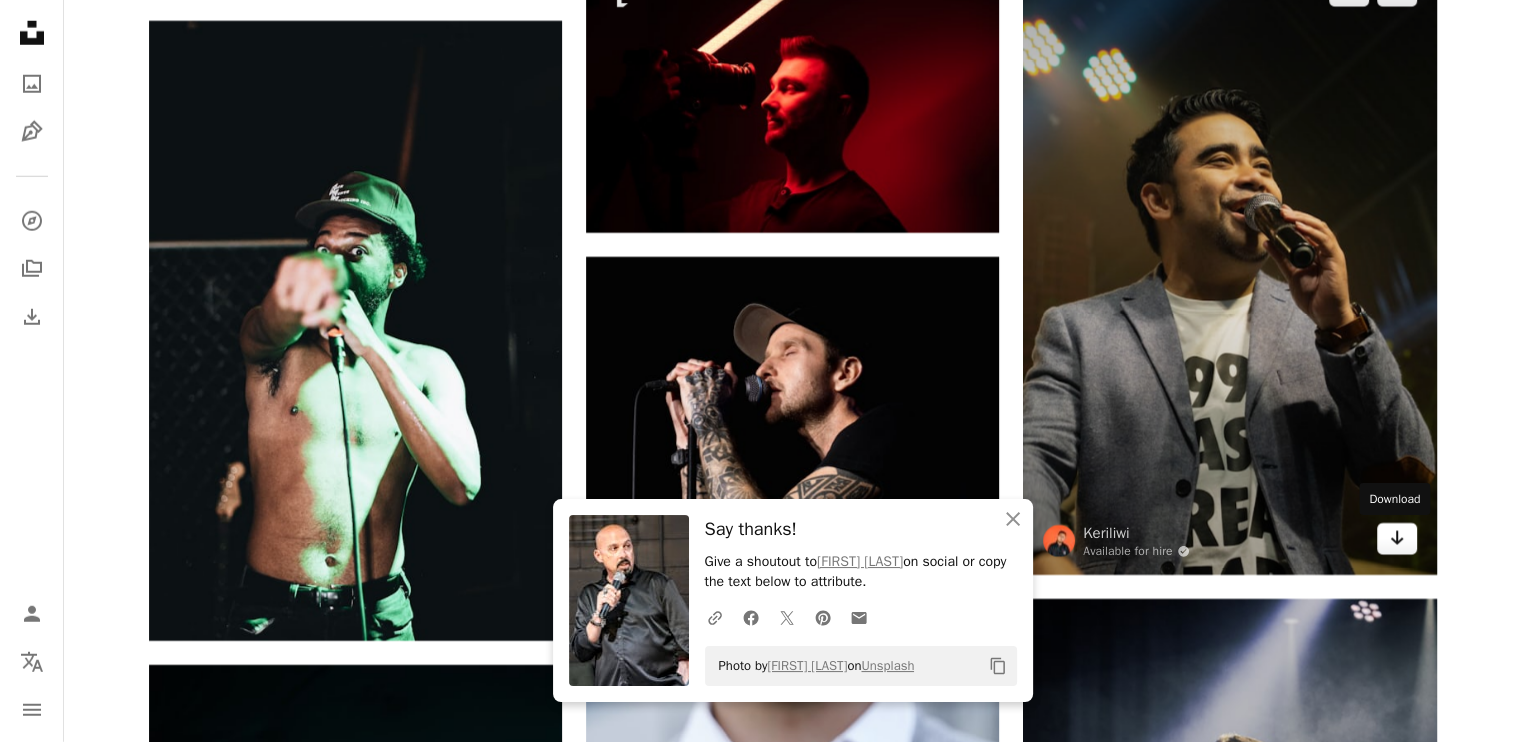click on "Arrow pointing down" 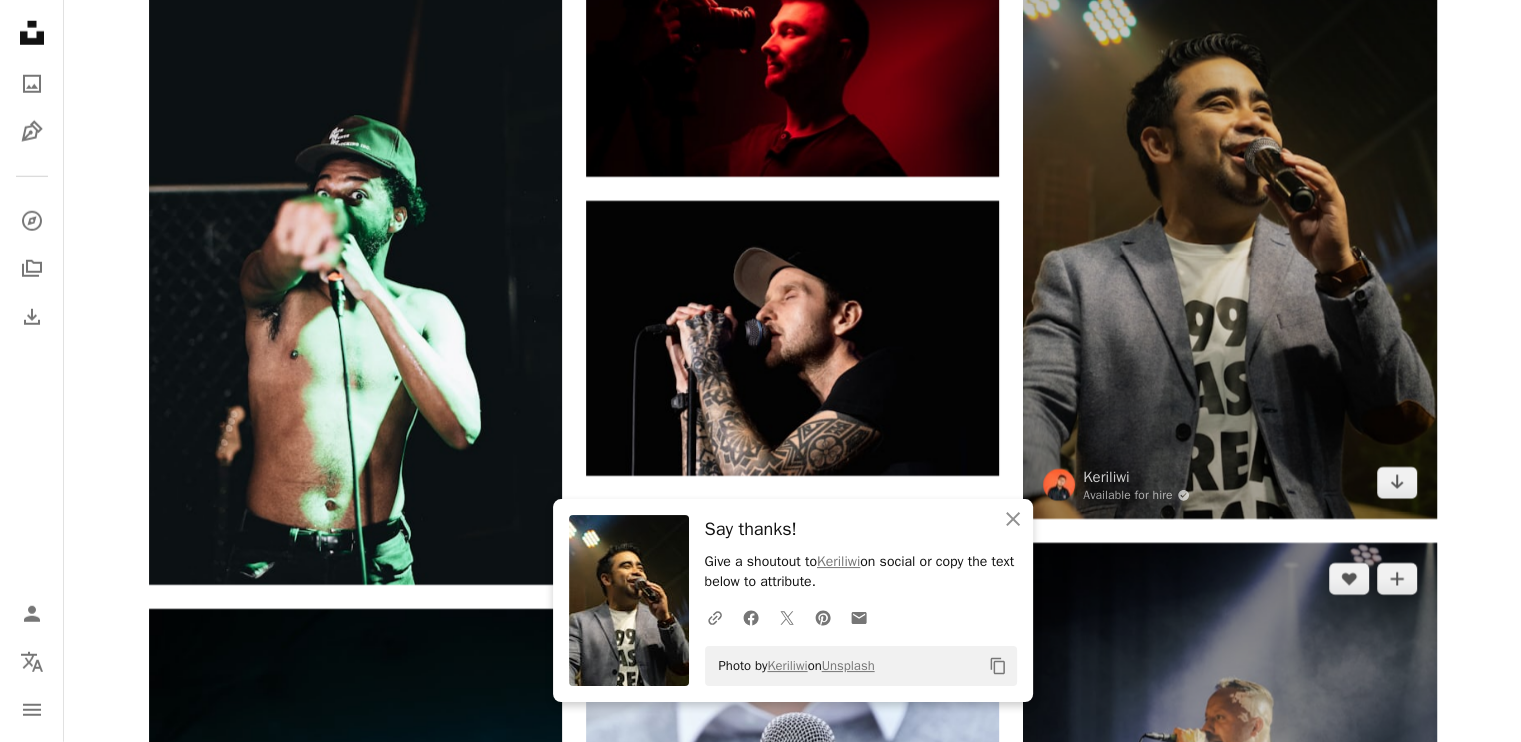 scroll, scrollTop: 13544, scrollLeft: 0, axis: vertical 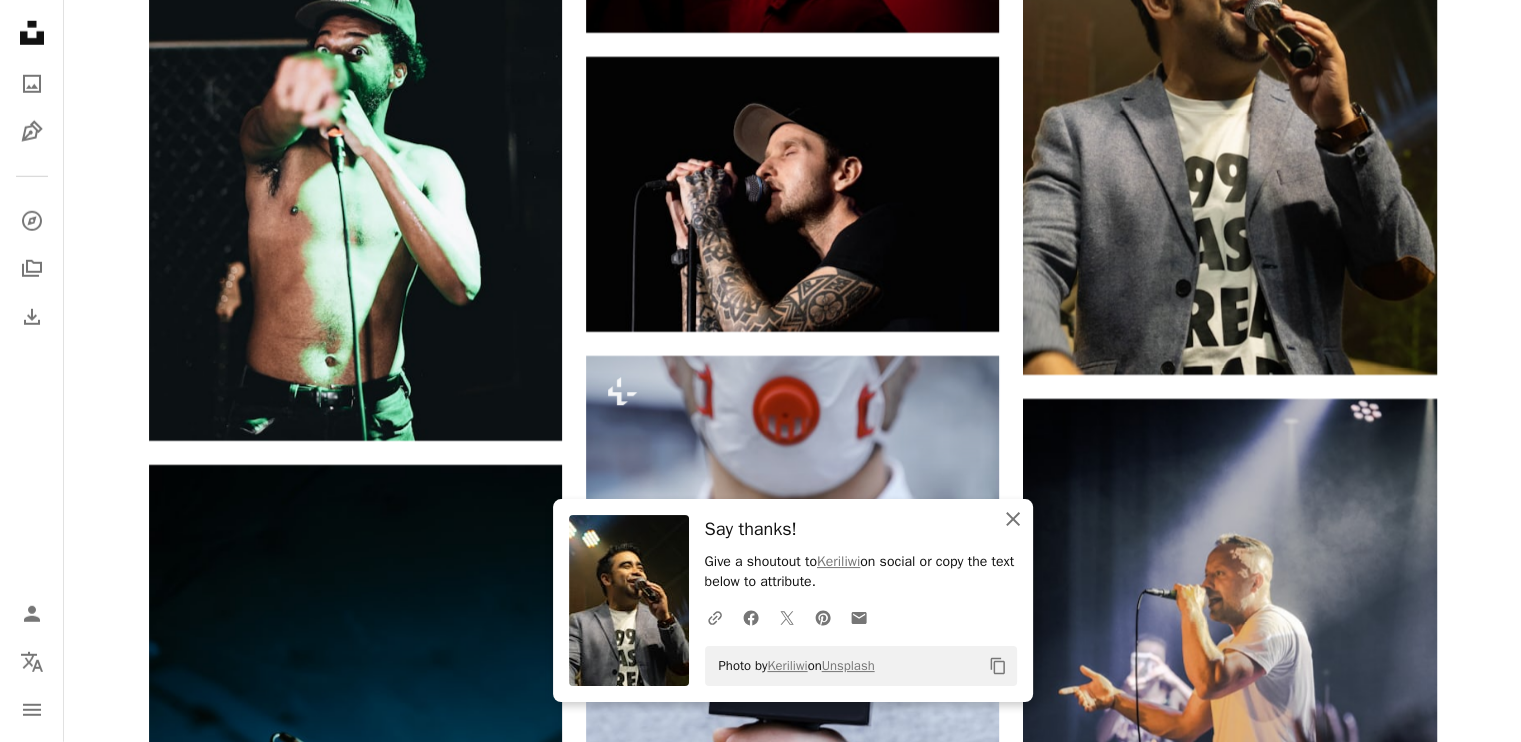 click on "An X shape" 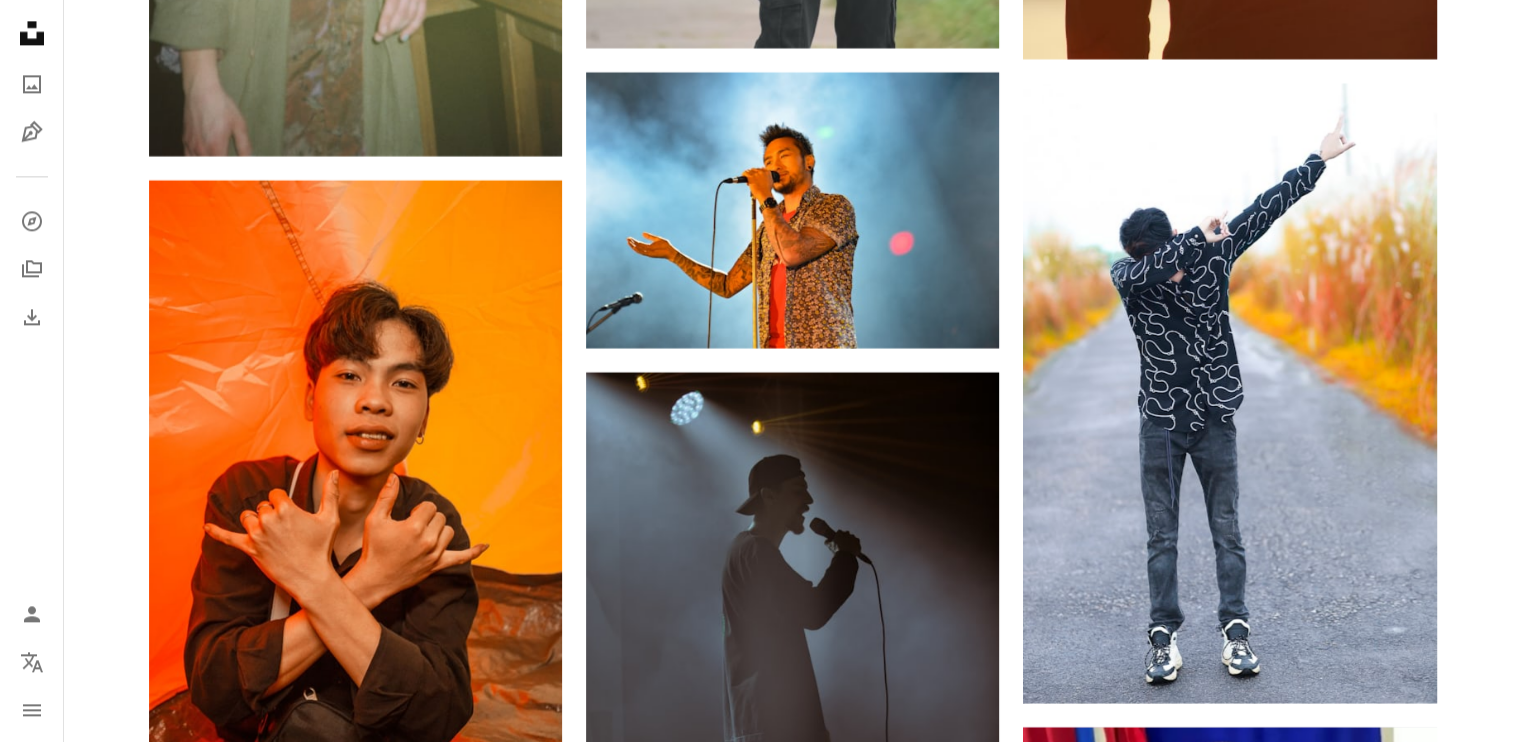 scroll, scrollTop: 17944, scrollLeft: 0, axis: vertical 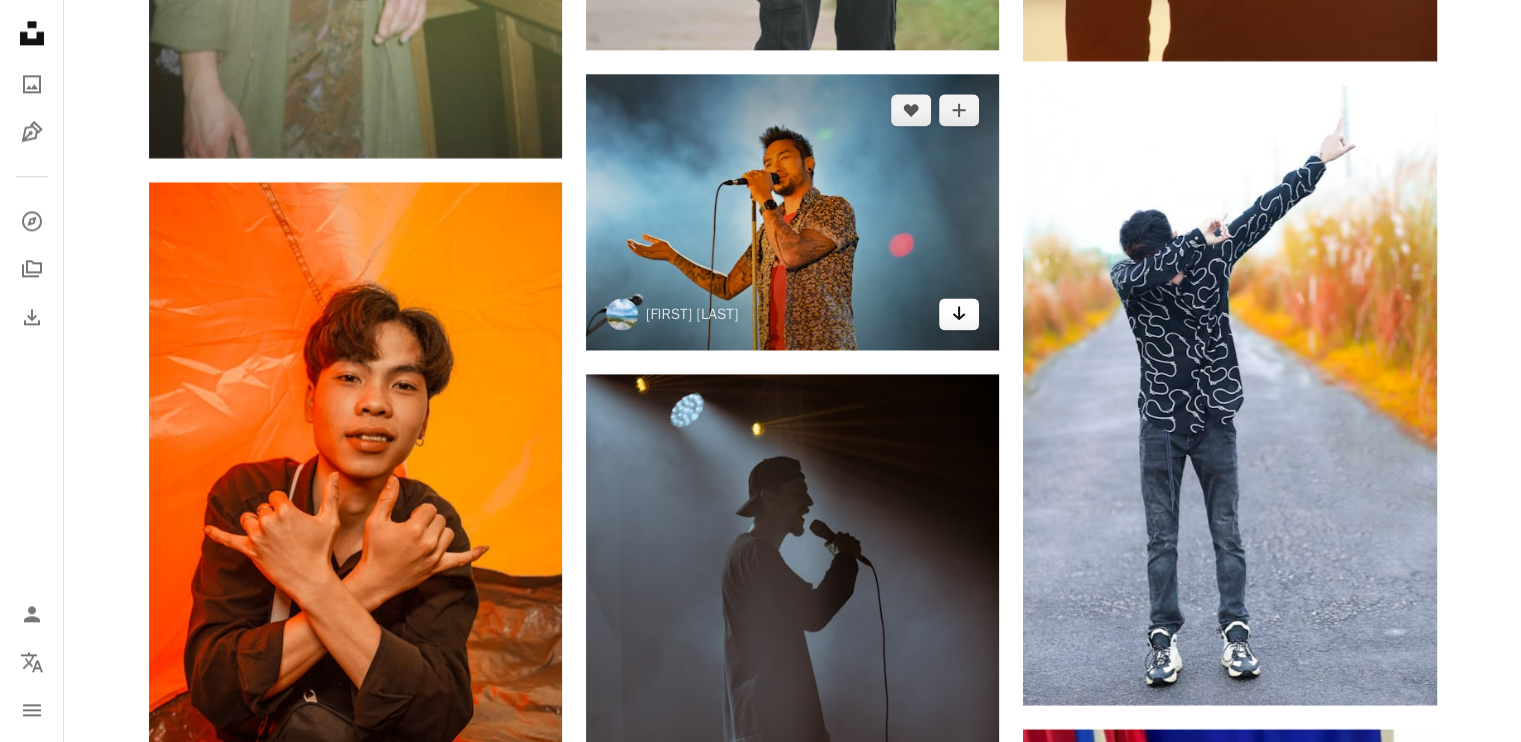 click on "Arrow pointing down" 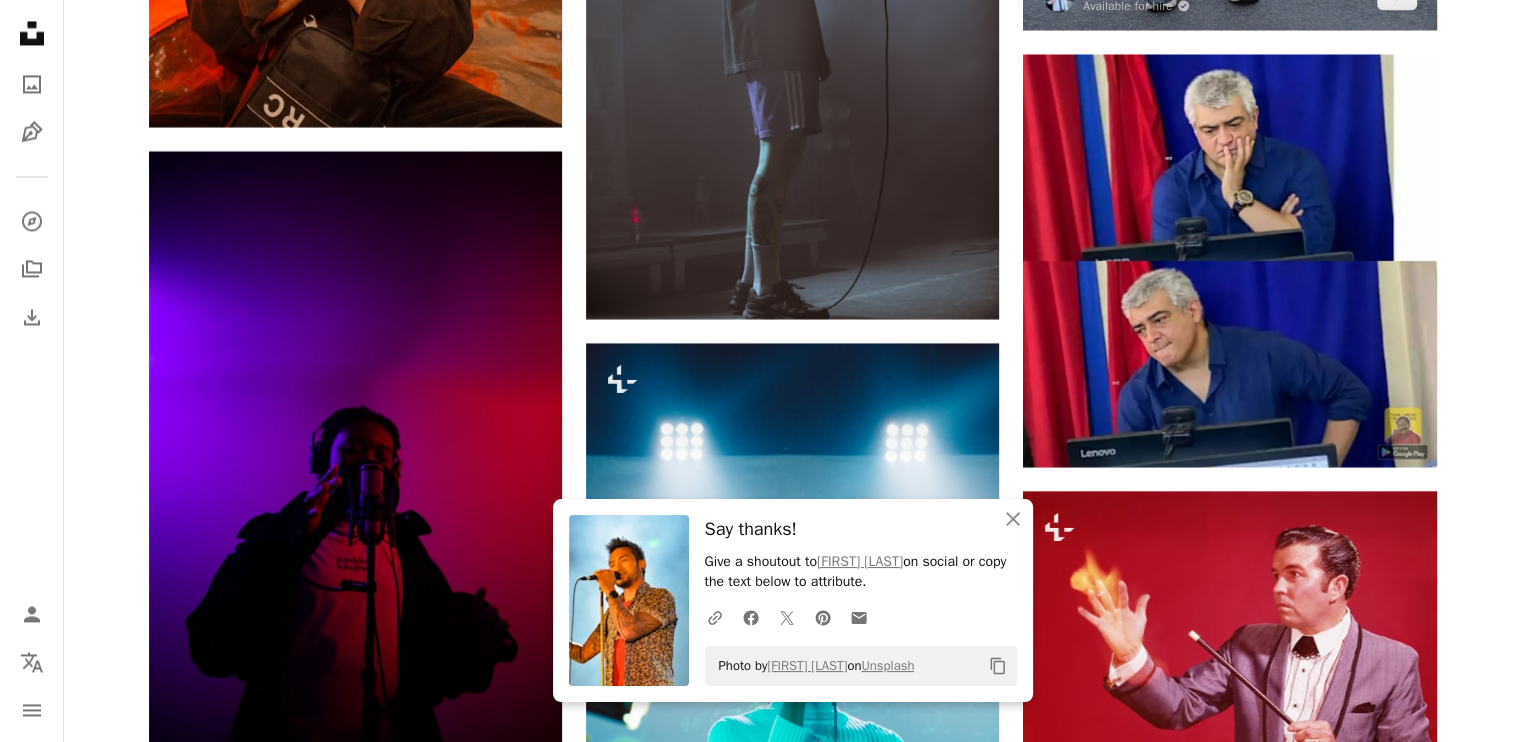 scroll, scrollTop: 18744, scrollLeft: 0, axis: vertical 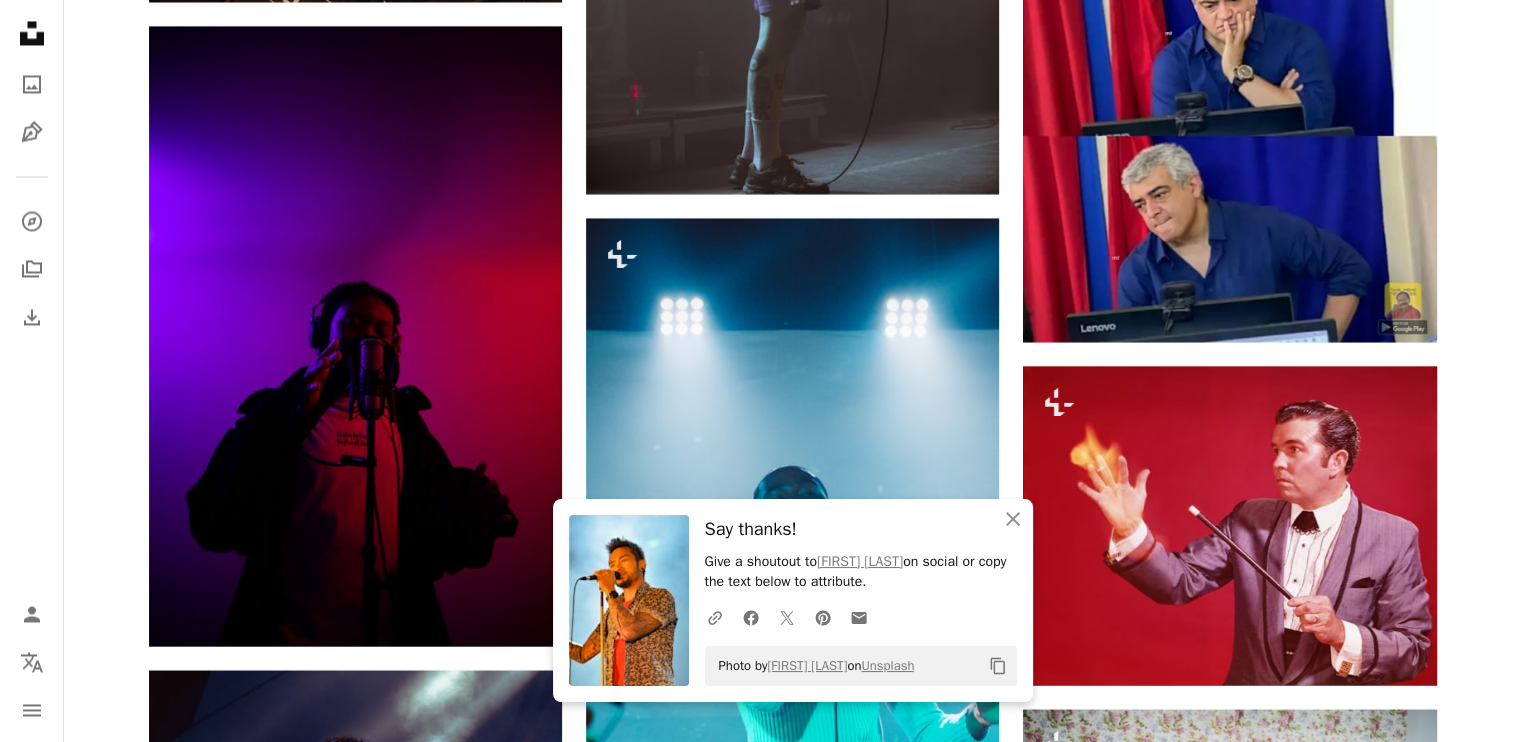 click on "Plus sign for Unsplash+ A heart A plus sign Getty Images For  Unsplash+ A lock Download A heart A plus sign [FIRST] [LAST] Arrow pointing down A heart A plus sign [FIRST] [LAST] Arrow pointing down A heart A plus sign [FIRST] [LAST] Available for hire A checkmark inside of a circle Arrow pointing down A heart A plus sign [FIRST] [LAST] Available for hire A checkmark inside of a circle Arrow pointing down A heart A plus sign [FIRST] [LAST] Available for hire A checkmark inside of a circle Arrow pointing down A heart A plus sign [FIRST] [LAST] Available for hire A checkmark inside of a circle Arrow pointing down A heart A plus sign [FIRST] [LAST] Available for hire A checkmark inside of a circle Arrow pointing down A heart A plus sign [FIRST] [LAST] Available for hire A checkmark inside of a circle Arrow pointing down A heart A plus sign [FIRST] [LAST] Available for hire A checkmark inside of a circle Arrow pointing down A heart A plus sign [FIRST] [LAST] Available for hire A checkmark inside of a circle Arrow pointing down A heart A plus sign [FIRST] [LAST] Available for hire A checkmark inside of a circle Arrow pointing down –– ––– –––  –– ––– –  ––– –––  ––––  –   – –– –––  – – ––– –– –– –––– –– Learn More A heart A. C." at bounding box center [792, -7355] 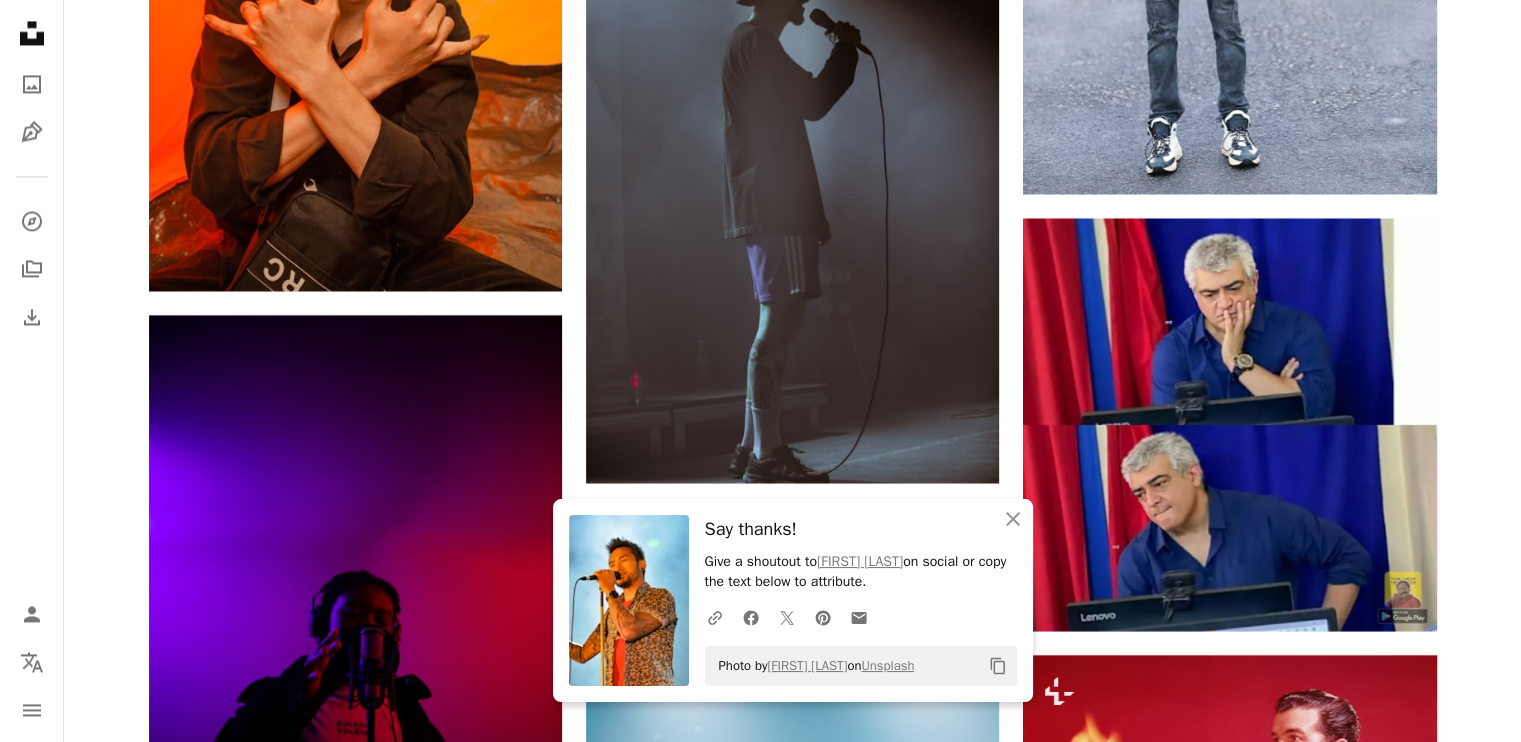 scroll, scrollTop: 18444, scrollLeft: 0, axis: vertical 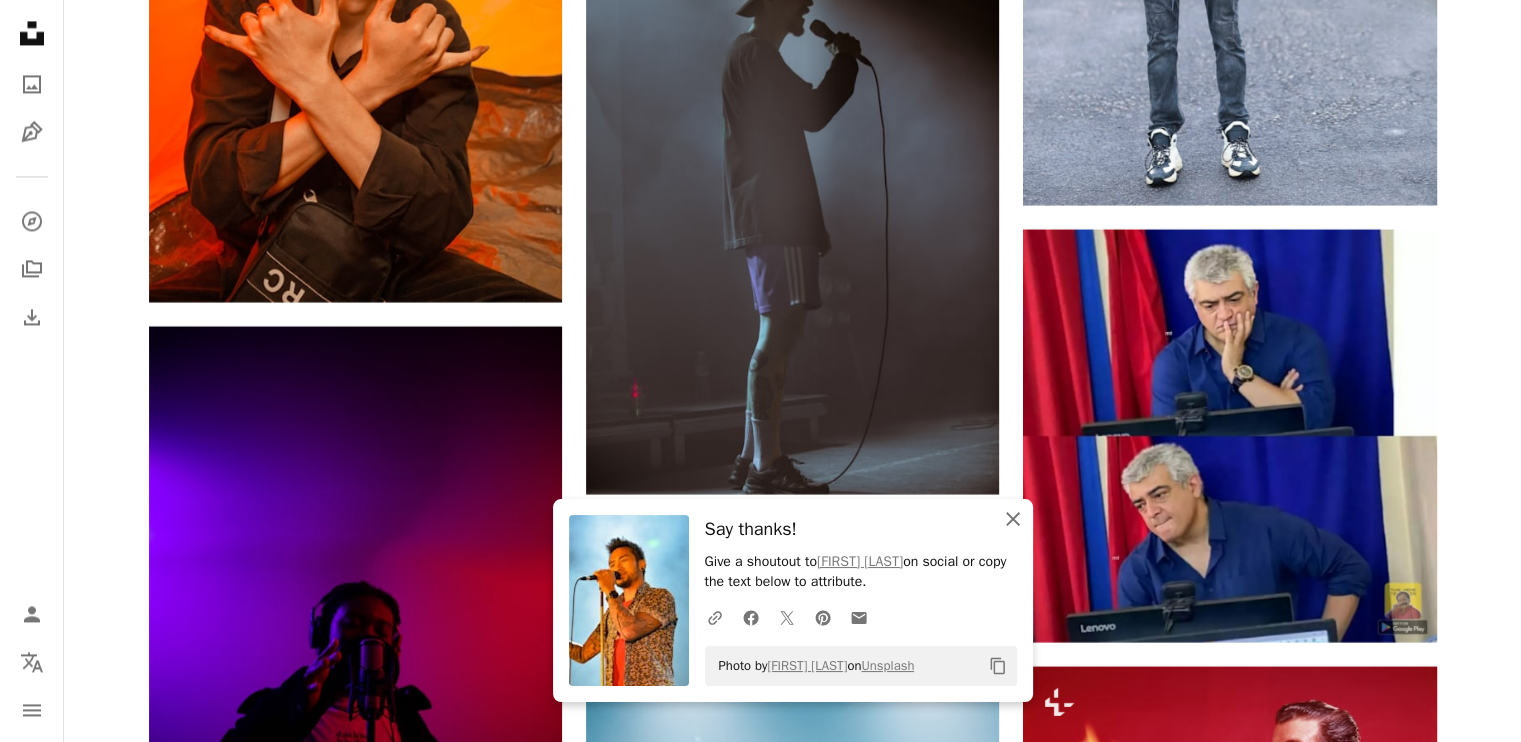 click 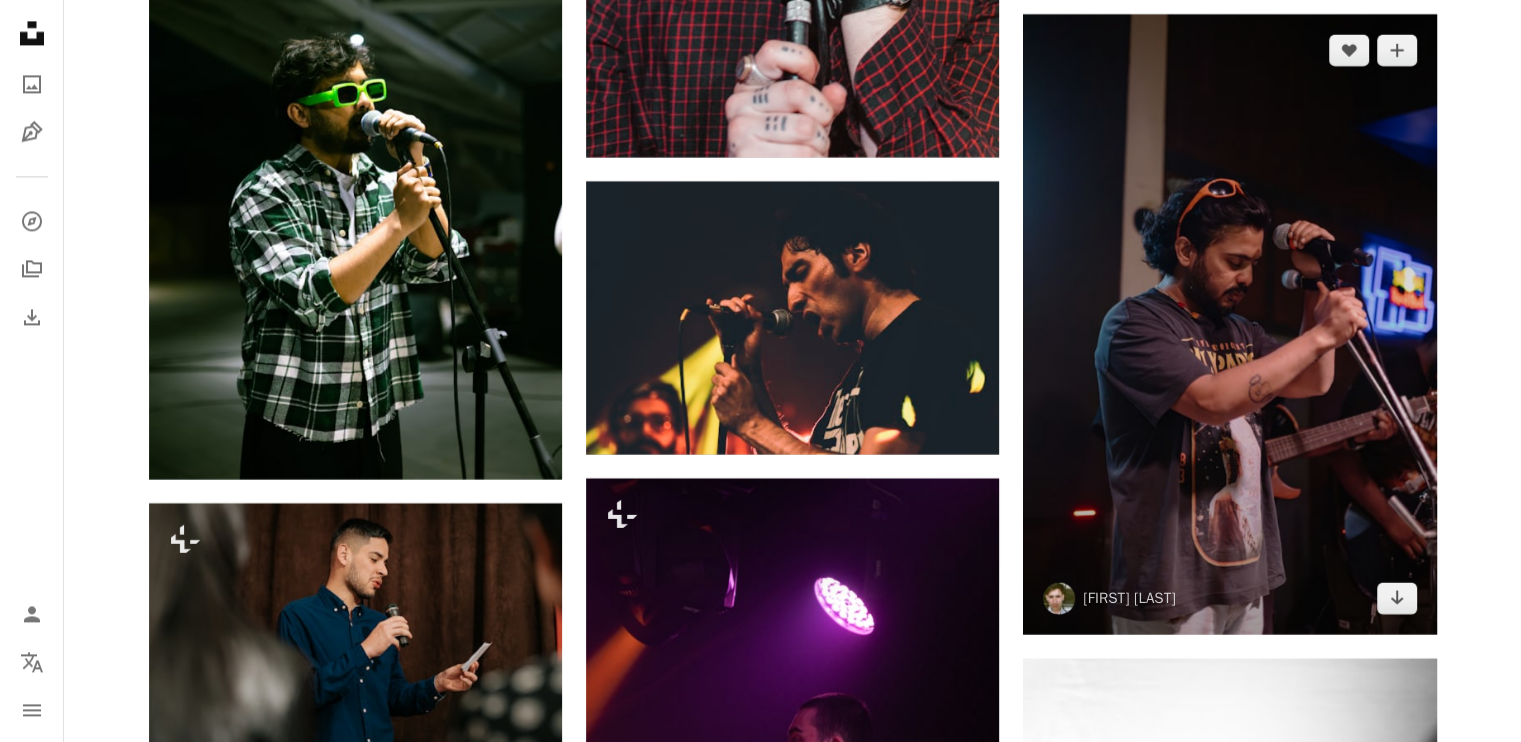 scroll, scrollTop: 33344, scrollLeft: 0, axis: vertical 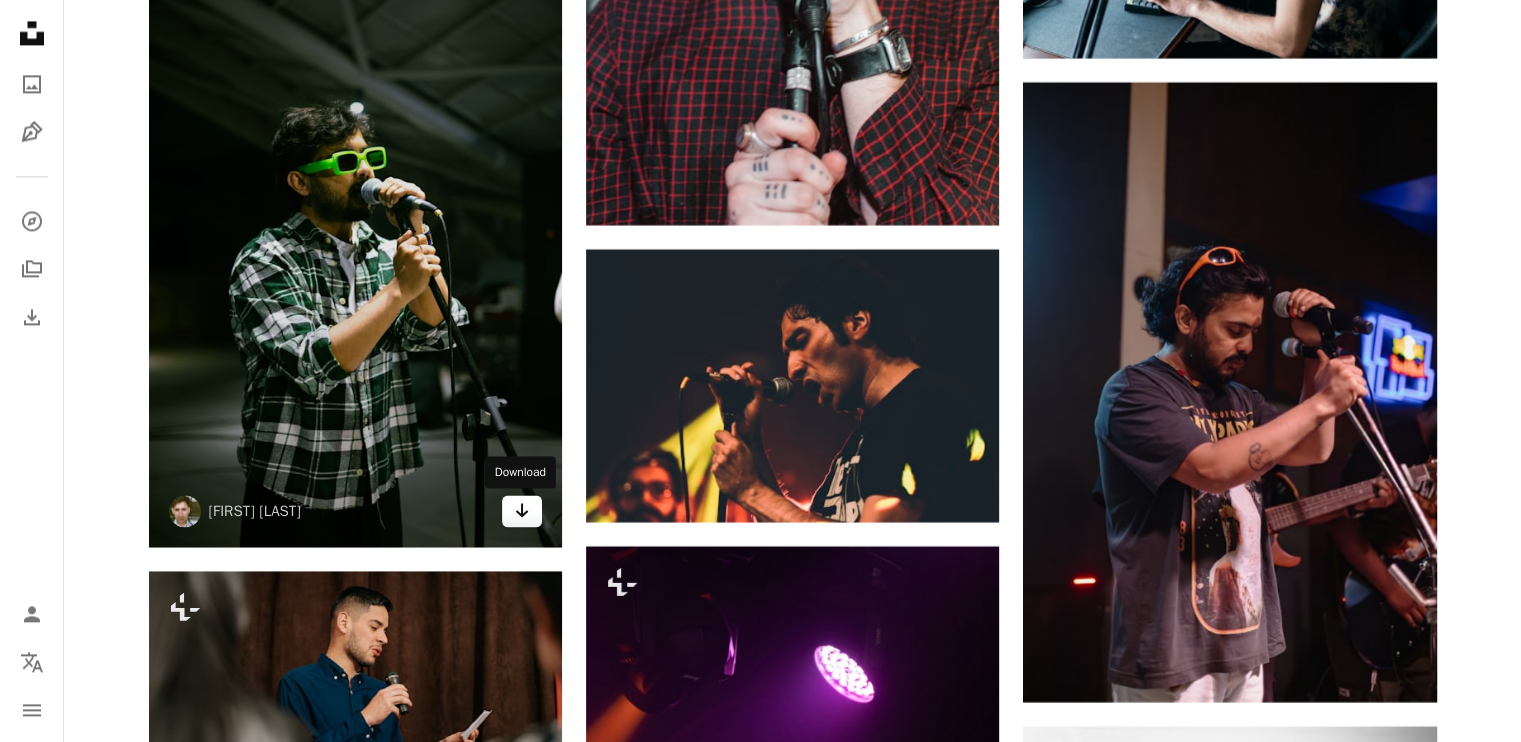 click on "Arrow pointing down" 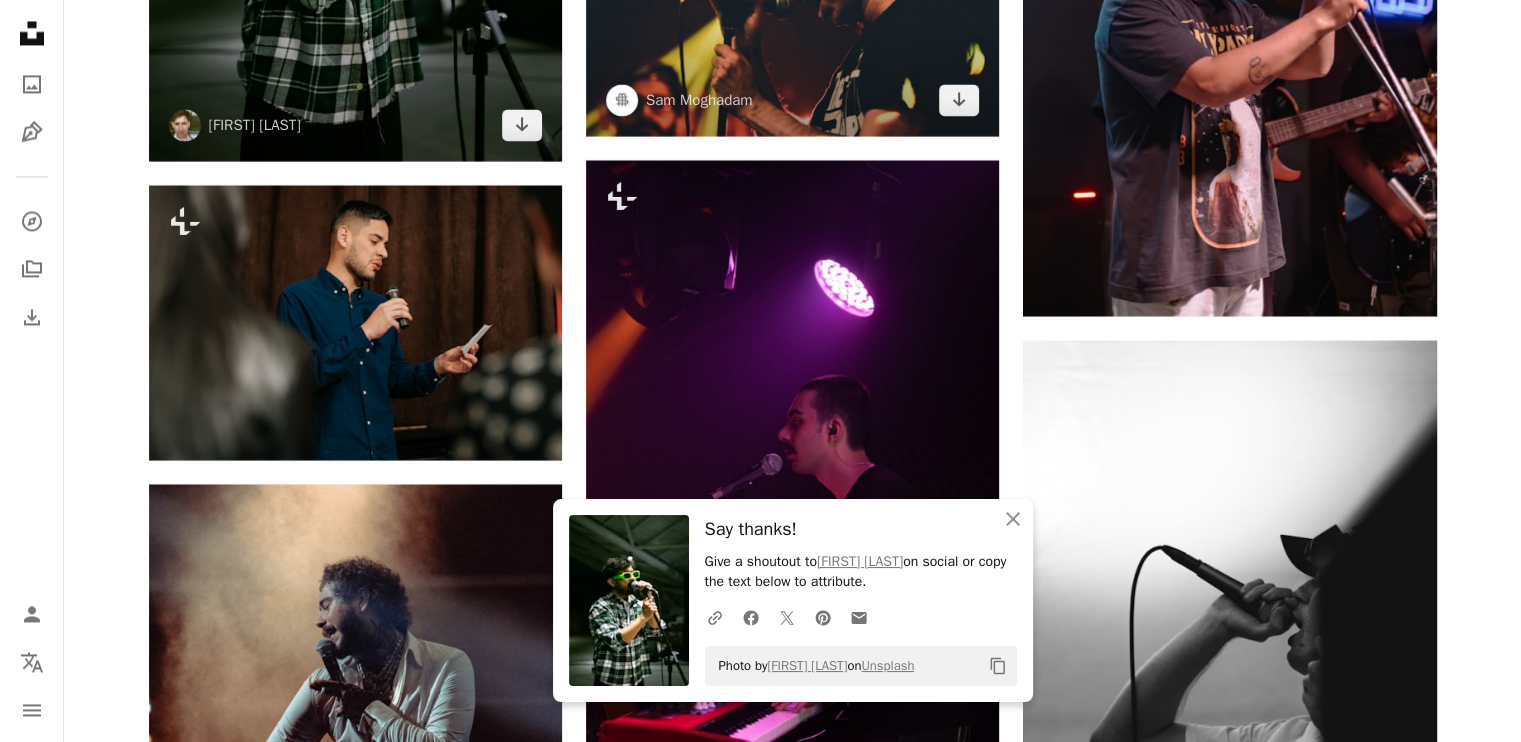 scroll, scrollTop: 33744, scrollLeft: 0, axis: vertical 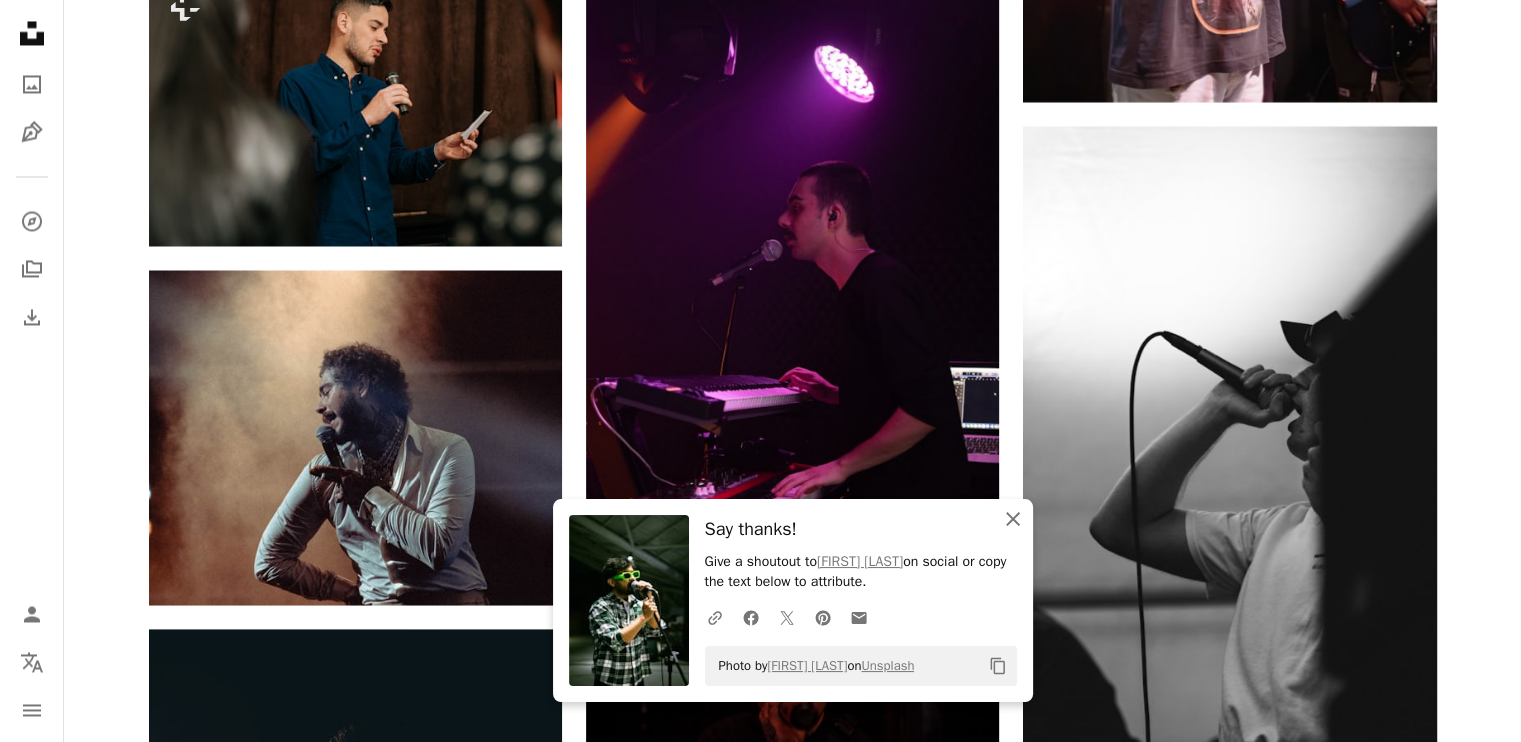 click on "An X shape" 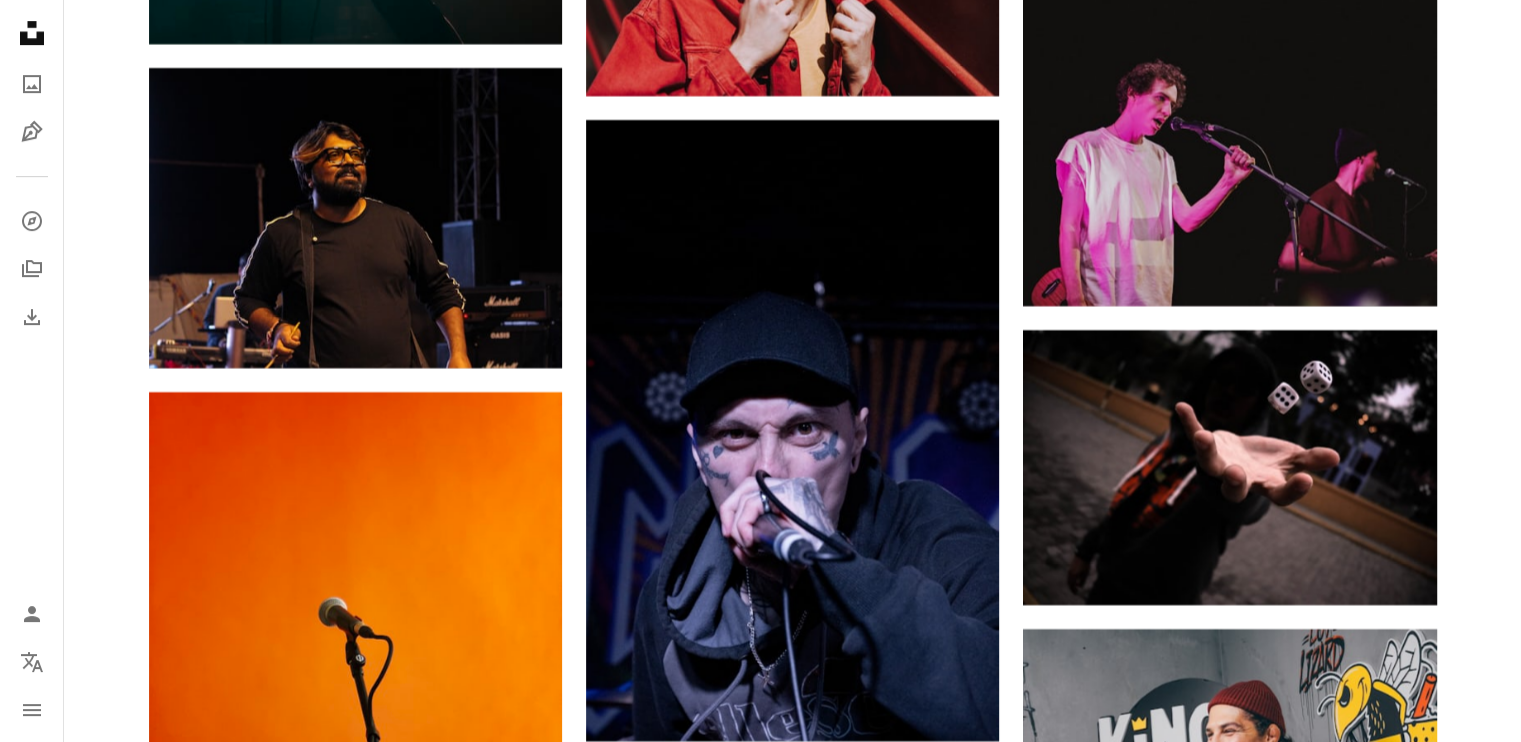 scroll, scrollTop: 54644, scrollLeft: 0, axis: vertical 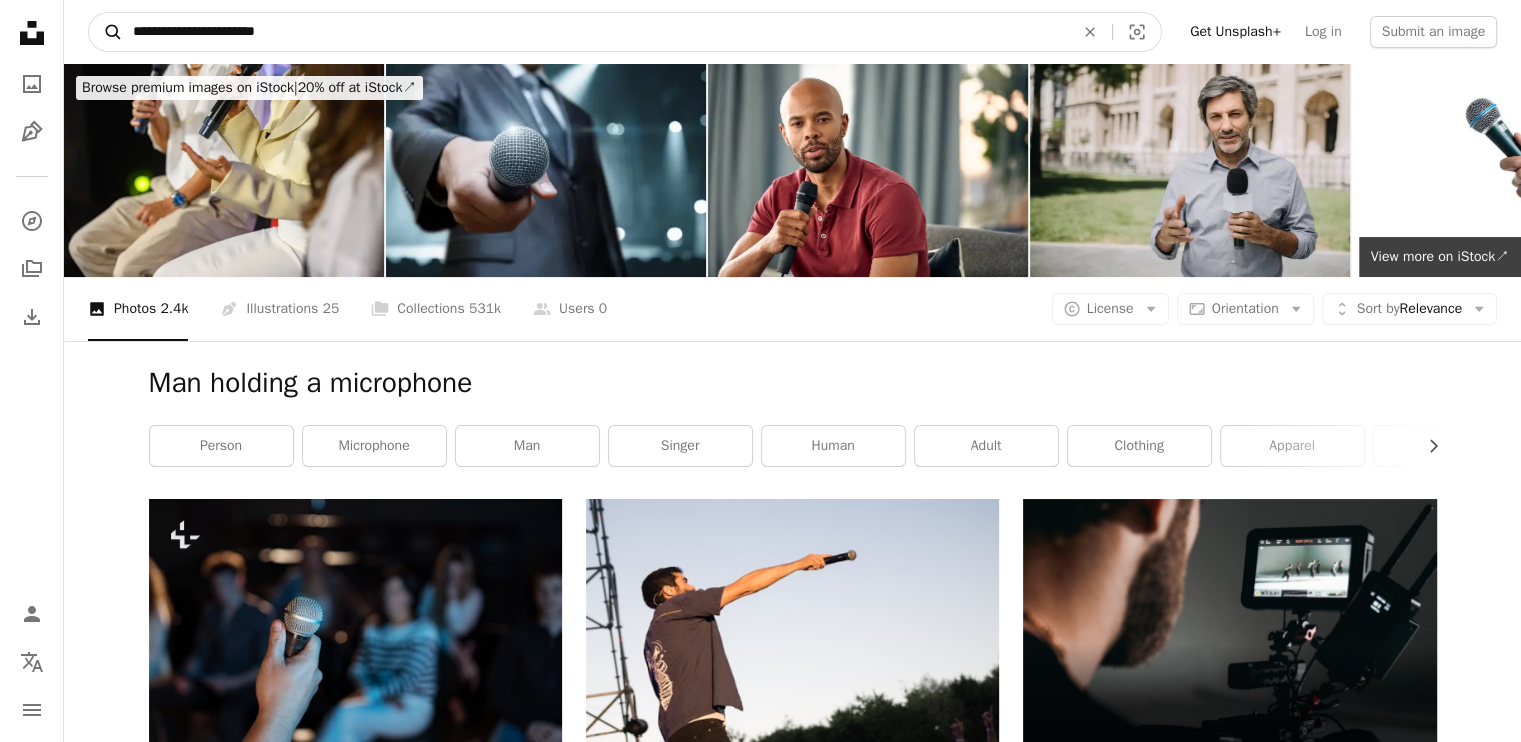 drag, startPoint x: 343, startPoint y: 35, endPoint x: 96, endPoint y: 35, distance: 247 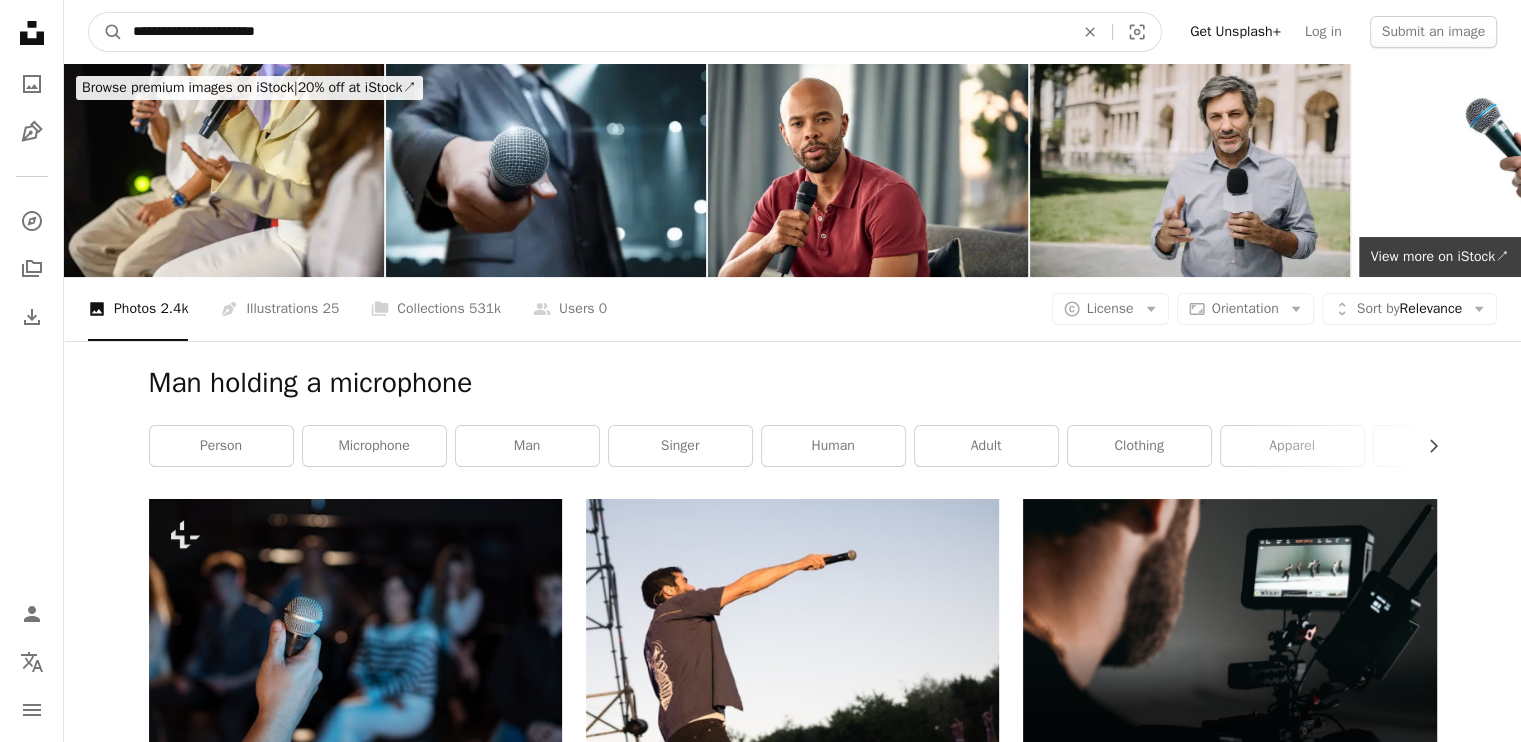 drag, startPoint x: 197, startPoint y: 22, endPoint x: 140, endPoint y: 41, distance: 60.083275 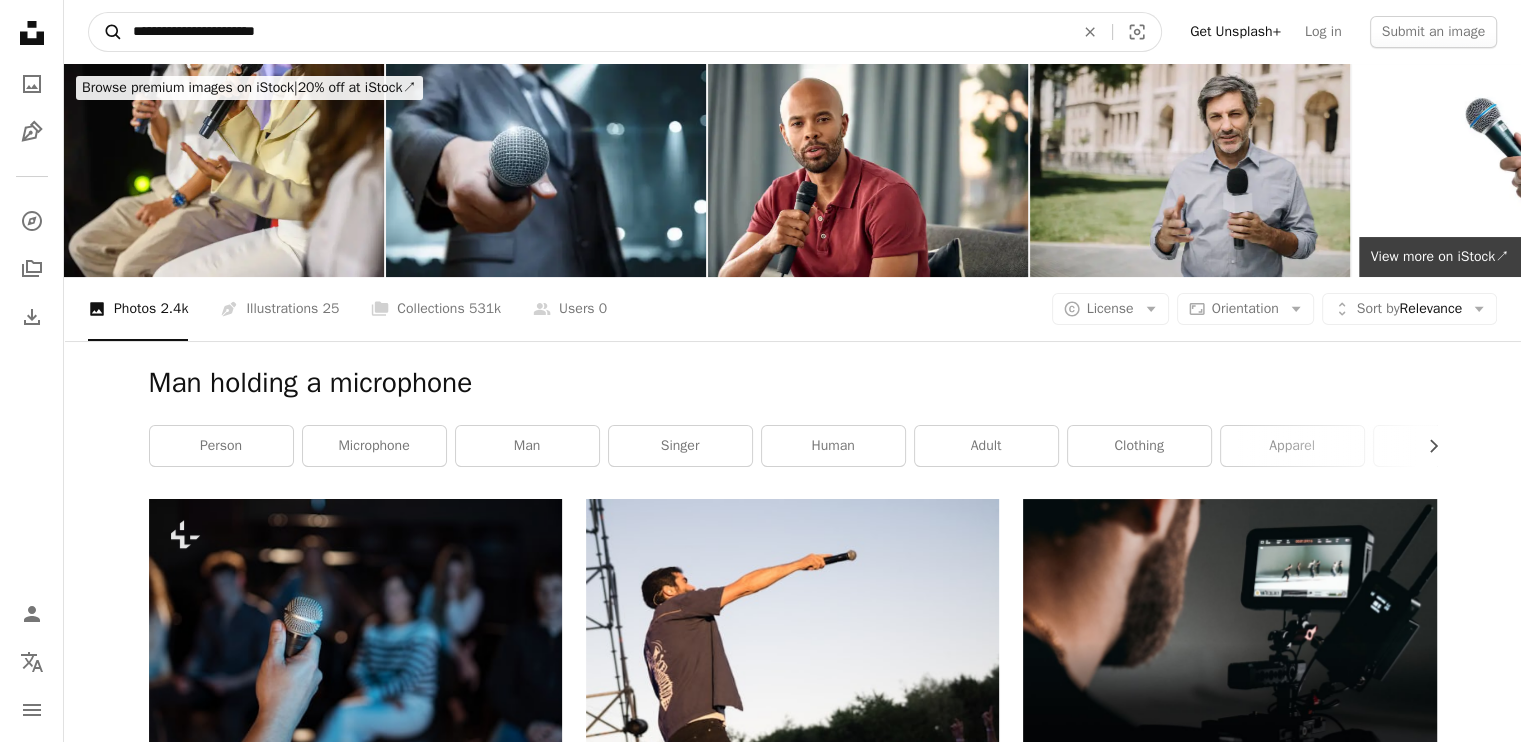 drag, startPoint x: 314, startPoint y: 33, endPoint x: 108, endPoint y: 43, distance: 206.24257 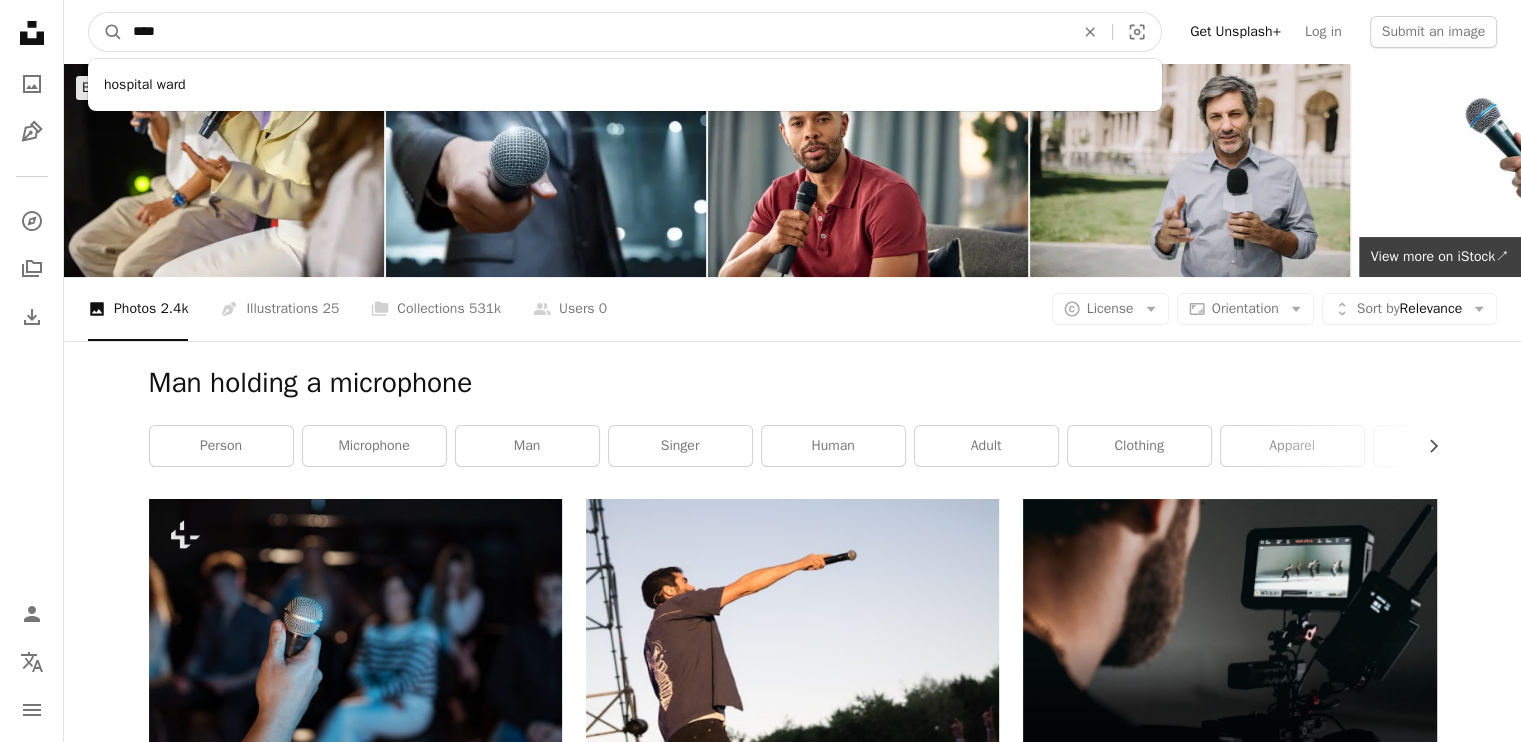 type on "****" 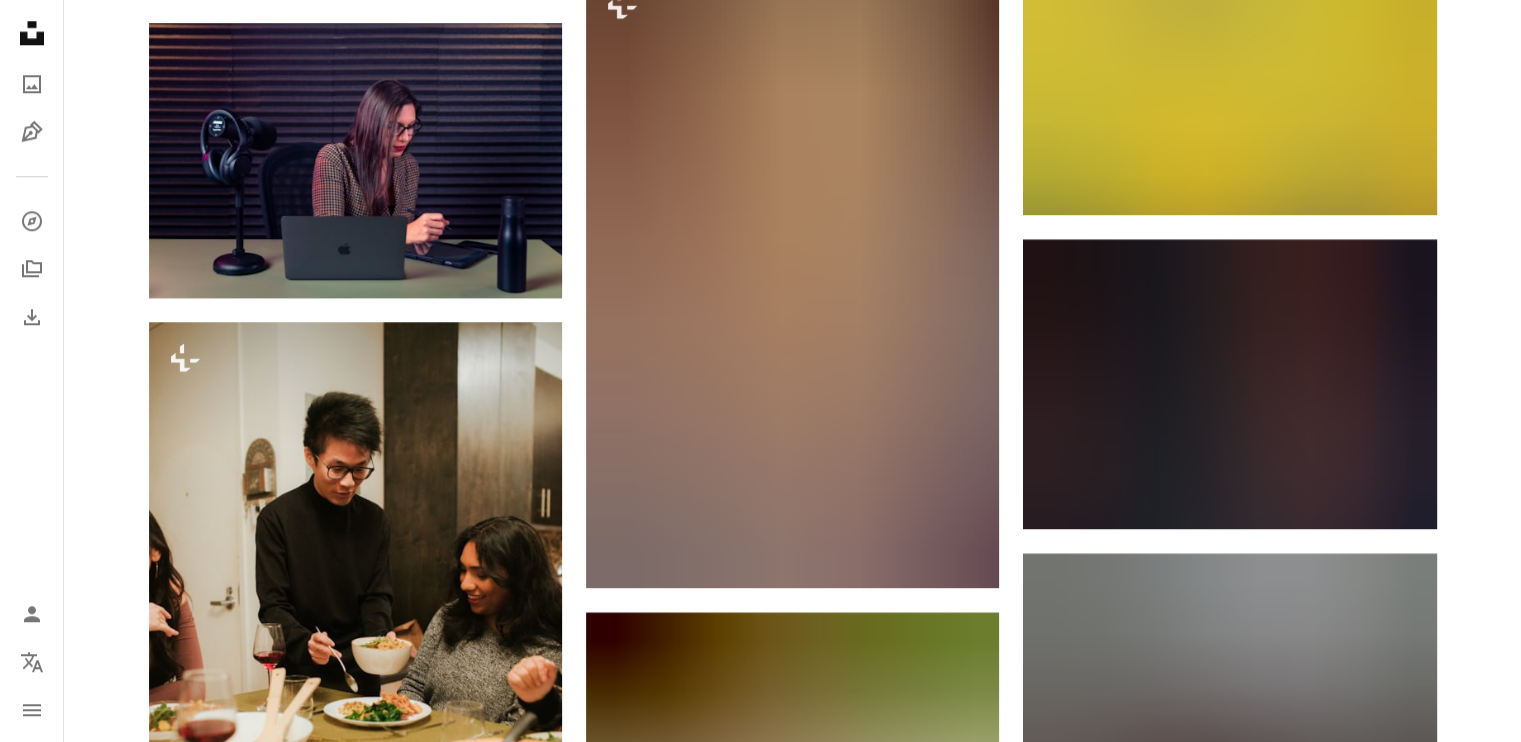 scroll, scrollTop: 2100, scrollLeft: 0, axis: vertical 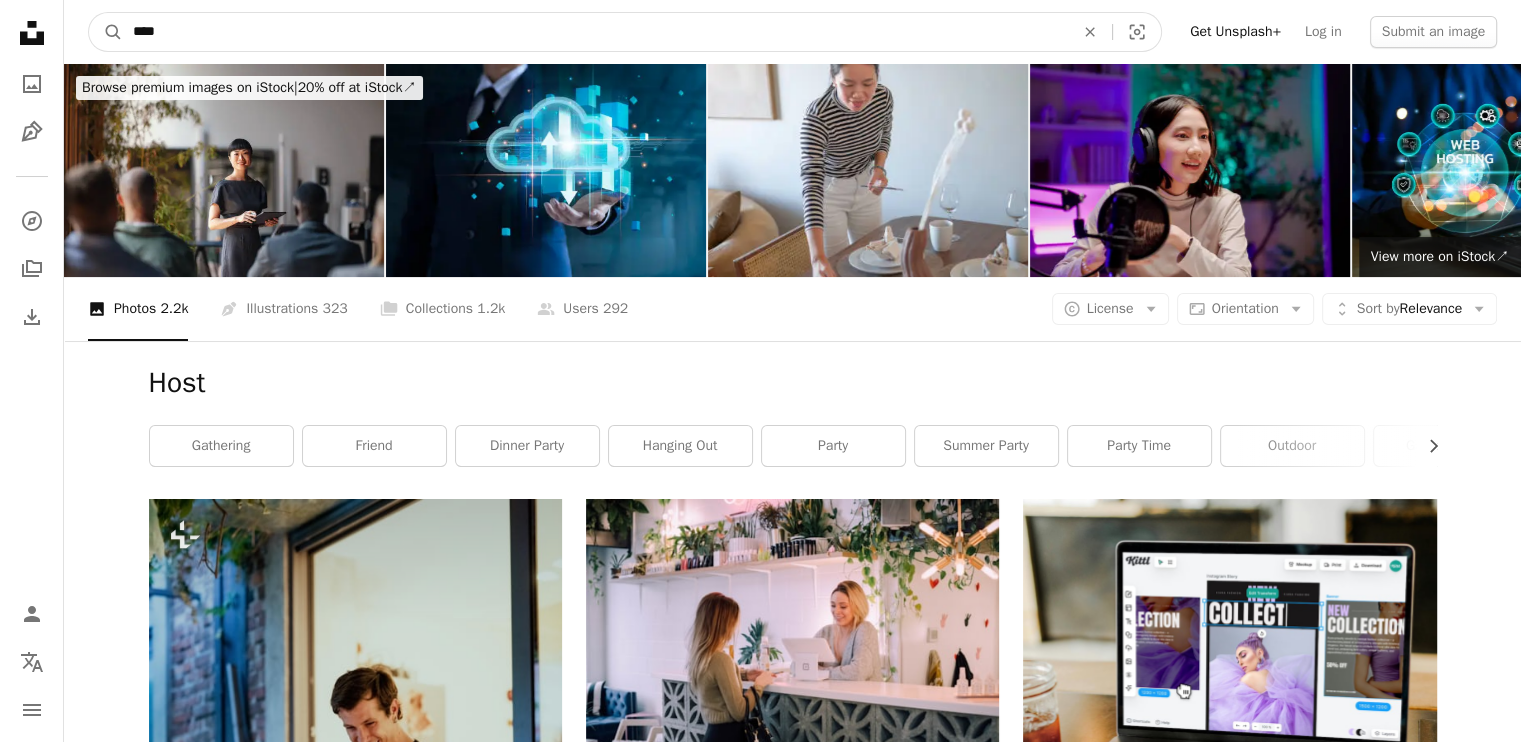 drag, startPoint x: 228, startPoint y: 19, endPoint x: 57, endPoint y: 43, distance: 172.676 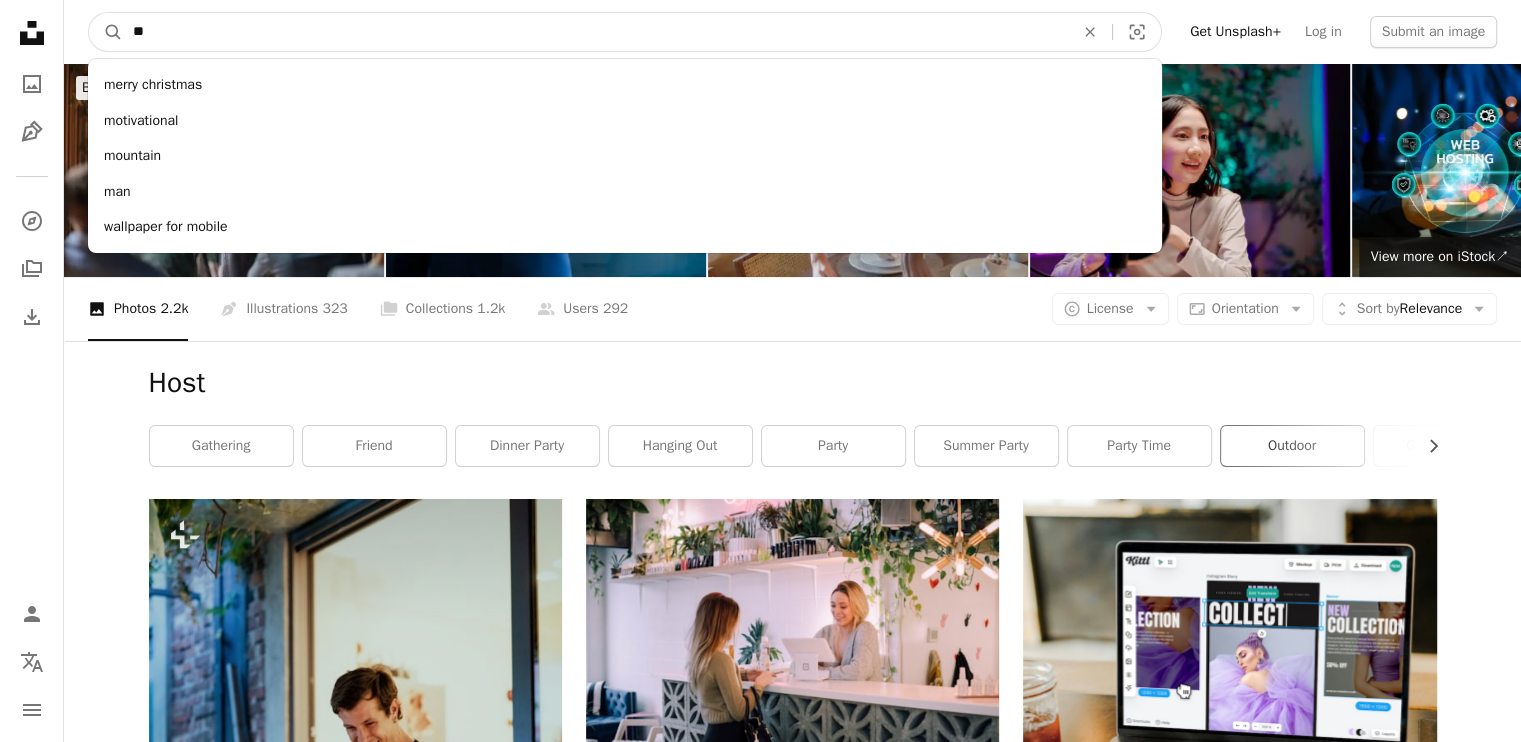type on "***" 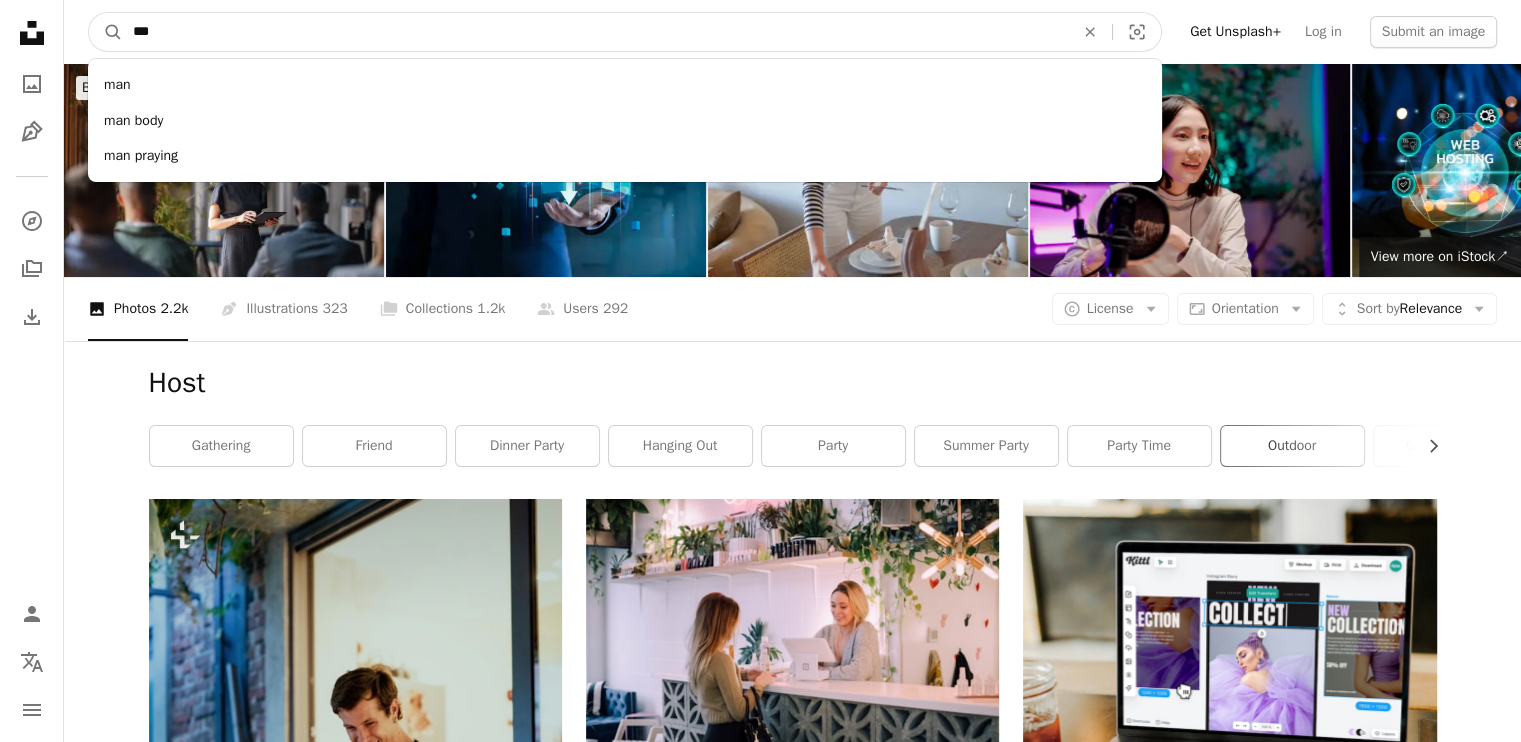 click on "A magnifying glass" at bounding box center [106, 32] 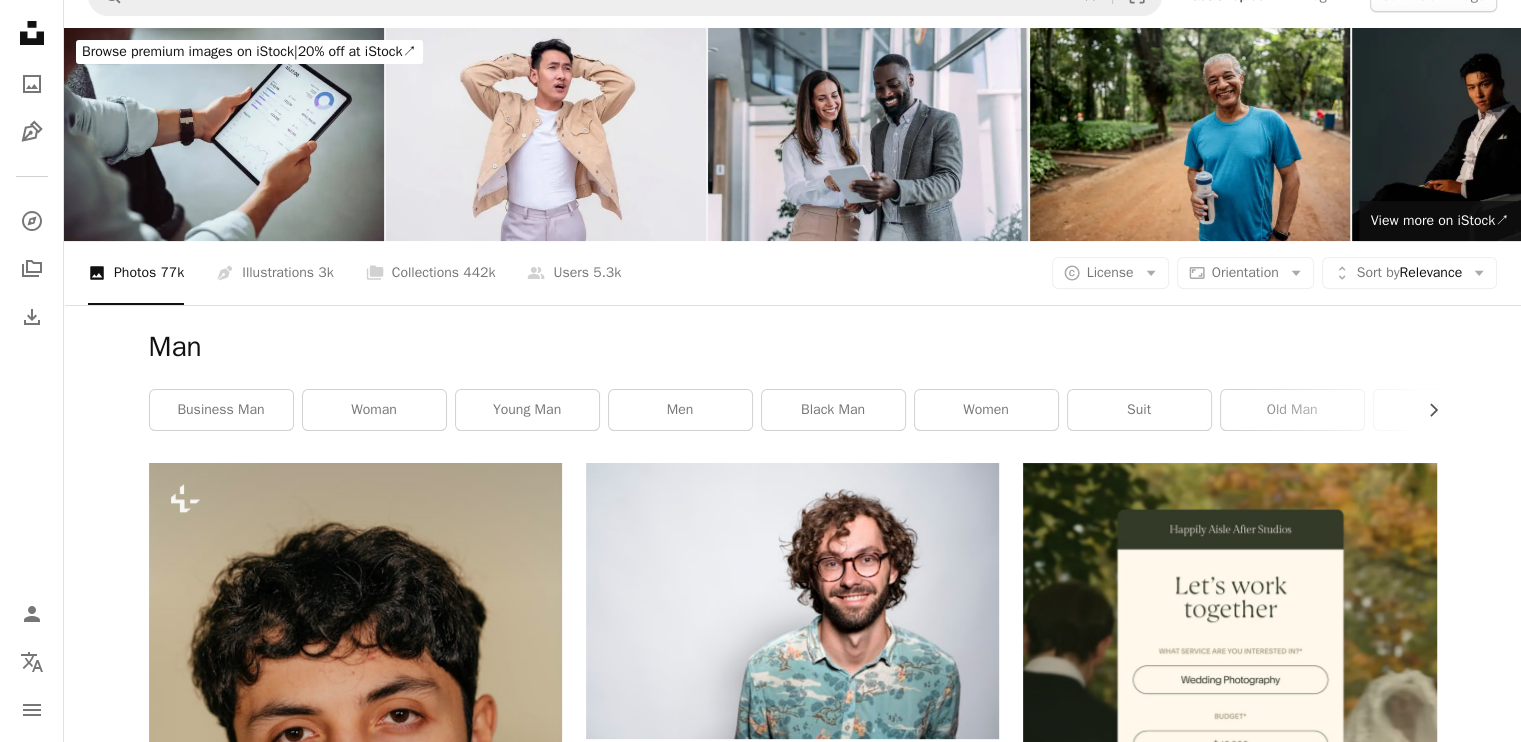 scroll, scrollTop: 0, scrollLeft: 0, axis: both 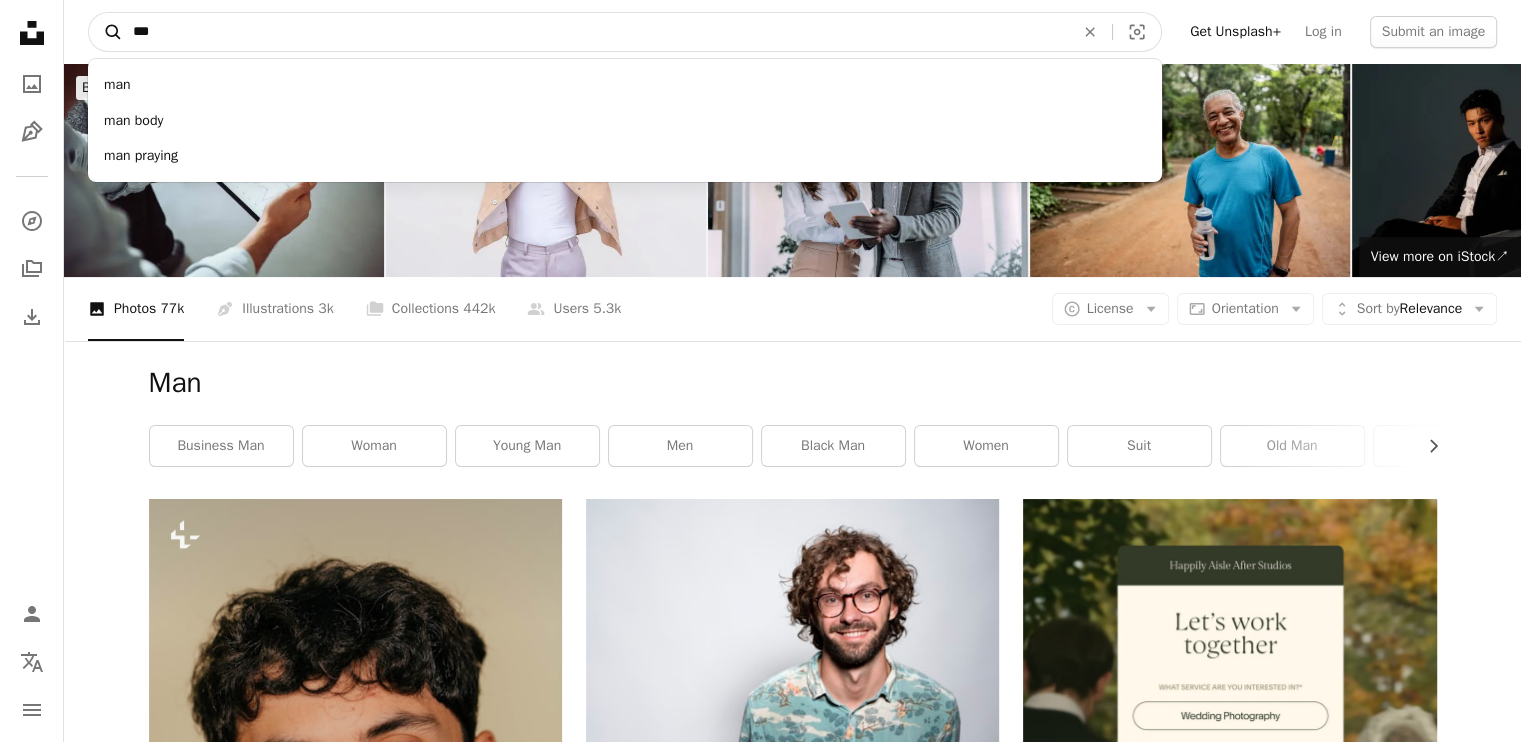 drag, startPoint x: 220, startPoint y: 35, endPoint x: 93, endPoint y: 29, distance: 127.141655 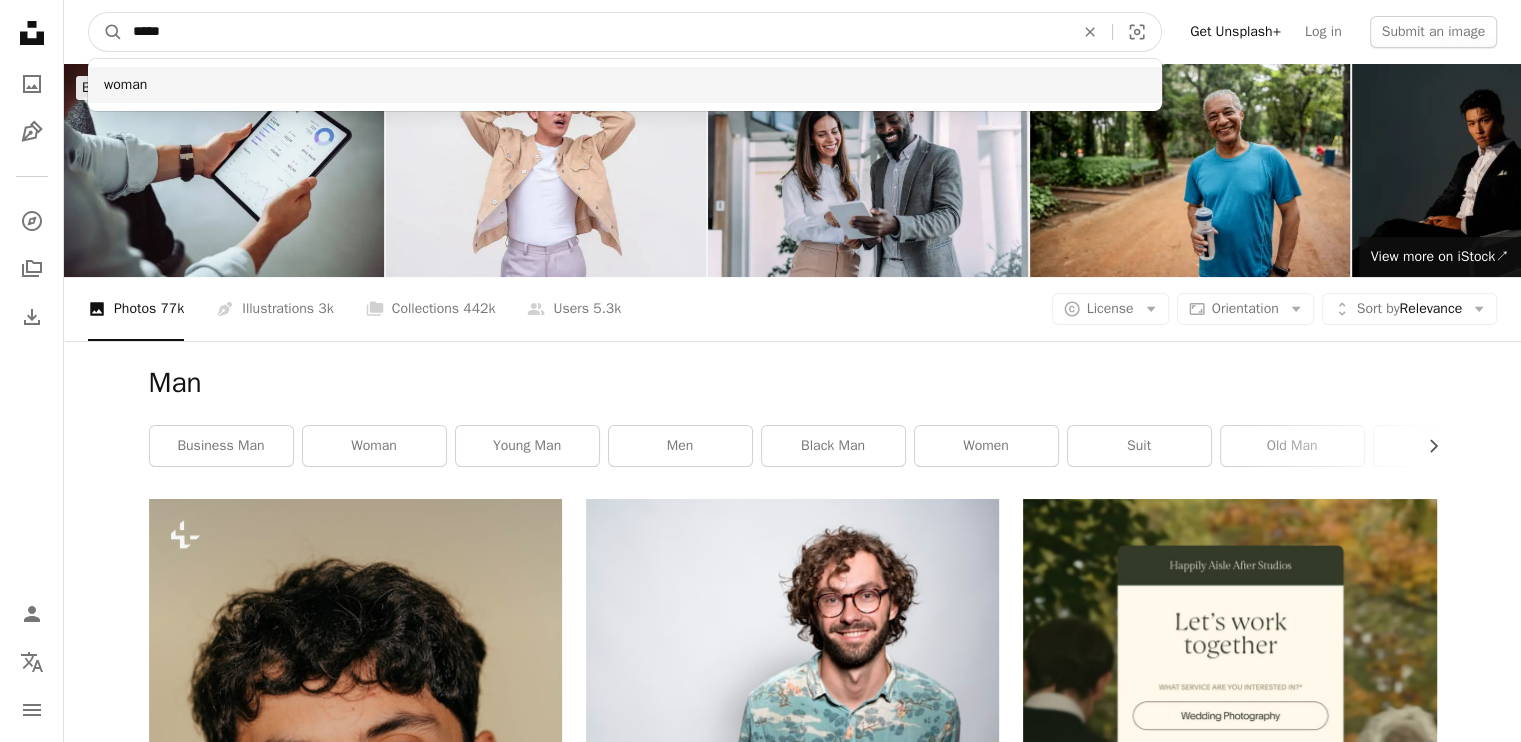 type on "*****" 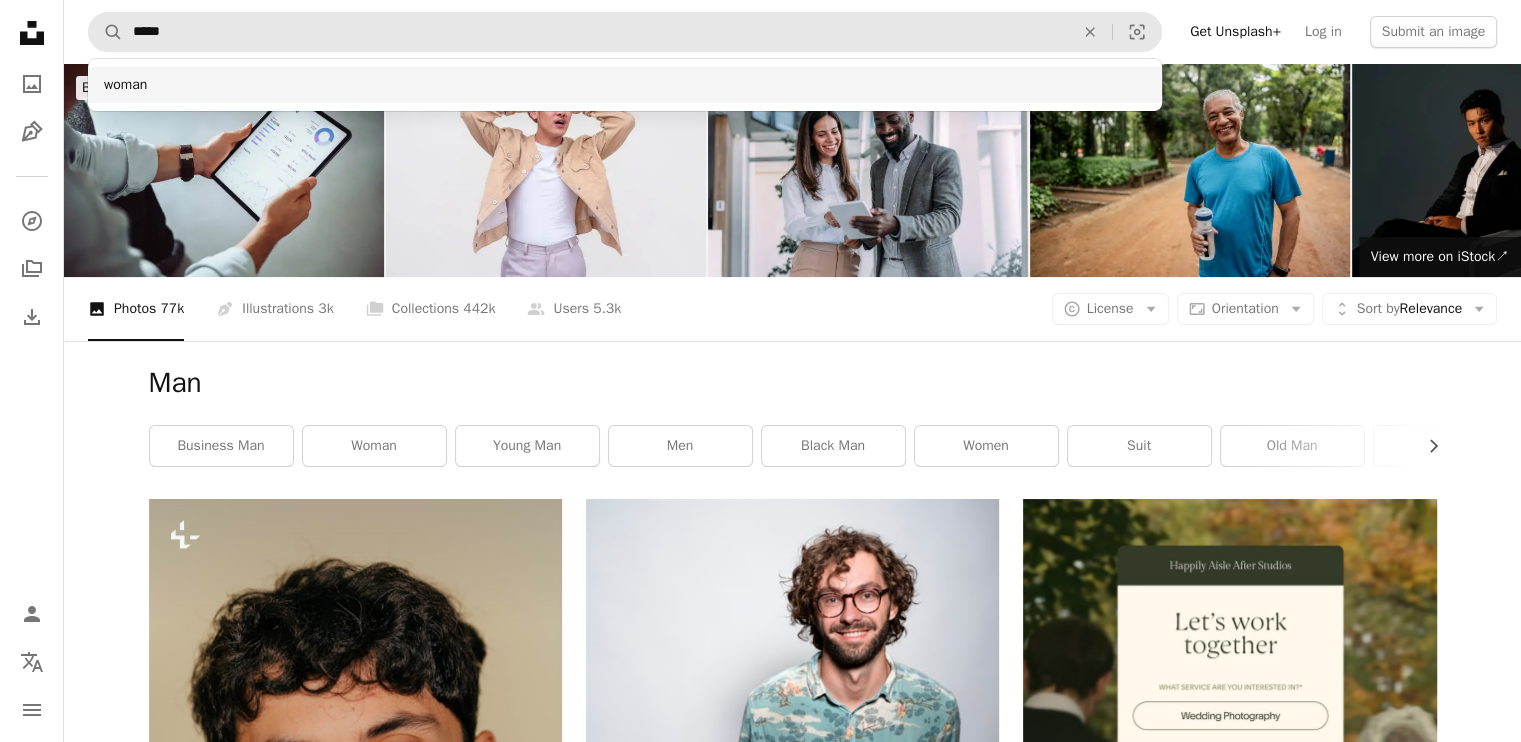 click on "woman" at bounding box center (625, 85) 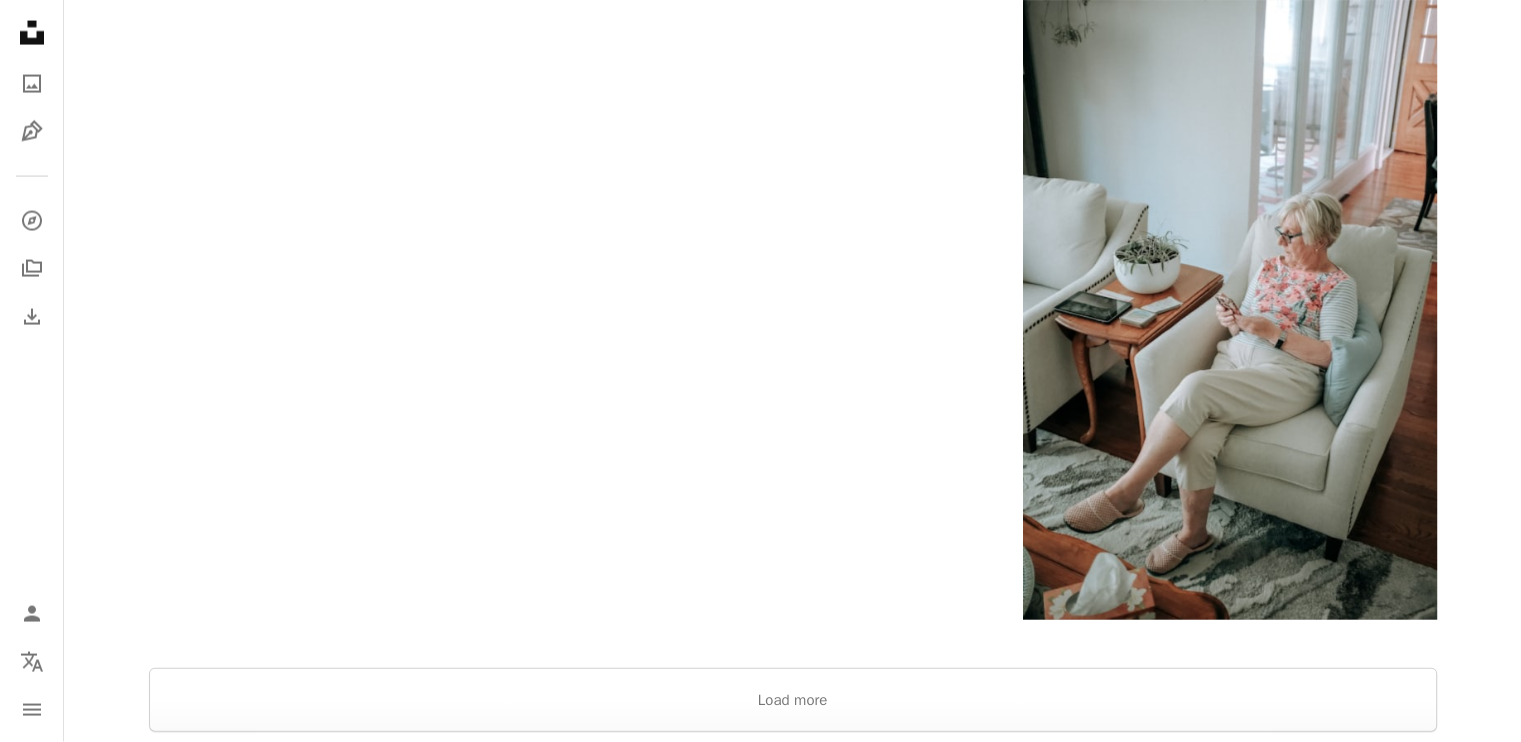 scroll, scrollTop: 4600, scrollLeft: 0, axis: vertical 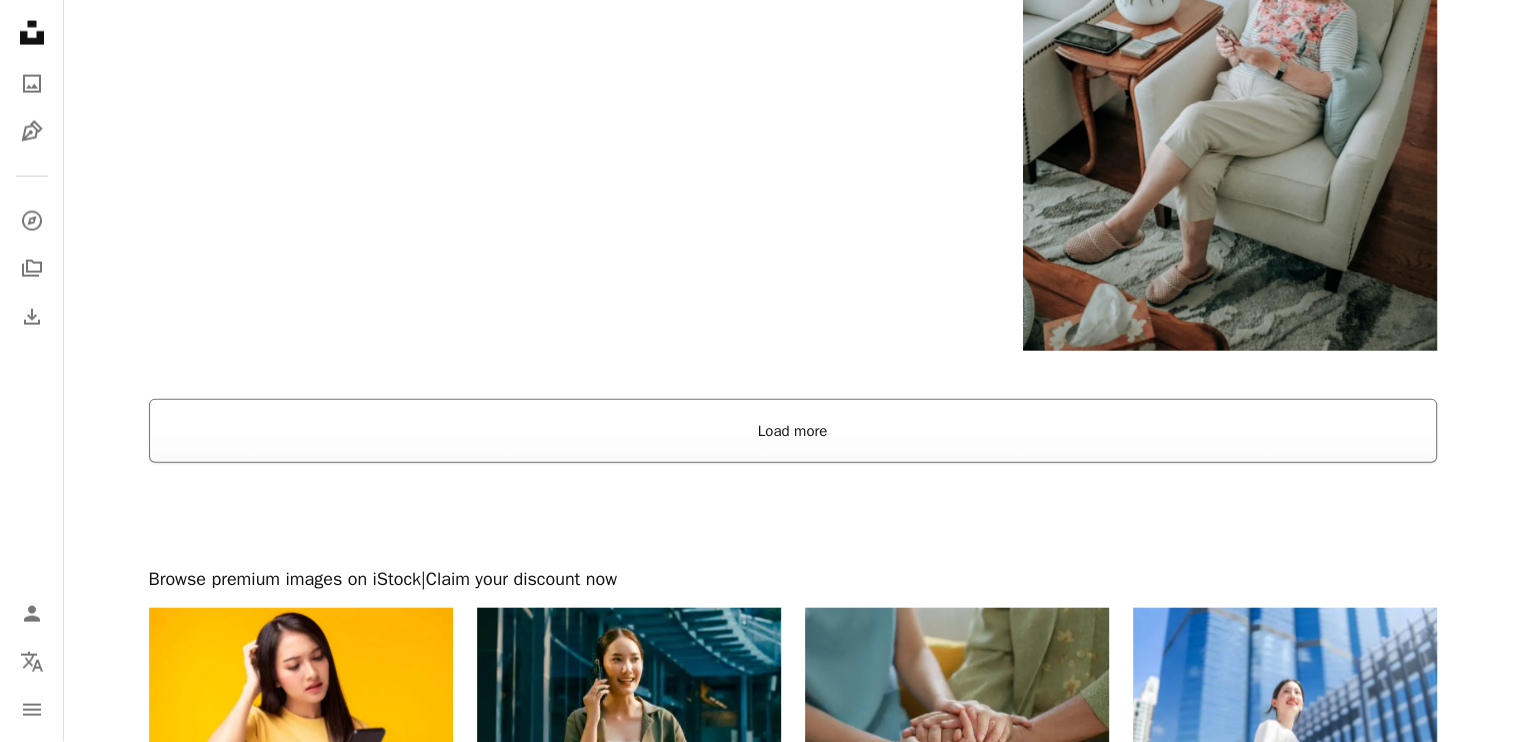 click on "Load more" at bounding box center [793, 431] 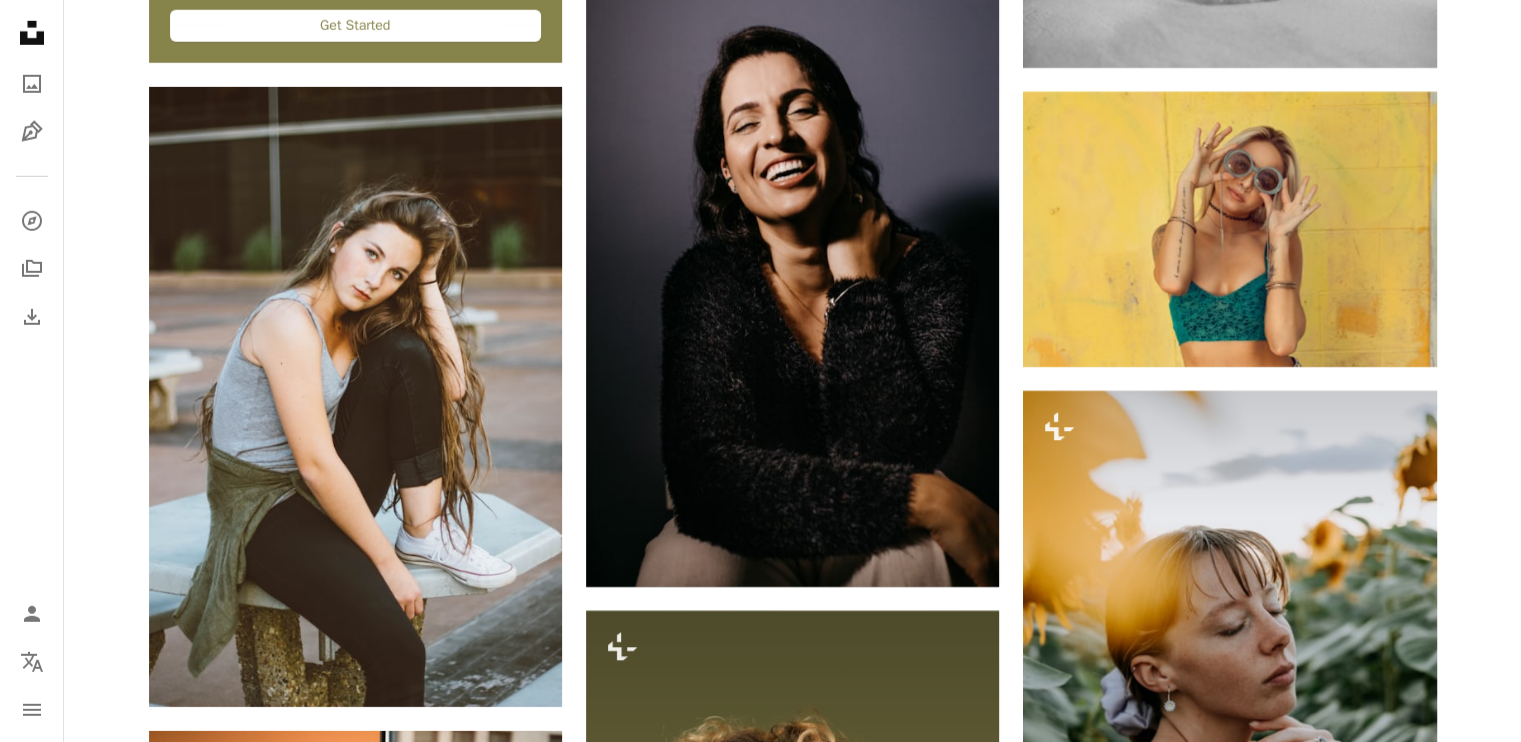 scroll, scrollTop: 6400, scrollLeft: 0, axis: vertical 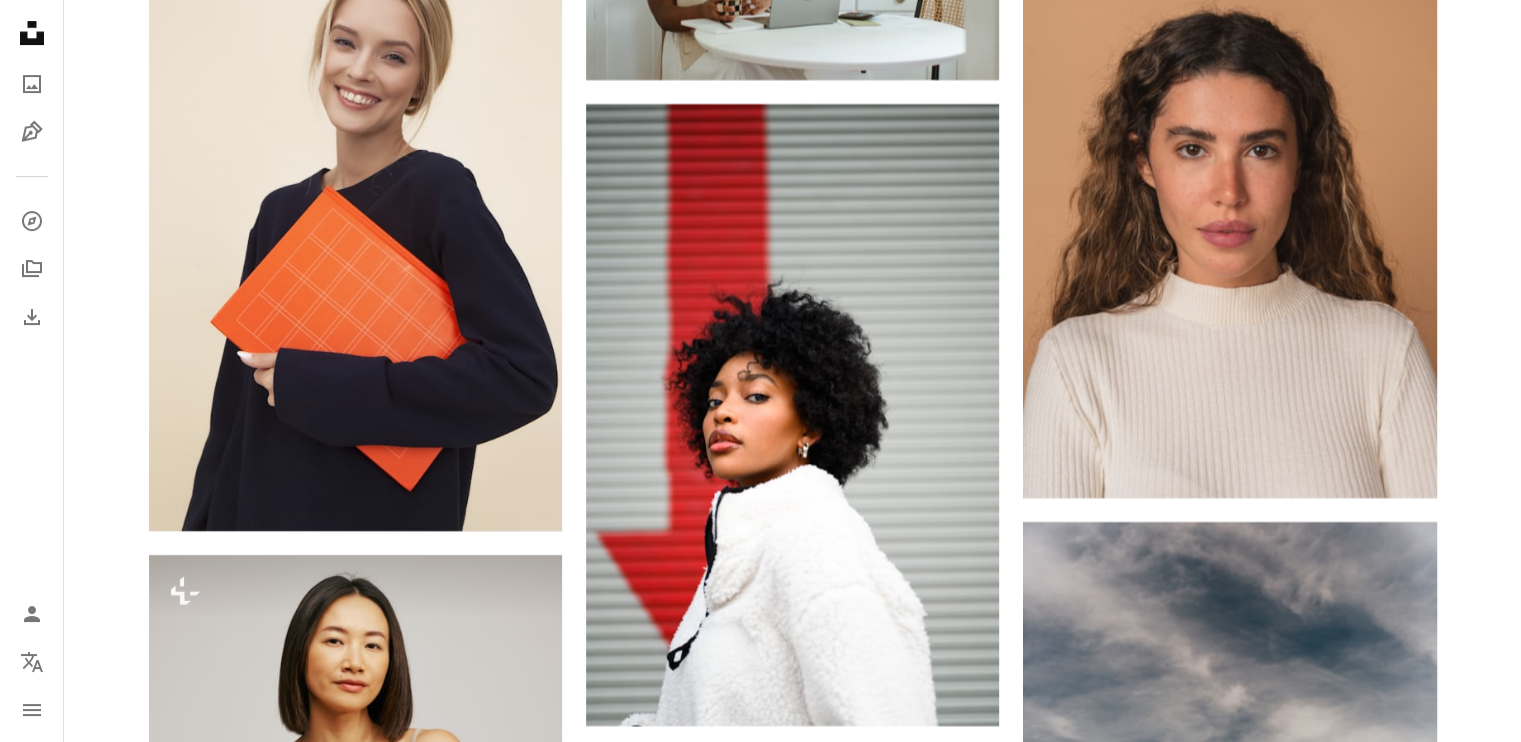 drag, startPoint x: 1517, startPoint y: 504, endPoint x: 1524, endPoint y: 516, distance: 13.892444 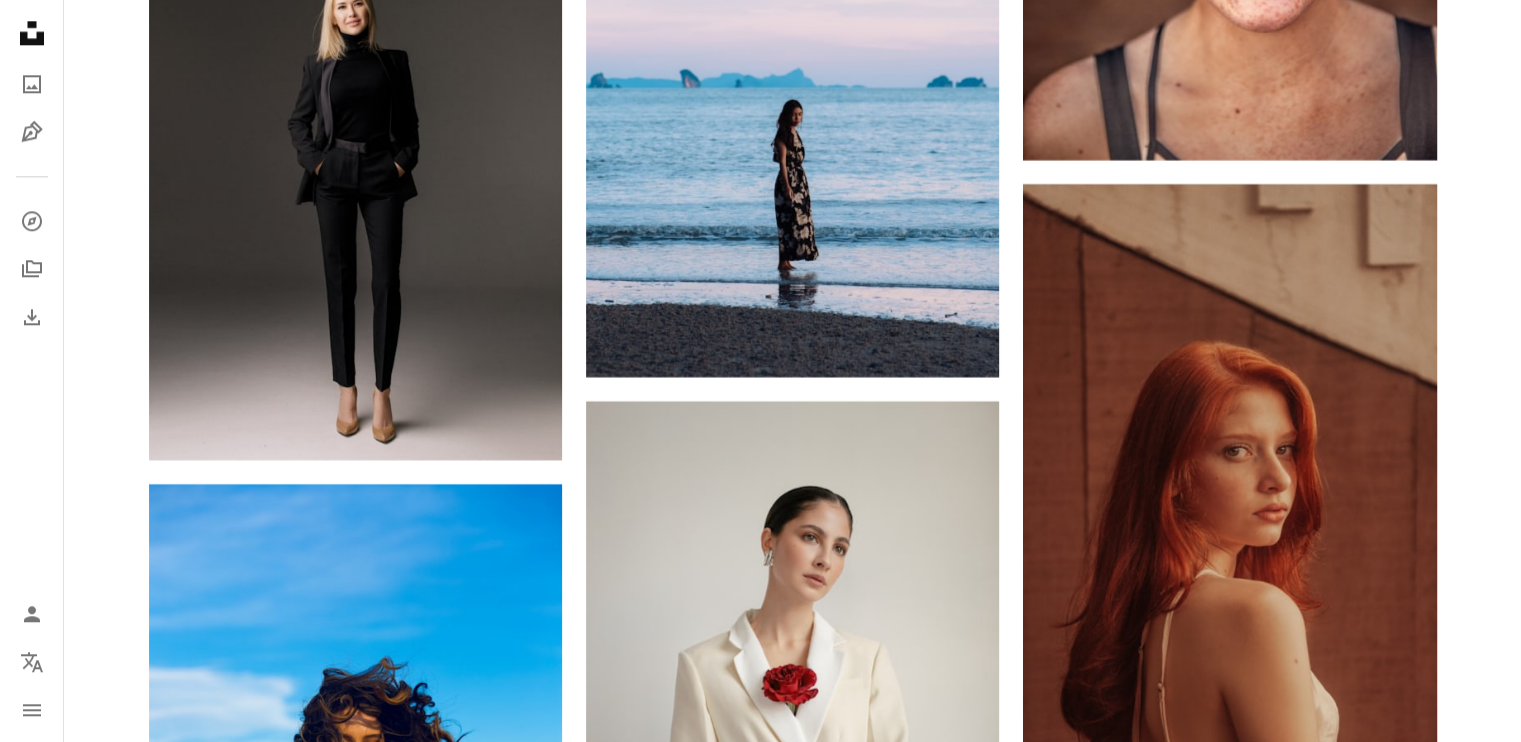 scroll, scrollTop: 10313, scrollLeft: 0, axis: vertical 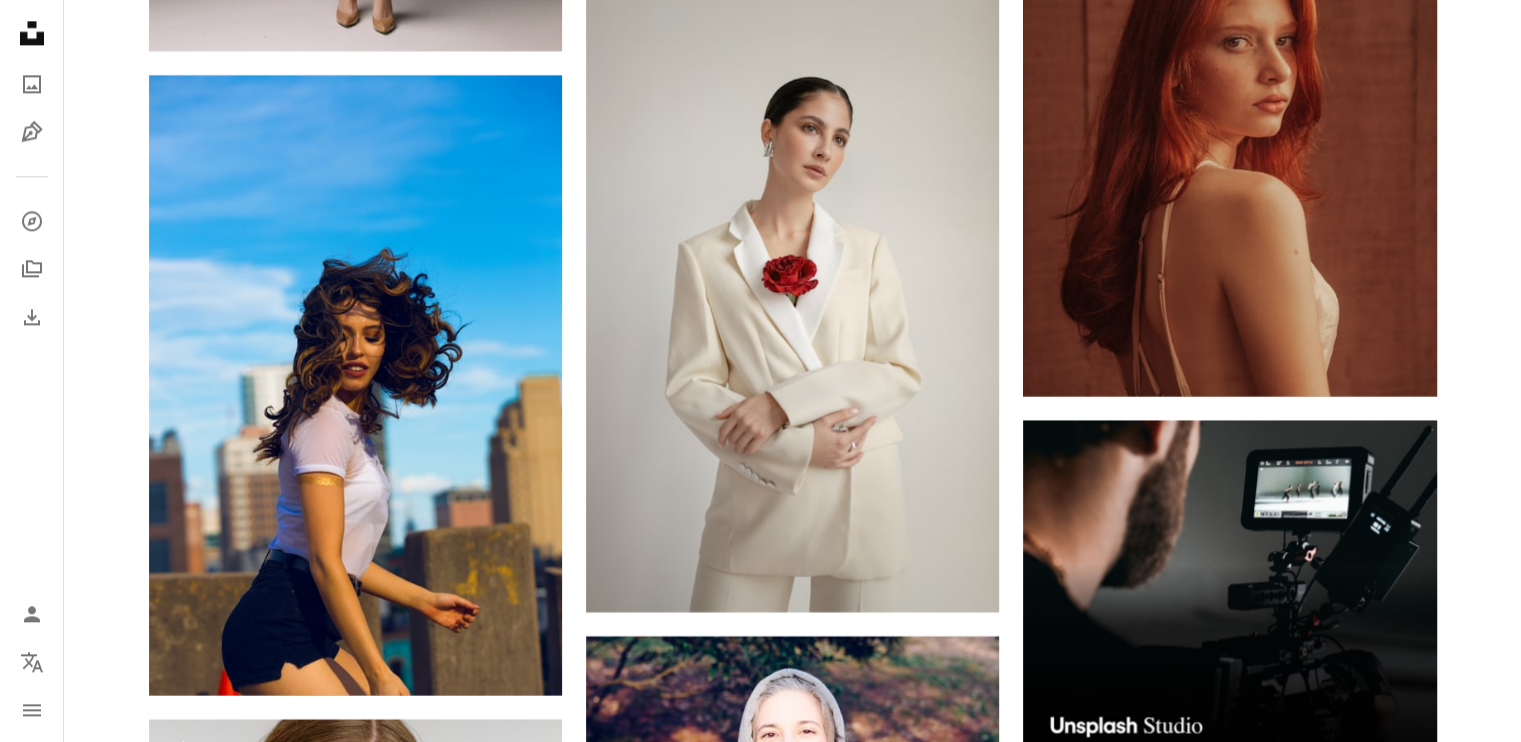 click on "Plus sign for Unsplash+ A heart A plus sign [FIRST] [LAST] For Unsplash+ A lock Download A heart A plus sign [FIRST] [LAST] Available for hire A checkmark inside of a circle Arrow pointing down A heart A plus sign [BRAND] Arrow pointing down A heart A plus sign [FIRST] [LAST] Available for hire A checkmark inside of a circle Arrow pointing down A heart A plus sign [FIRST] [LAST] Arrow pointing down A heart A plus sign [FIRST] [LAST] For Unsplash+ A lock Download Plus sign for Unsplash+ A heart A plus sign [FIRST] [LAST] For Unsplash+ A lock Download A heart A plus sign [FIRST] [LAST] Available for hire A checkmark inside of a circle Arrow pointing down A heart A plus sign [FIRST] [LAST] Arrow pointing down Plus sign for Unsplash+ A heart A plus sign [FIRST] [LAST] For Unsplash+ A lock Download –– ––– ––– –– ––– – – ––– ––– –––– – – – –– ––– – – – ––– –– –– –––– ––" at bounding box center [792, -2249] 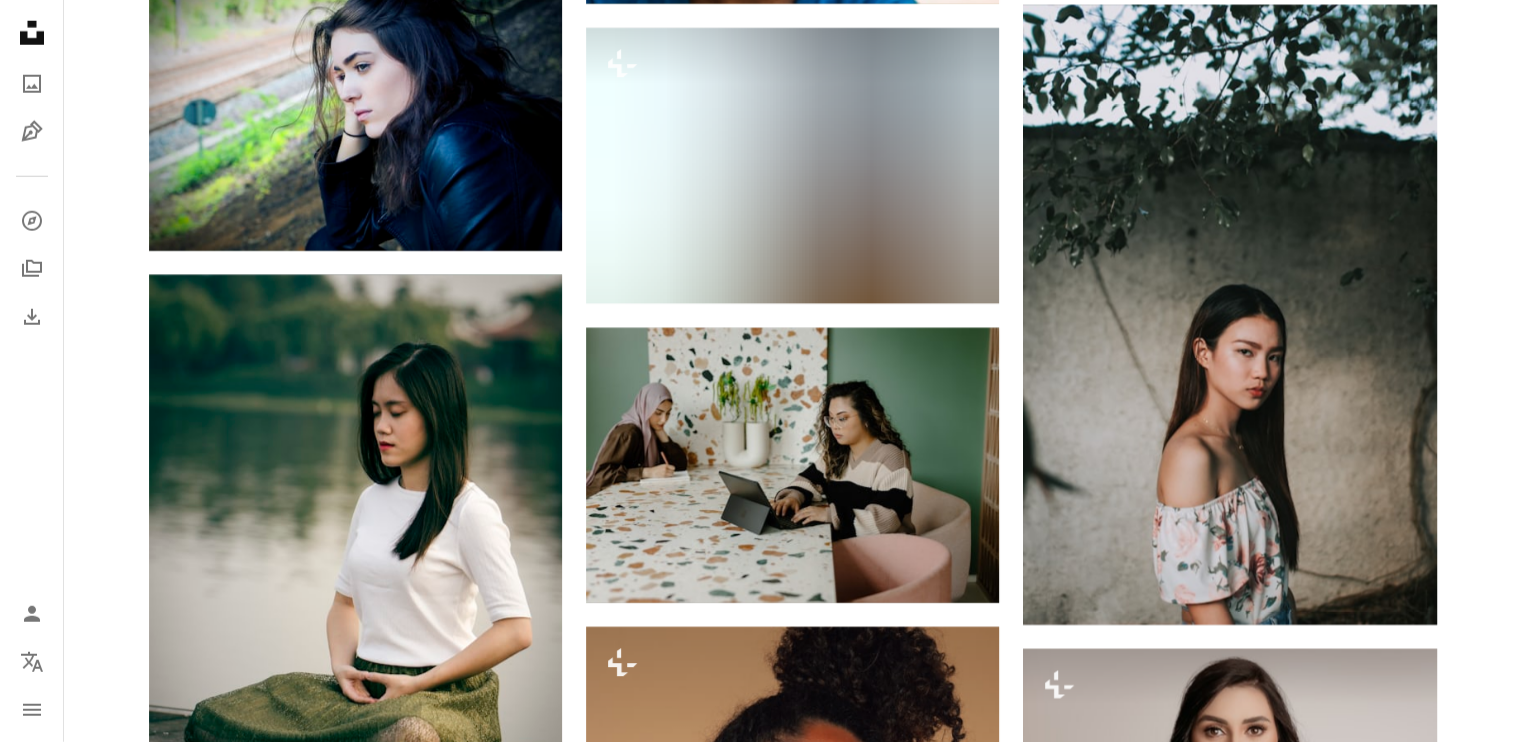 scroll, scrollTop: 13528, scrollLeft: 0, axis: vertical 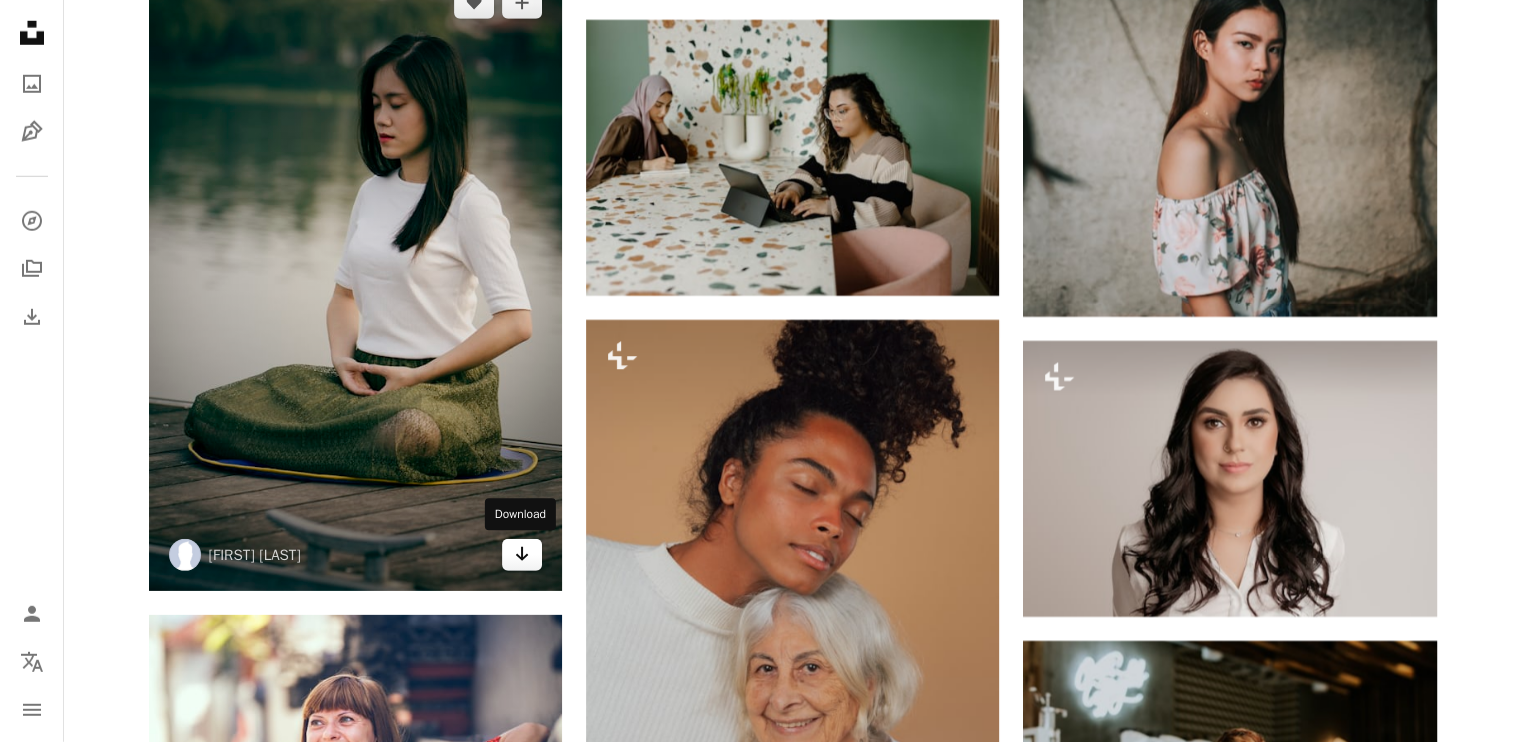 click on "Arrow pointing down" 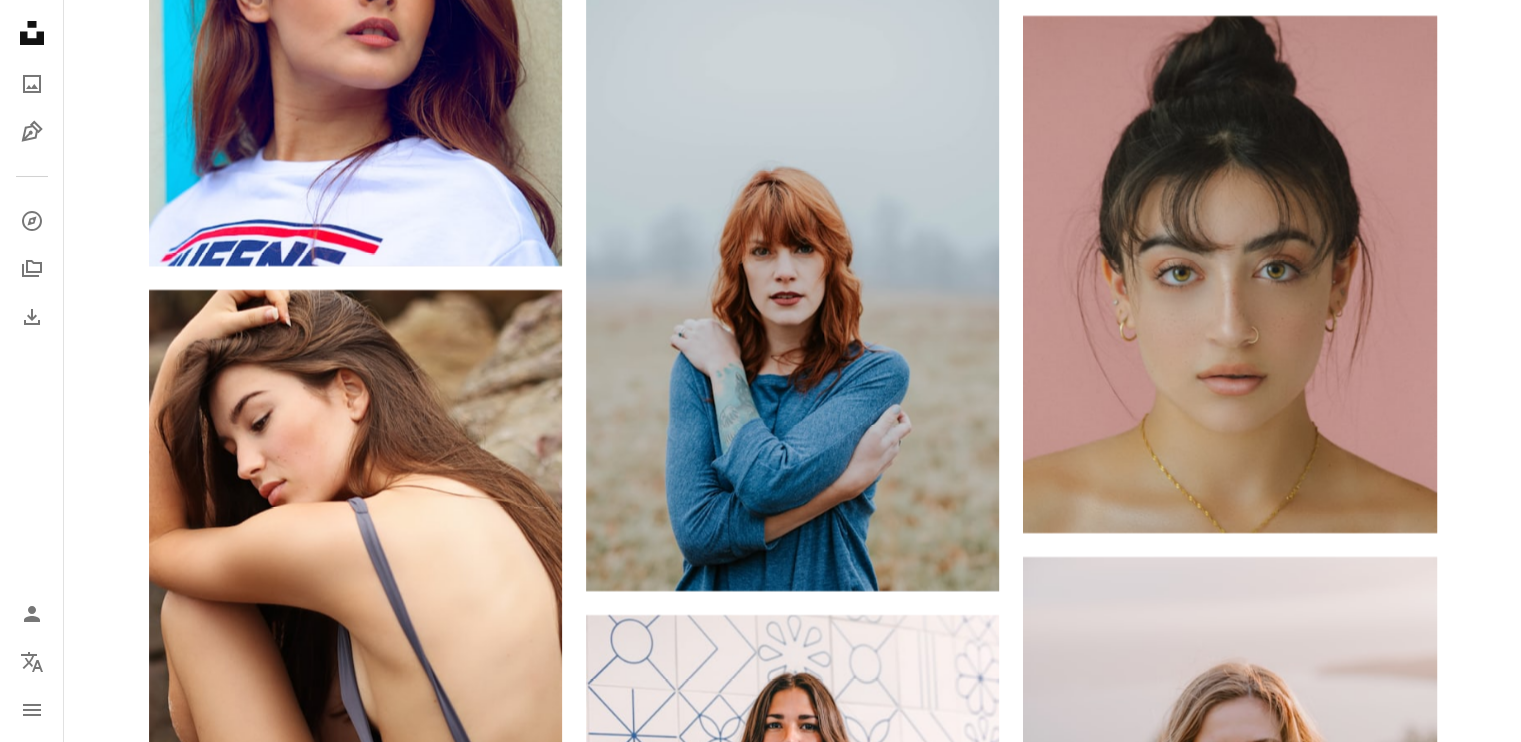 scroll, scrollTop: 15118, scrollLeft: 0, axis: vertical 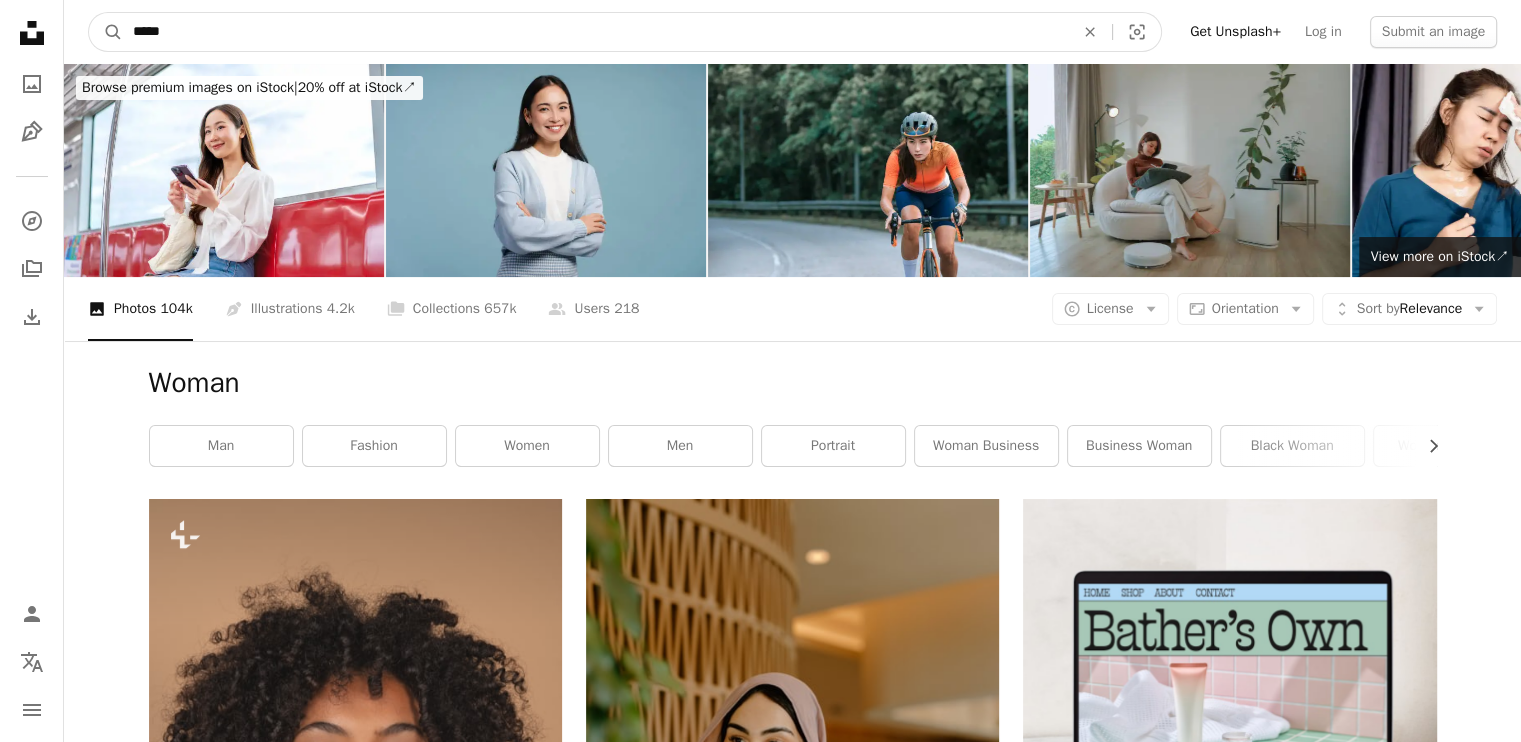 click on "*****" at bounding box center [595, 32] 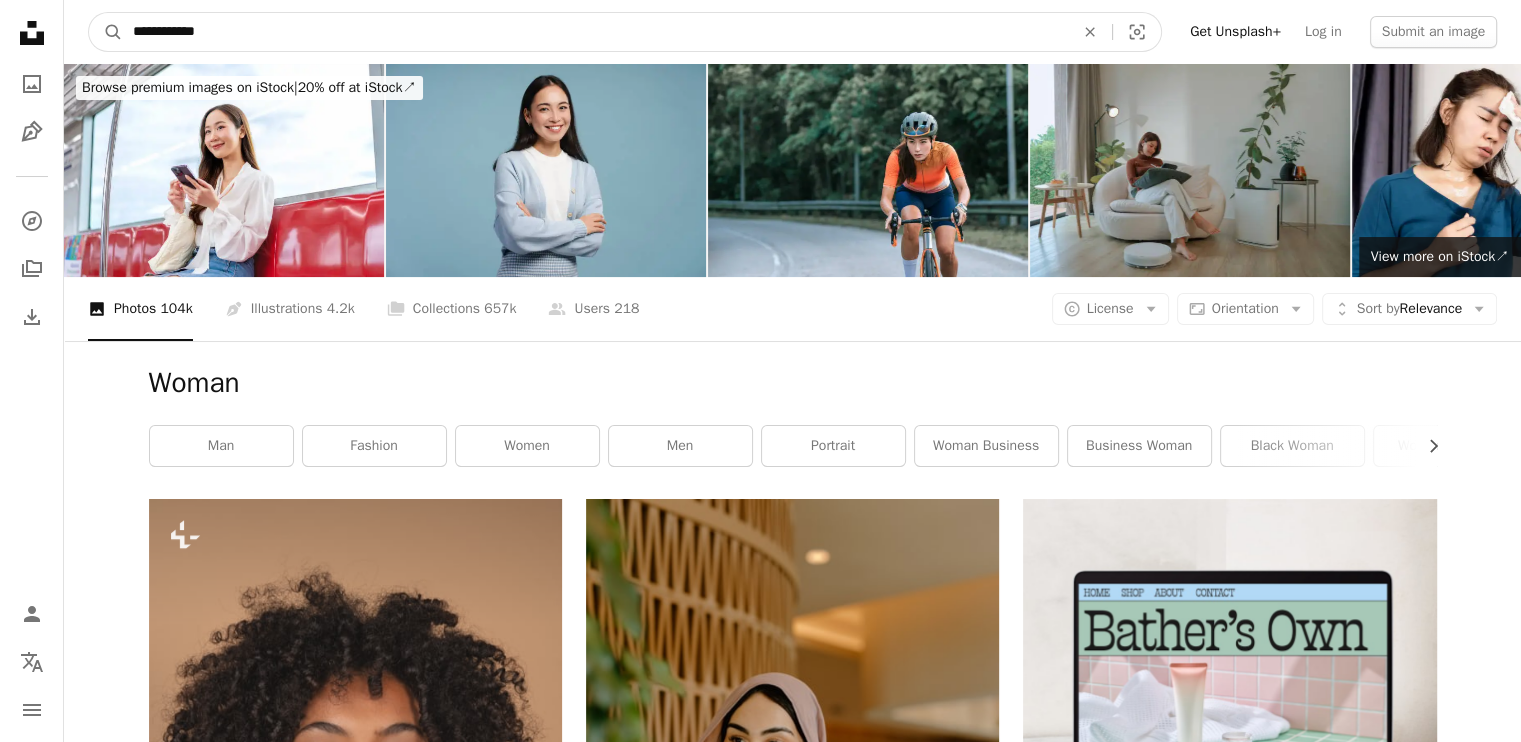 type on "**********" 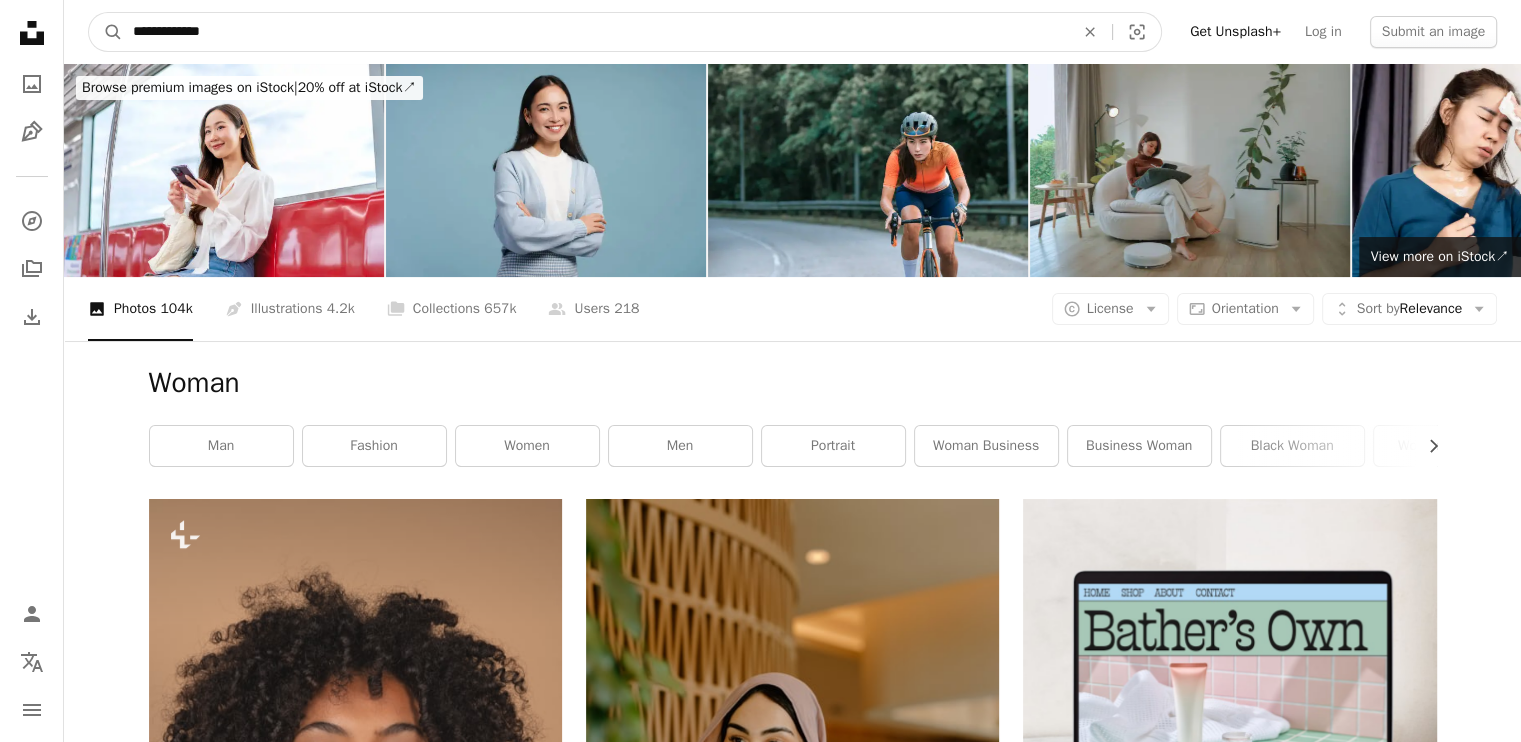 click on "A magnifying glass" at bounding box center [106, 32] 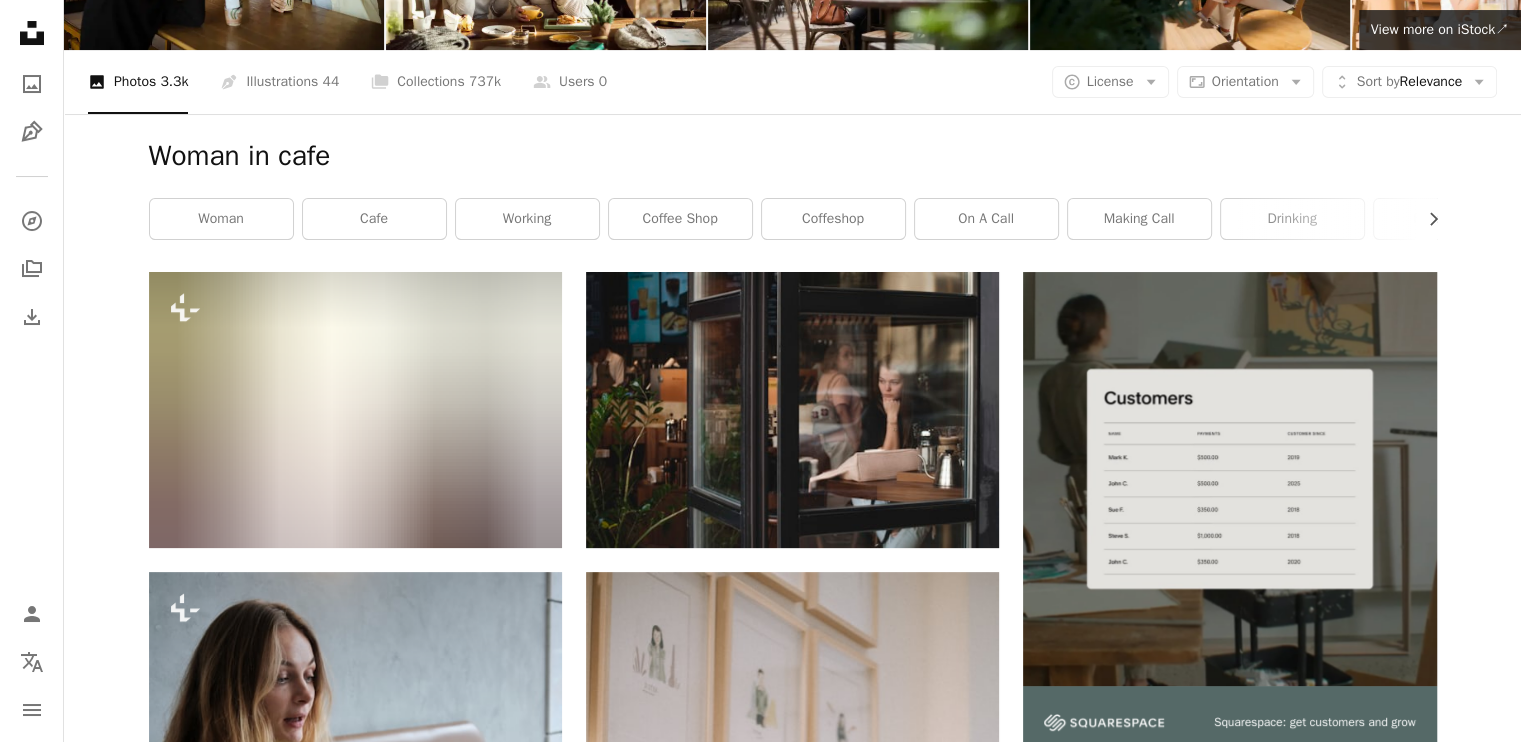 scroll, scrollTop: 300, scrollLeft: 0, axis: vertical 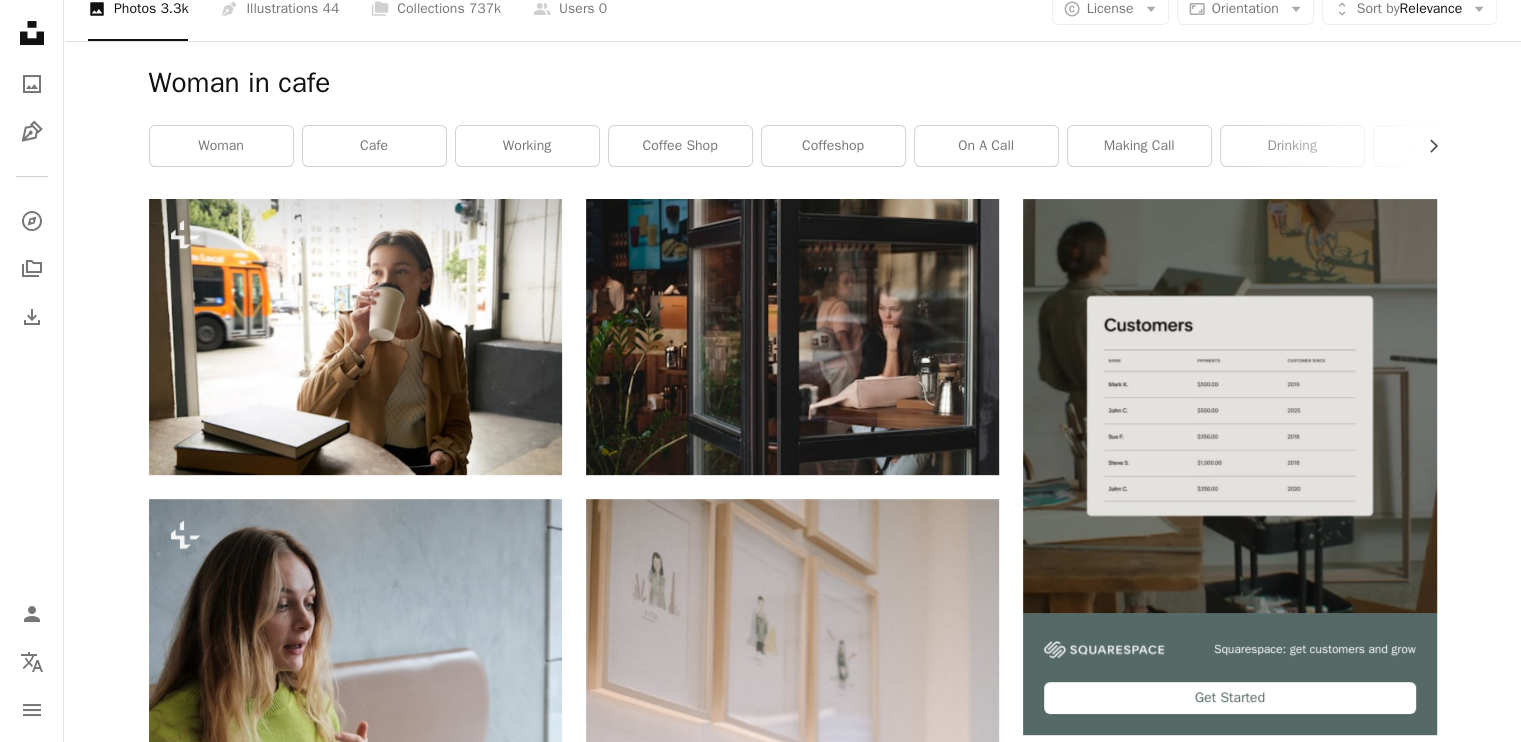 click on "Plus sign for Unsplash+ A heart A plus sign [FIRST] [LAST] For  Unsplash+ A lock Download Plus sign for Unsplash+ A heart A plus sign [FIRST] [LAST] For  Unsplash+ A lock Download Plus sign for Unsplash+ A heart A plus sign [FIRST] [LAST] For  Unsplash+ A lock Download A heart A plus sign [FIRST] [LAST] Available for hire A checkmark inside of a circle Arrow pointing down A heart A plus sign [FIRST] [LAST] Available for hire A checkmark inside of a circle Arrow pointing down A heart A plus sign [FIRST] [LAST] Arrow pointing down A heart A plus sign [FIRST] [LAST] Arrow pointing down A heart A plus sign [FIRST] [LAST] Available for hire A checkmark inside of a circle Arrow pointing down A heart A plus sign [FIRST] [LAST] Arrow pointing down A heart A plus sign [FIRST] [LAST] Available for hire A checkmark inside of a circle Arrow pointing down A heart A plus sign [FIRST] [LAST] Arrow pointing down A heart A plus sign [FIRST] [LAST] Available for hire A checkmark inside of a circle Arrow pointing down A heart A plus sign [FIRST] [LAST] Available for hire A checkmark inside of a circle Arrow pointing down Zoe" at bounding box center (792, 2240) 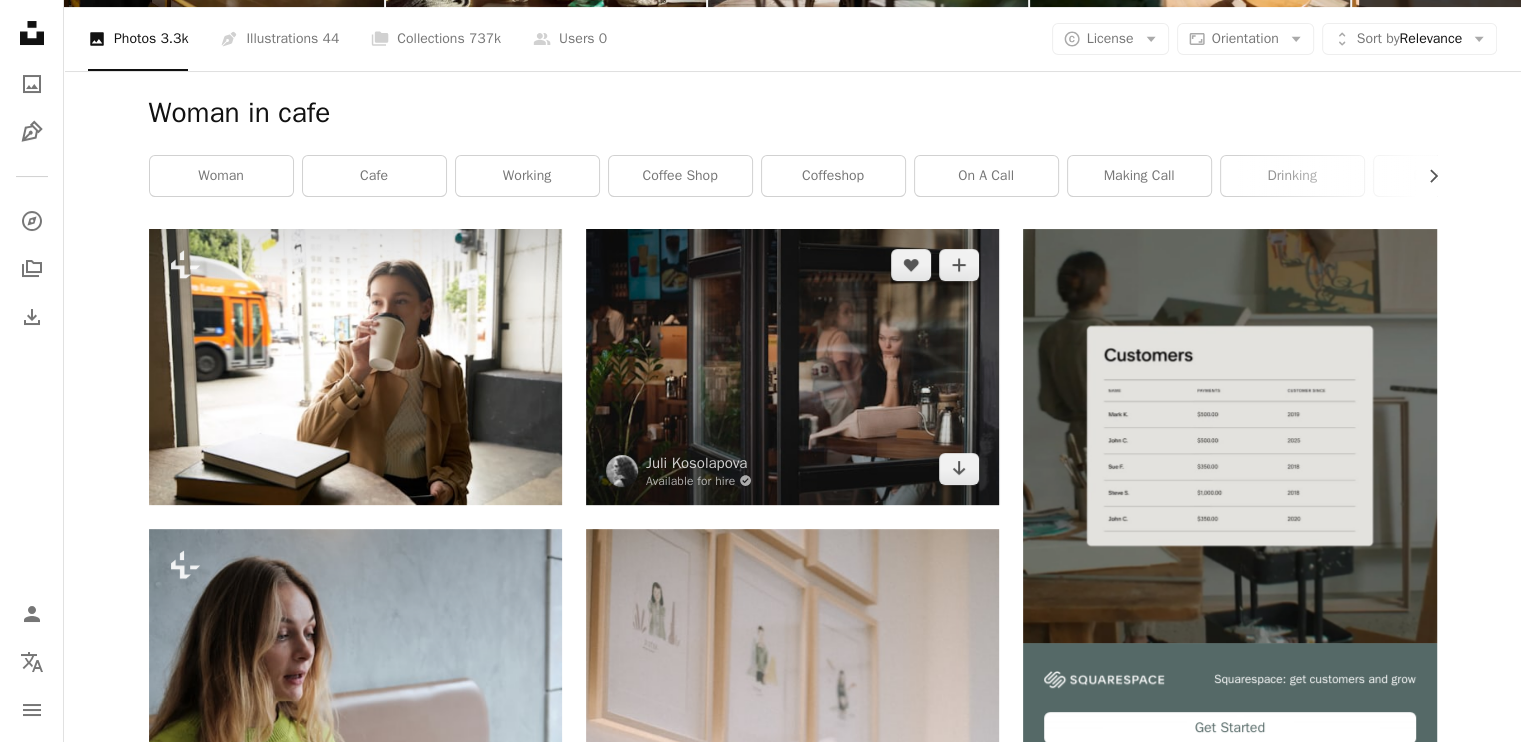 scroll, scrollTop: 200, scrollLeft: 0, axis: vertical 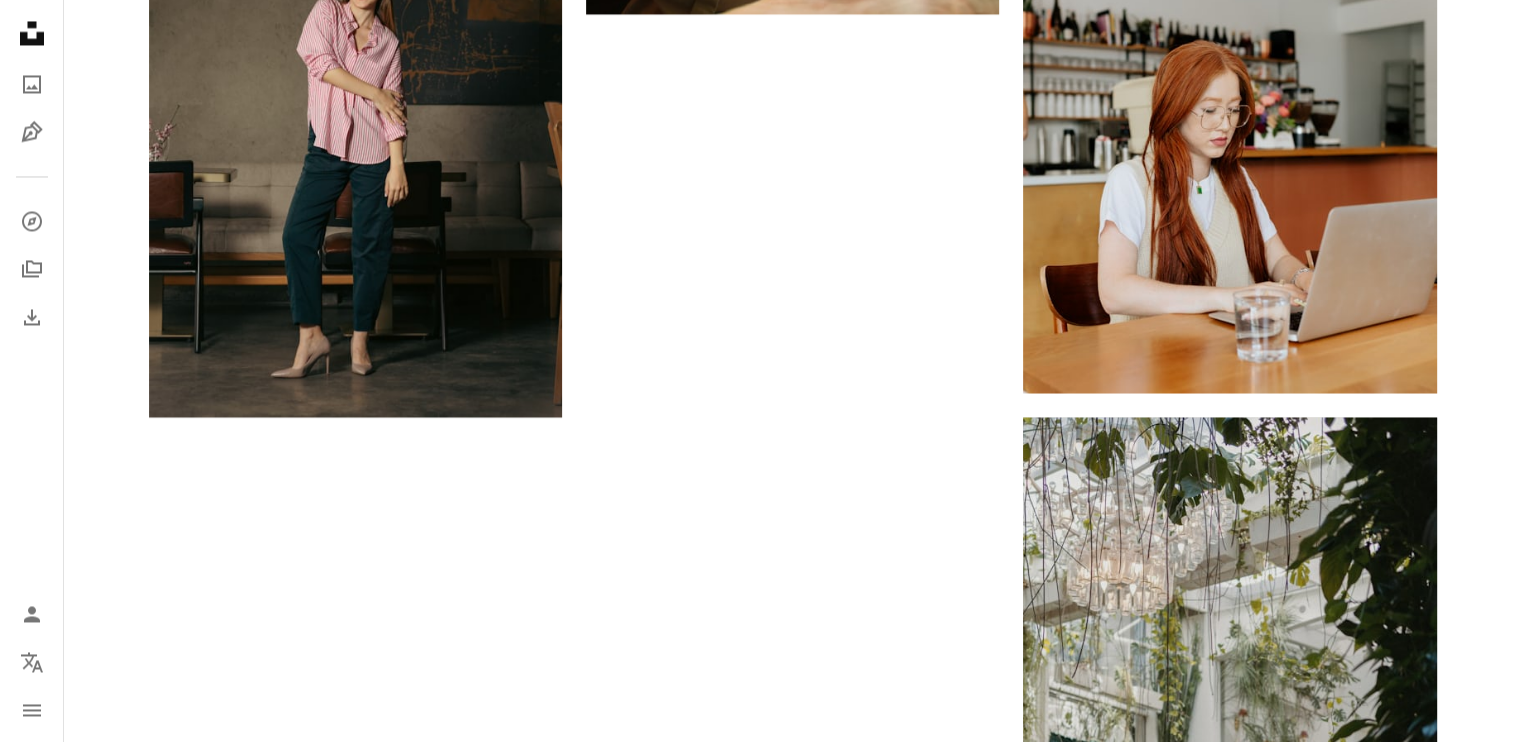 click on "Plus sign for Unsplash+ A heart A plus sign [FIRST] [LAST] For  Unsplash+ A lock Download Plus sign for Unsplash+ A heart A plus sign [FIRST] [LAST] For  Unsplash+ A lock Download Plus sign for Unsplash+ A heart A plus sign [FIRST] [LAST] For  Unsplash+ A lock Download A heart A plus sign [FIRST] [LAST] Available for hire A checkmark inside of a circle Arrow pointing down A heart A plus sign [FIRST] [LAST] Available for hire A checkmark inside of a circle Arrow pointing down A heart A plus sign [FIRST] [LAST] Arrow pointing down A heart A plus sign [FIRST] [LAST] Arrow pointing down A heart A plus sign [FIRST] [LAST] Available for hire A checkmark inside of a circle Arrow pointing down A heart A plus sign [FIRST] [LAST] Arrow pointing down A heart A plus sign [FIRST] [LAST] Available for hire A checkmark inside of a circle Arrow pointing down A heart A plus sign [FIRST] [LAST] Arrow pointing down A heart A plus sign [FIRST] [LAST] Available for hire A checkmark inside of a circle Arrow pointing down A heart A plus sign [FIRST] [LAST] Available for hire A checkmark inside of a circle Arrow pointing down Zoe" at bounding box center (792, -1004) 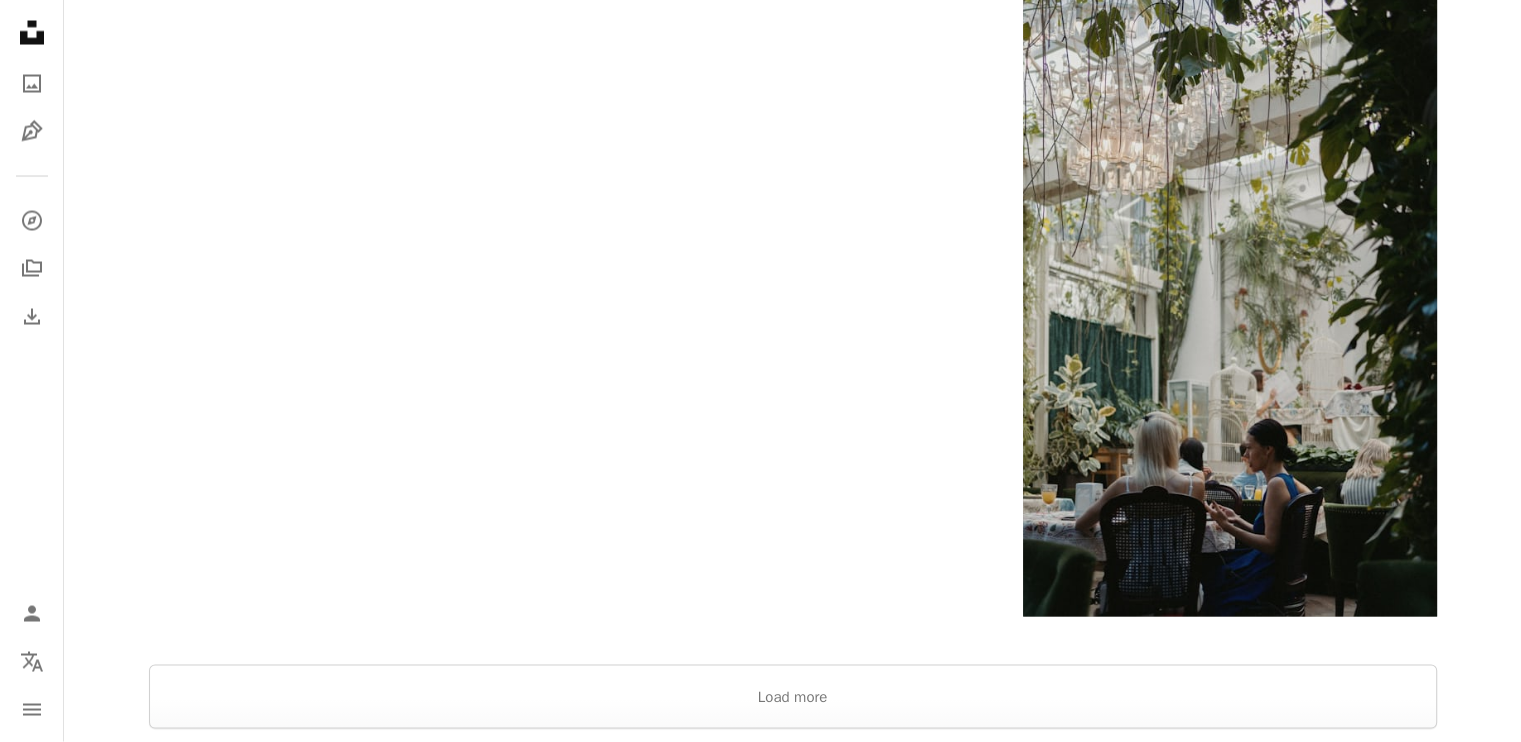 scroll, scrollTop: 4044, scrollLeft: 0, axis: vertical 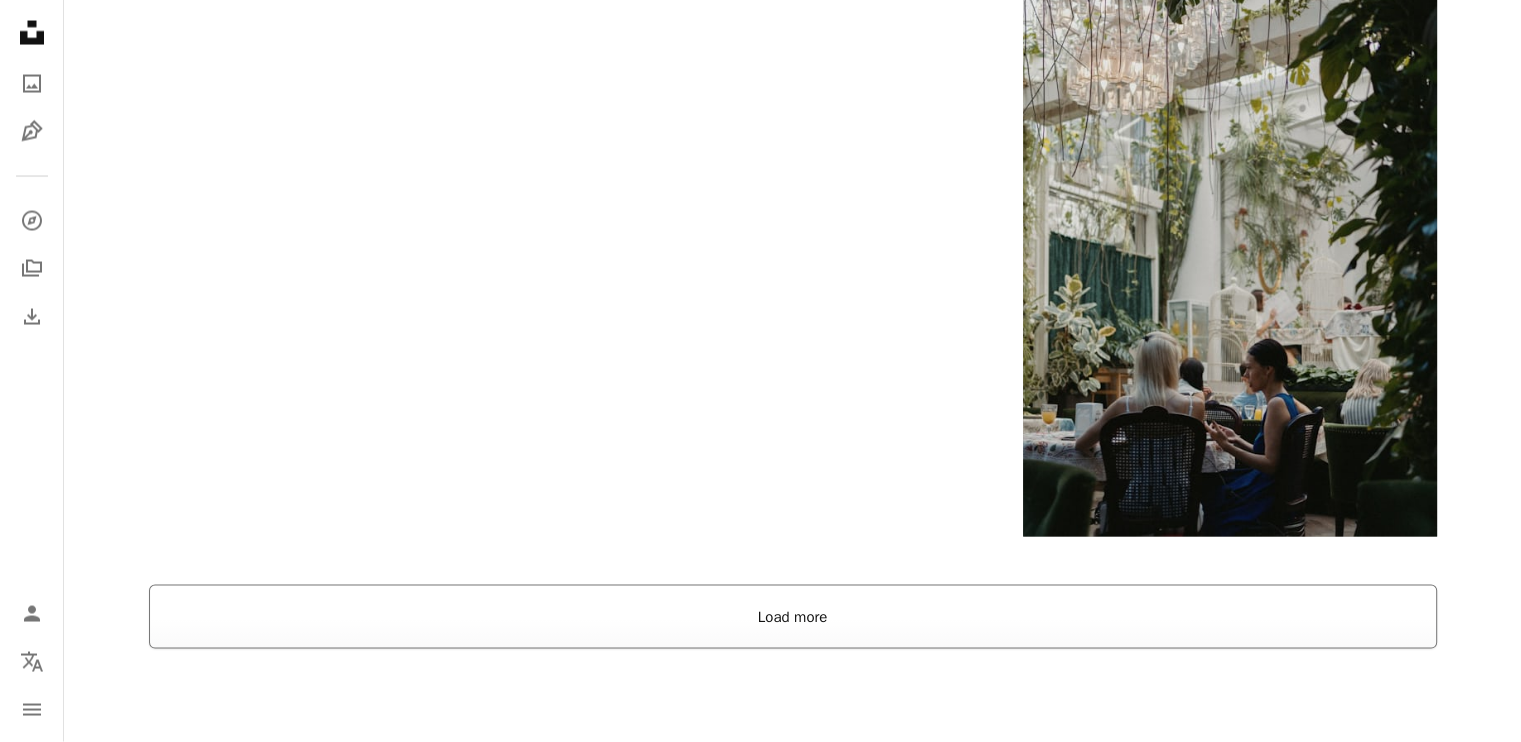 click on "Load more" at bounding box center (793, 617) 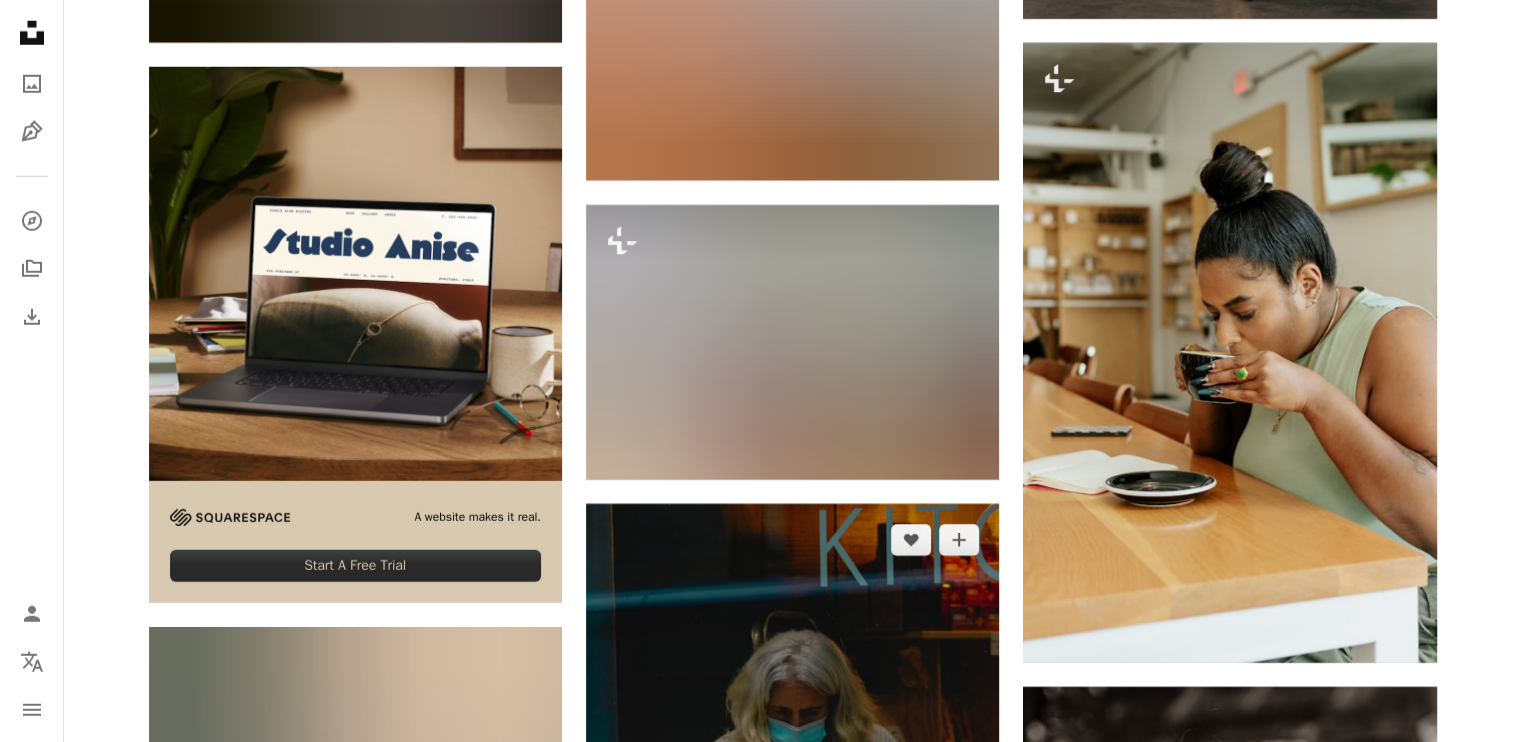 scroll, scrollTop: 5844, scrollLeft: 0, axis: vertical 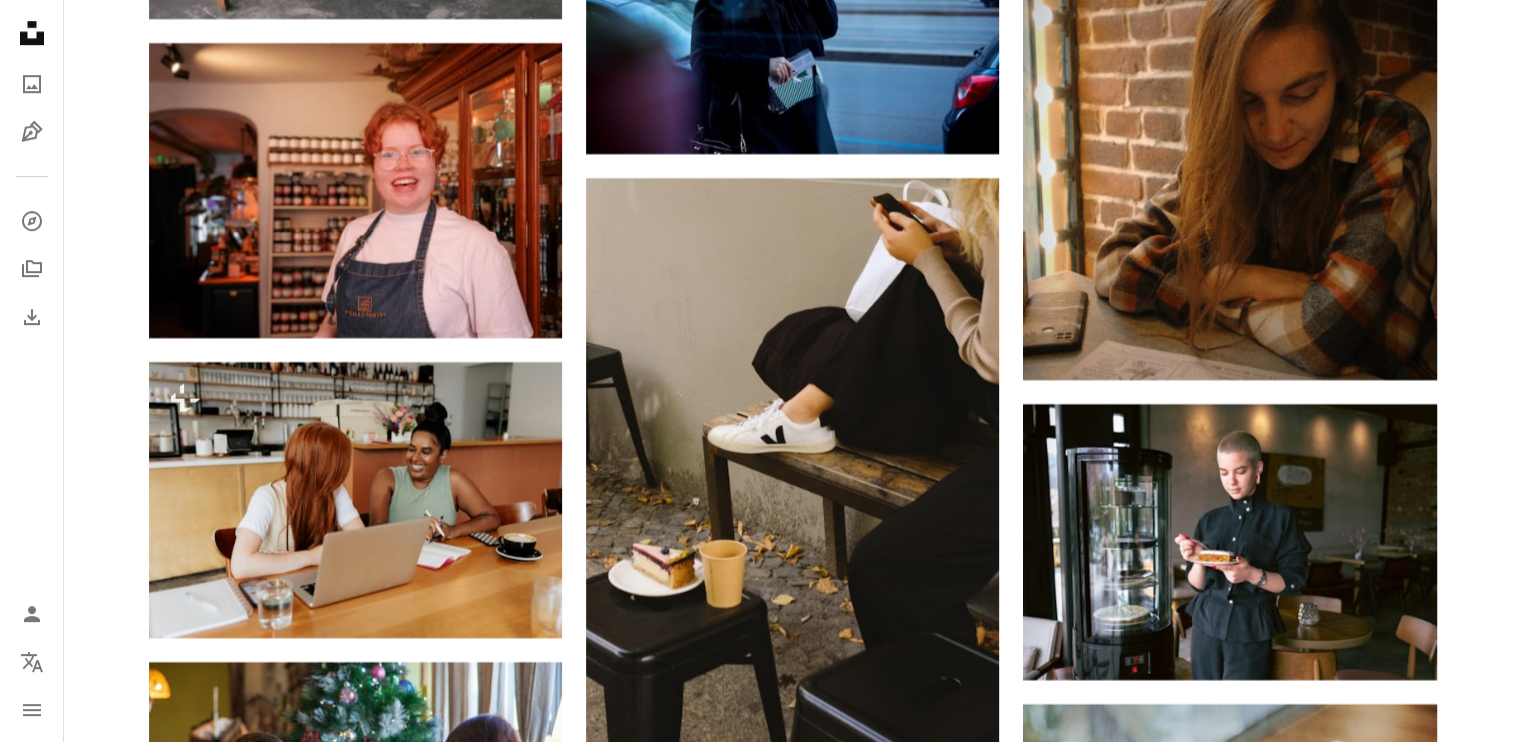 click on "Plus sign for Unsplash+ A heart A plus sign [FIRST] [LAST] For Unsplash+ A lock Download Plus sign for Unsplash+ A heart A plus sign [FIRST] [LAST] For Unsplash+ A lock Download Plus sign for Unsplash+ A heart A plus sign [FIRST] [LAST] For Unsplash+ A lock Download A heart A plus sign [FIRST] [LAST] Available for hire A checkmark inside of a circle Arrow pointing down A heart A plus sign [FIRST] [LAST] Available for hire A checkmark inside of a circle Arrow pointing down A heart A plus sign [FIRST] [LAST] Arrow pointing down A heart A plus sign [FIRST] [LAST] Arrow pointing down Plus sign for Unsplash+ A heart A plus sign [FIRST] [LAST] For Unsplash+ A lock Download A heart A plus sign [FIRST] [LAST] Arrow pointing down –– ––– ––– –– ––– – – ––– ––– –––– – – – –– ––– – – – ––– –– –– –––– –– A website makes it real. Start A Free Trial For" at bounding box center (792, -5680) 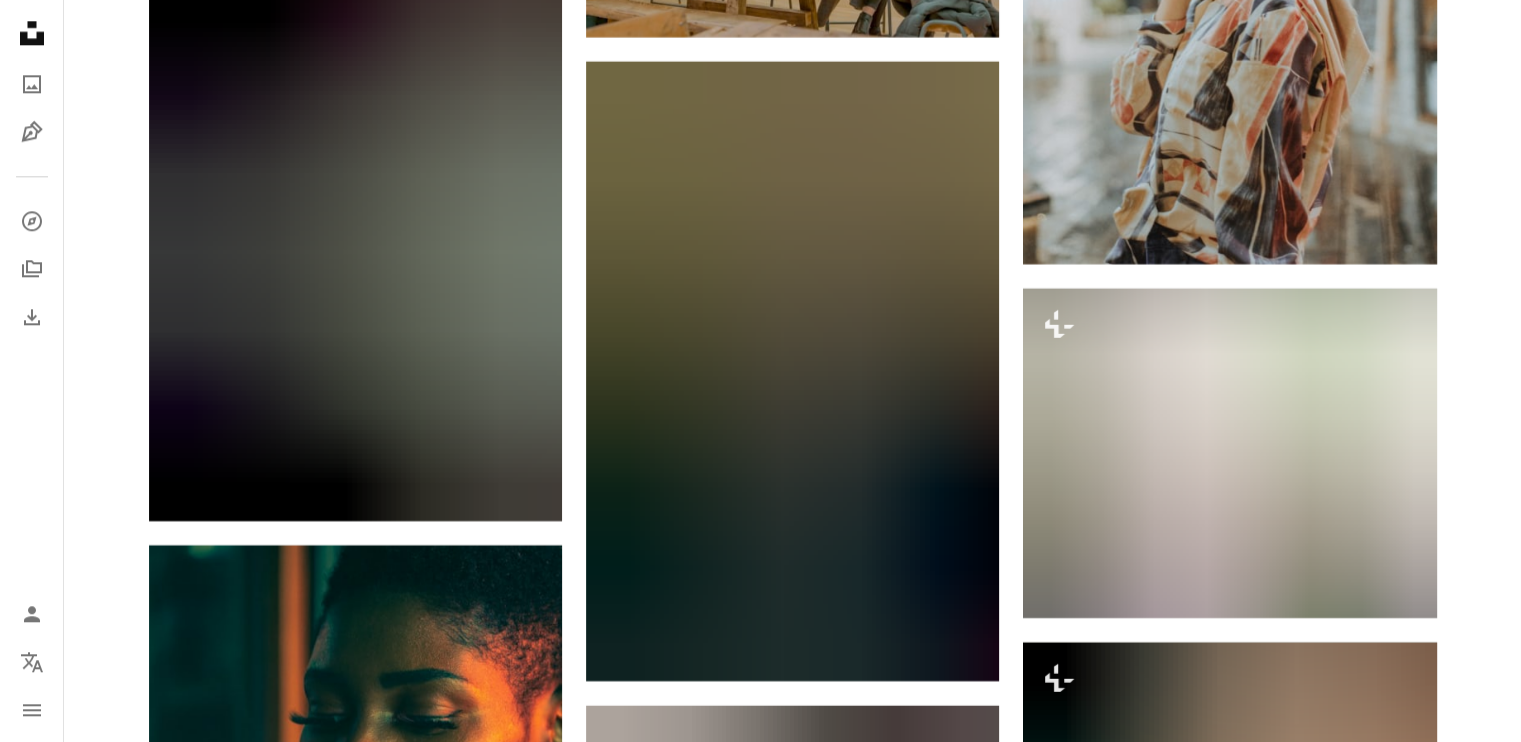 scroll, scrollTop: 17922, scrollLeft: 0, axis: vertical 